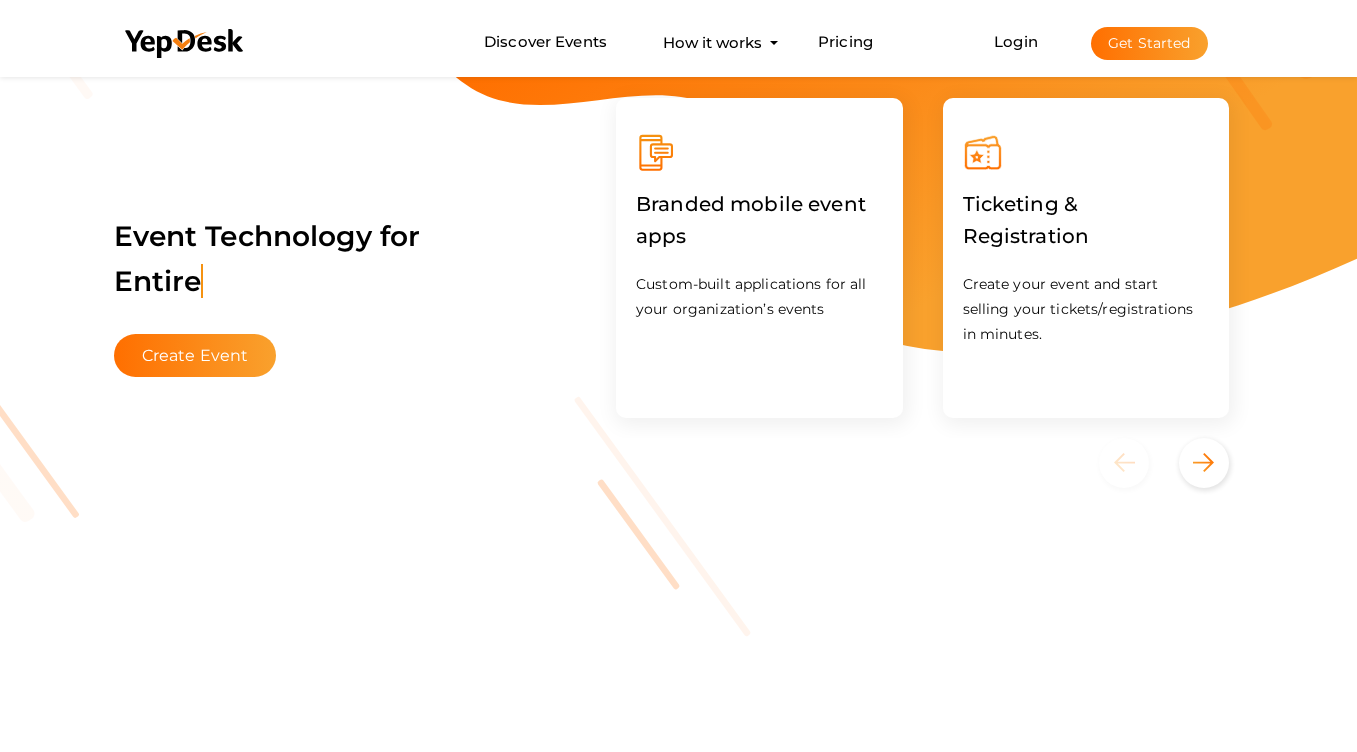 scroll, scrollTop: 240, scrollLeft: 0, axis: vertical 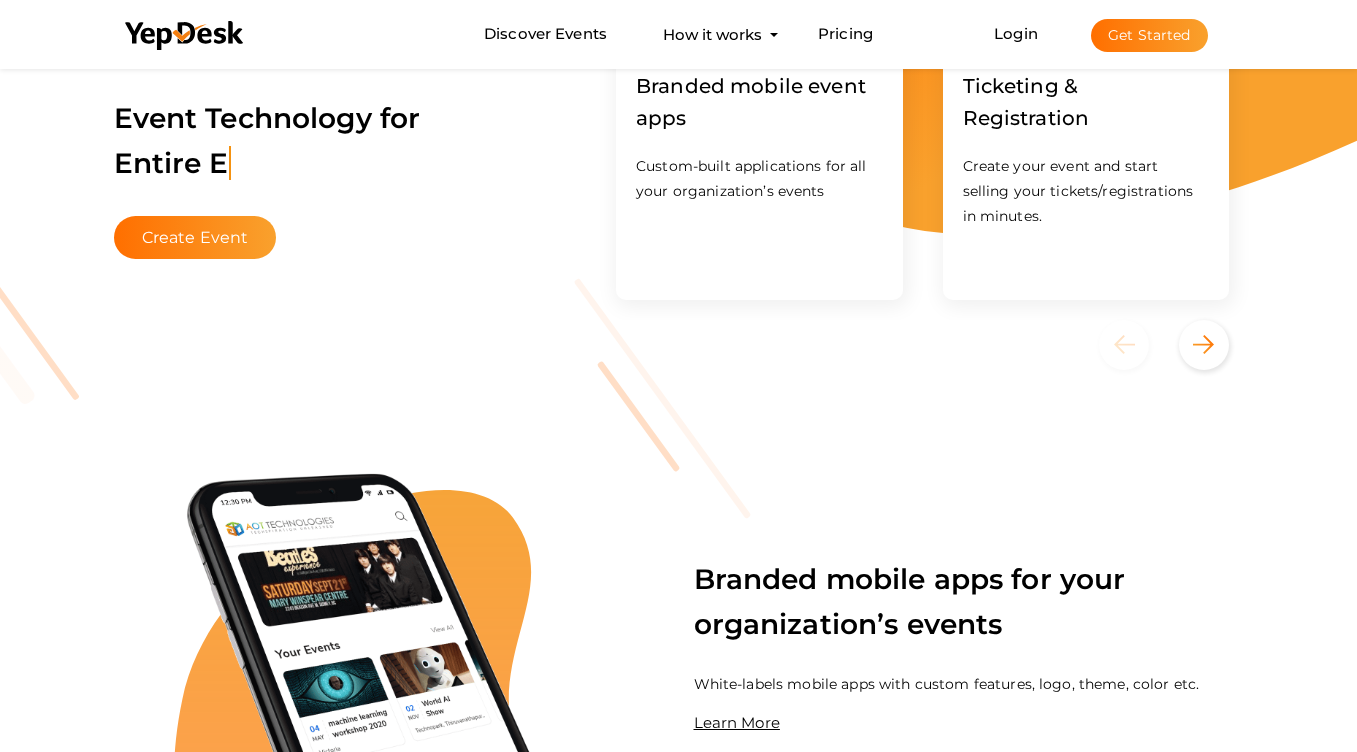 click on "Get Started" at bounding box center [1149, 35] 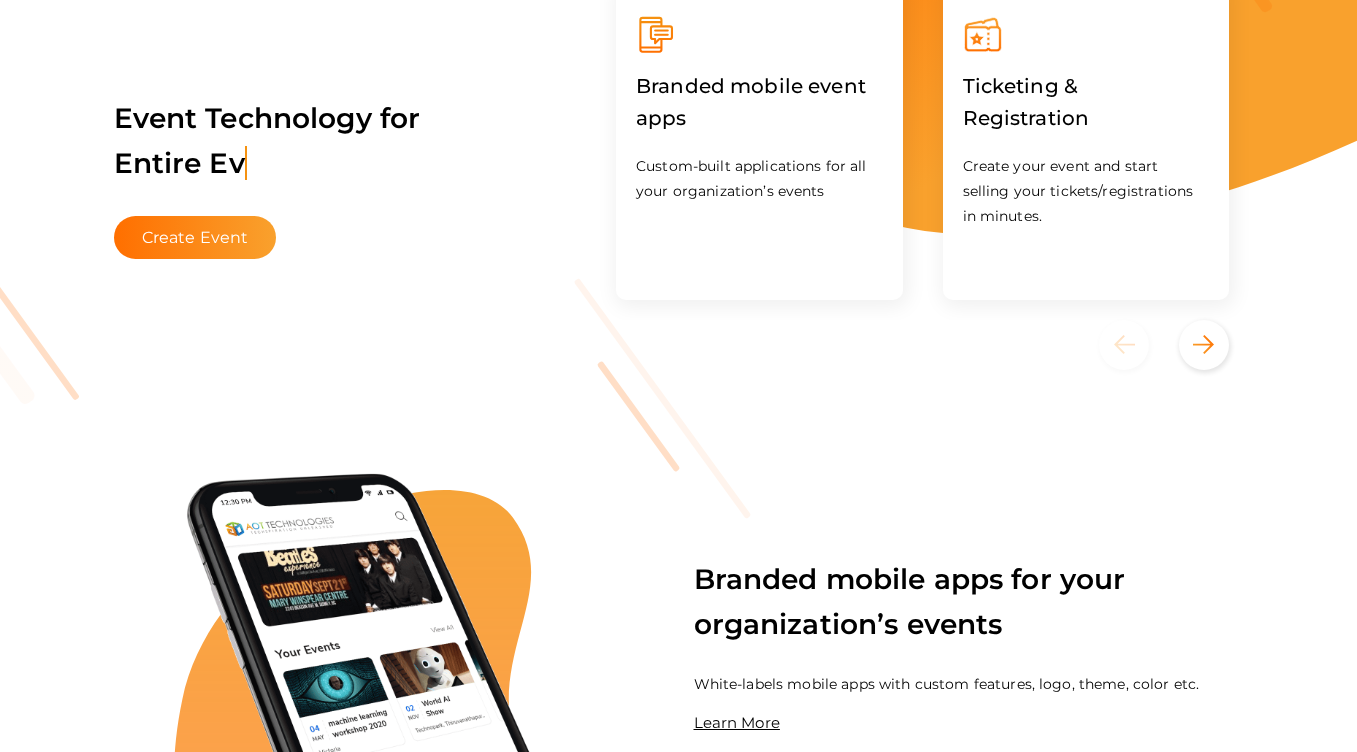 scroll, scrollTop: 0, scrollLeft: 0, axis: both 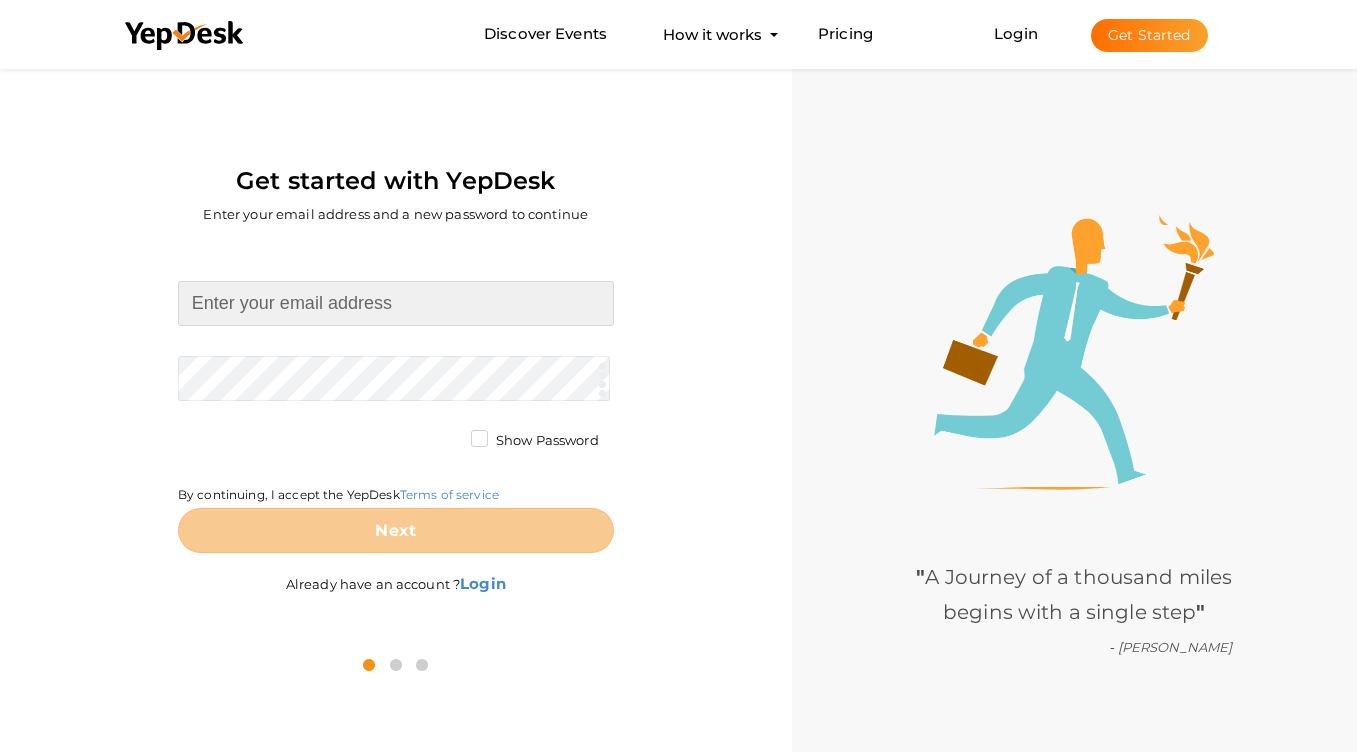 click at bounding box center (396, 303) 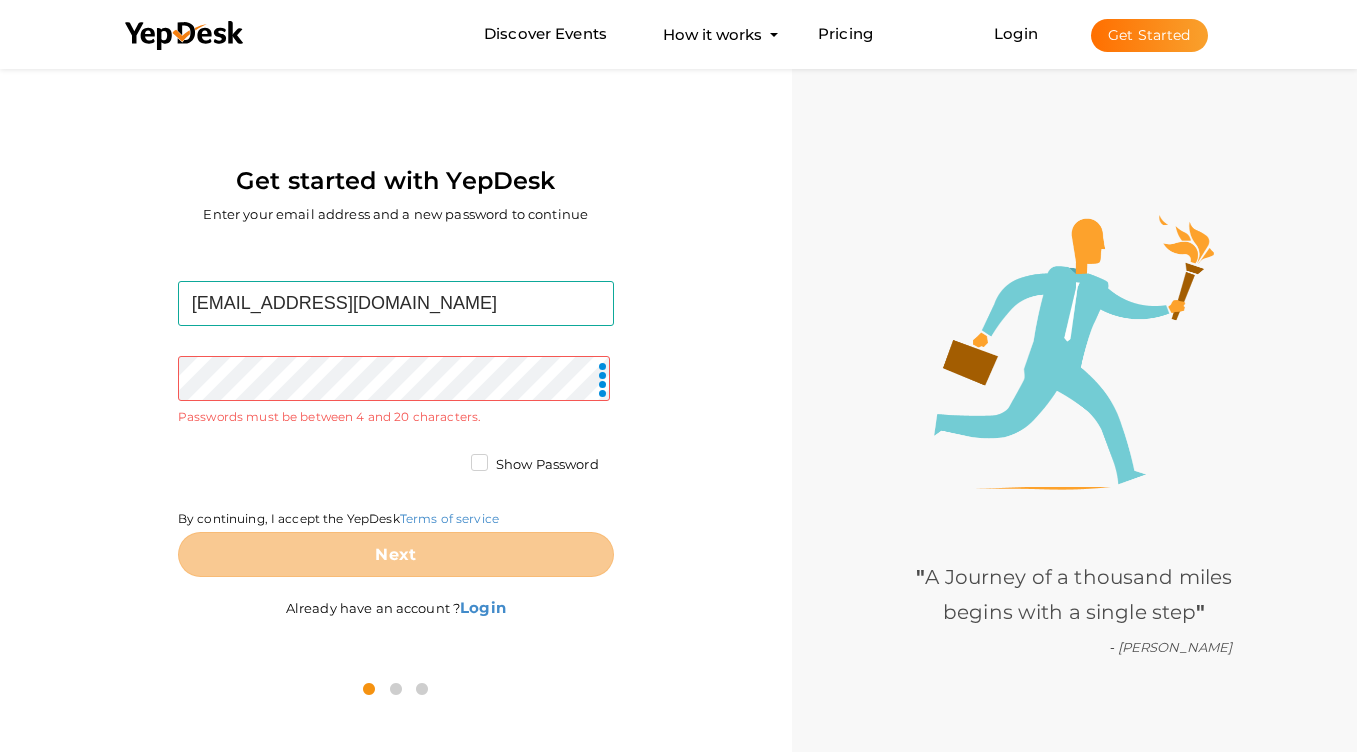 click on "Show Password" at bounding box center (535, 465) 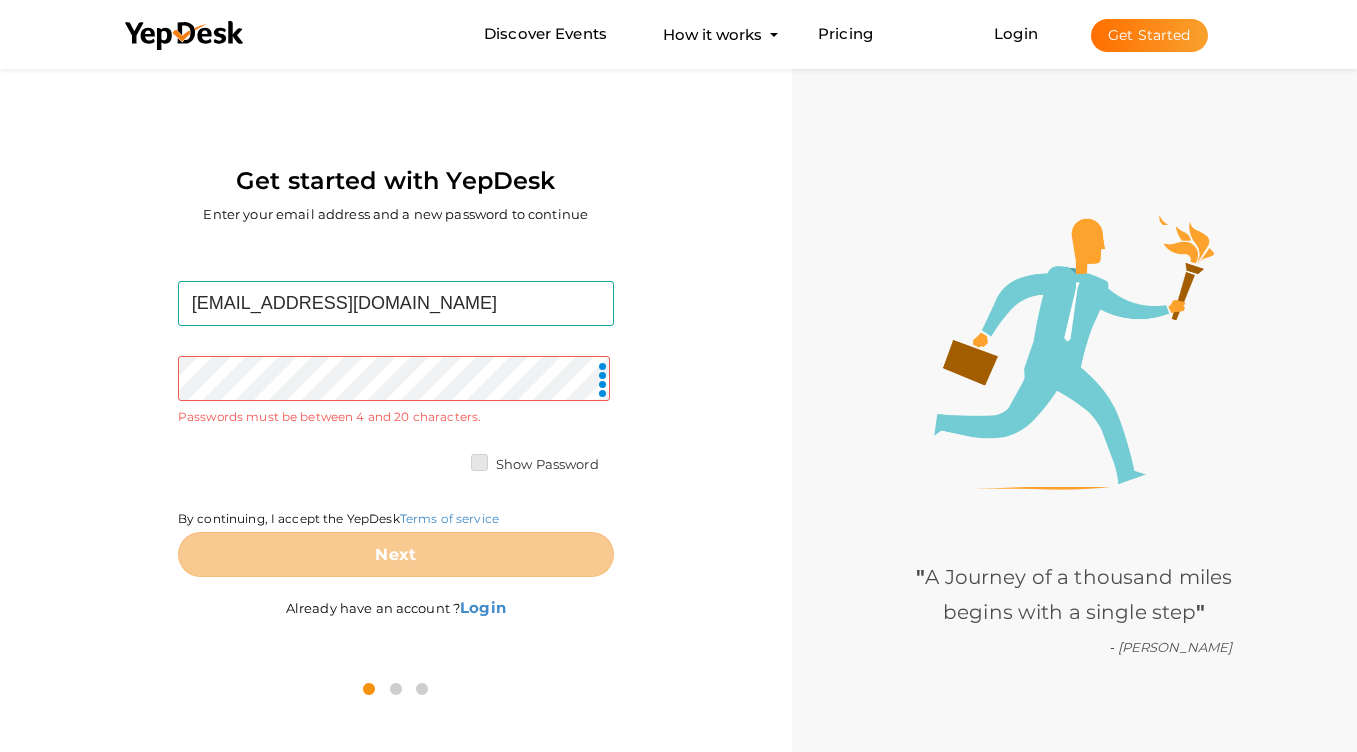 click on "Show Password" at bounding box center (451, 459) 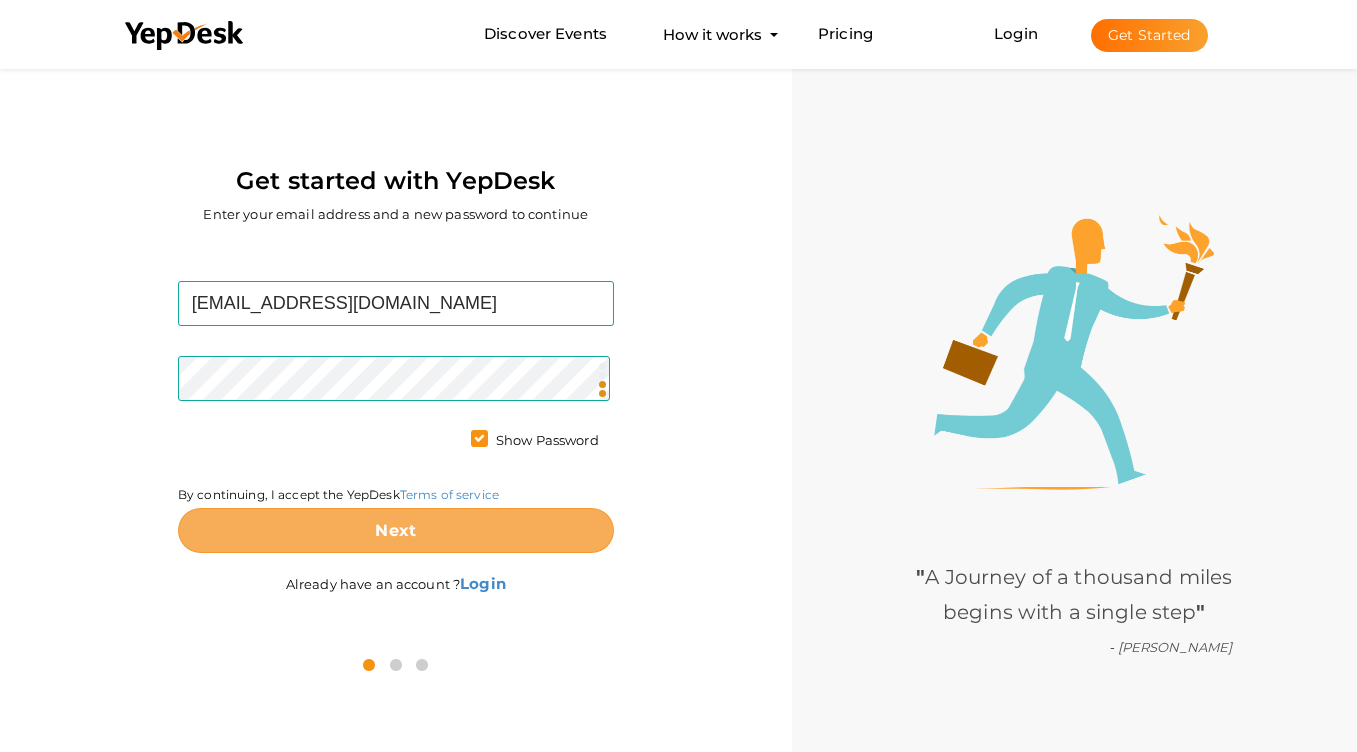 click on "Next" at bounding box center [396, 530] 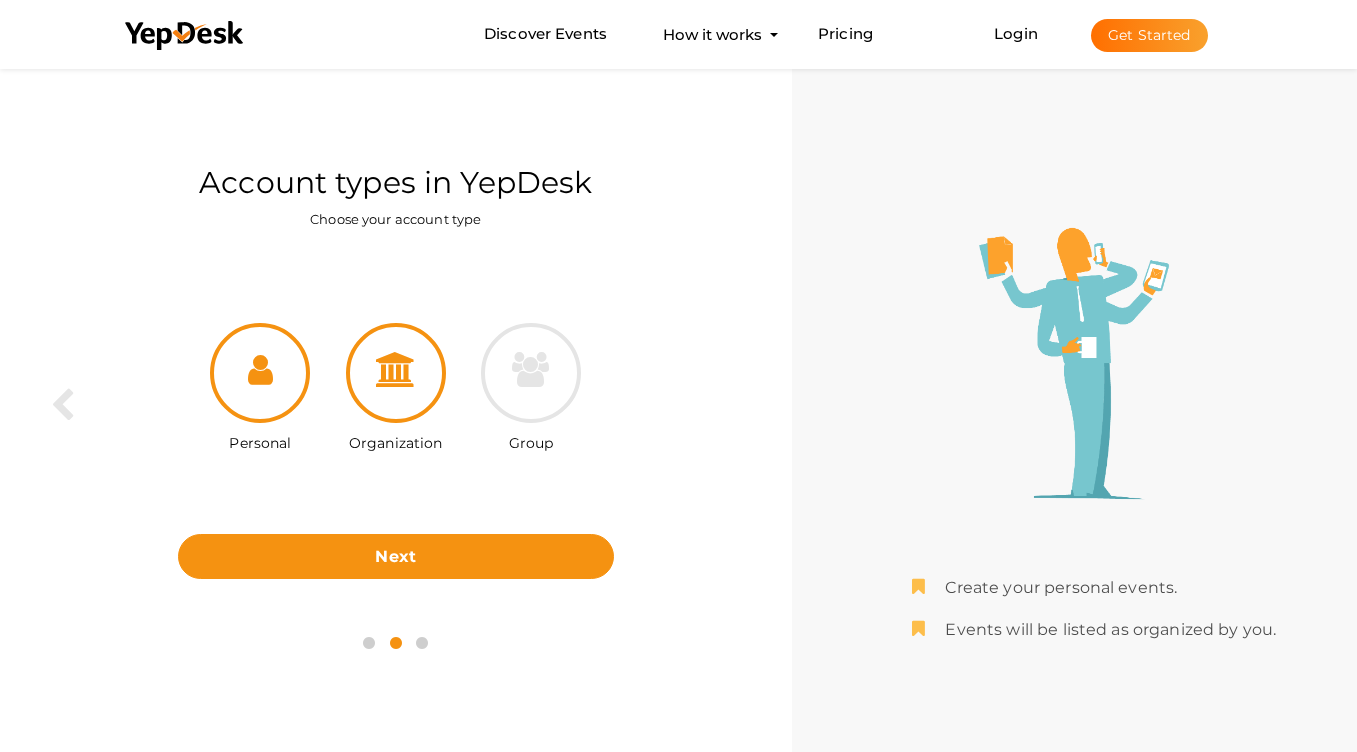 click at bounding box center [396, 369] 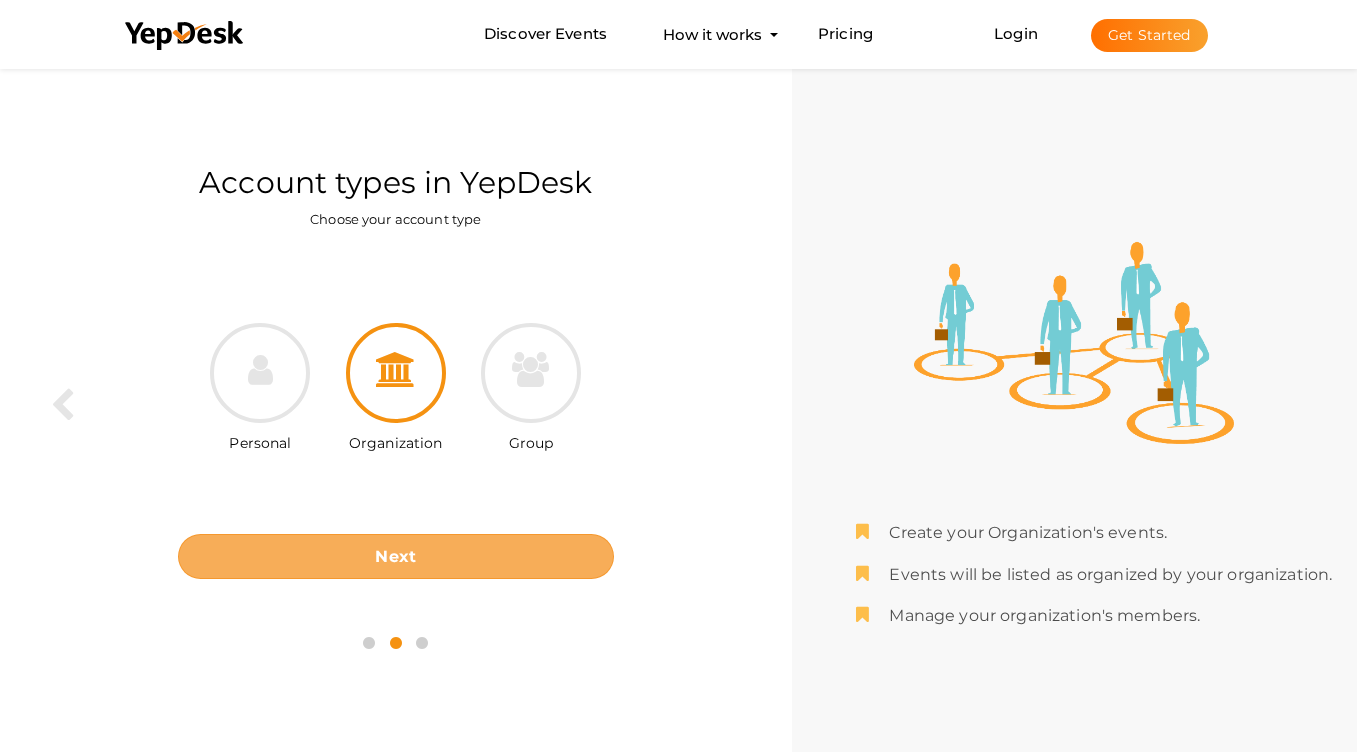click on "Next" at bounding box center (396, 556) 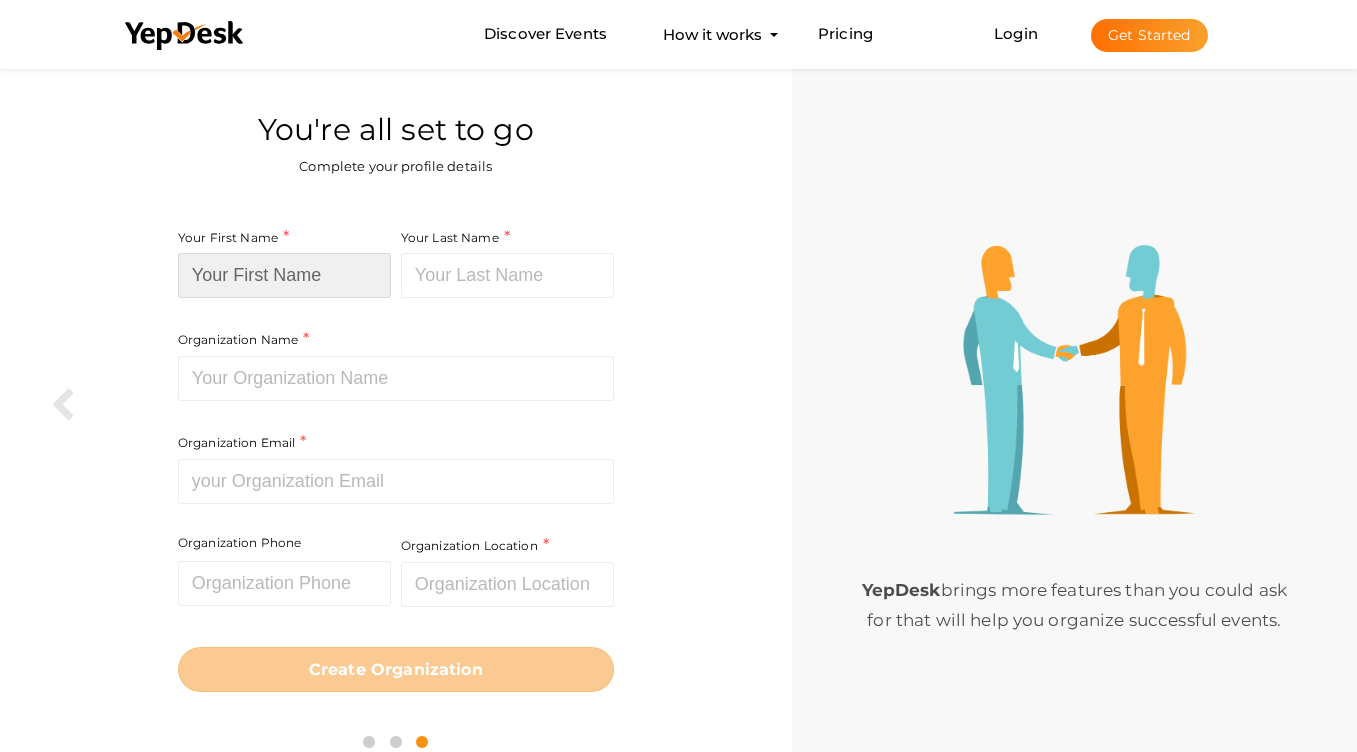 click at bounding box center [284, 275] 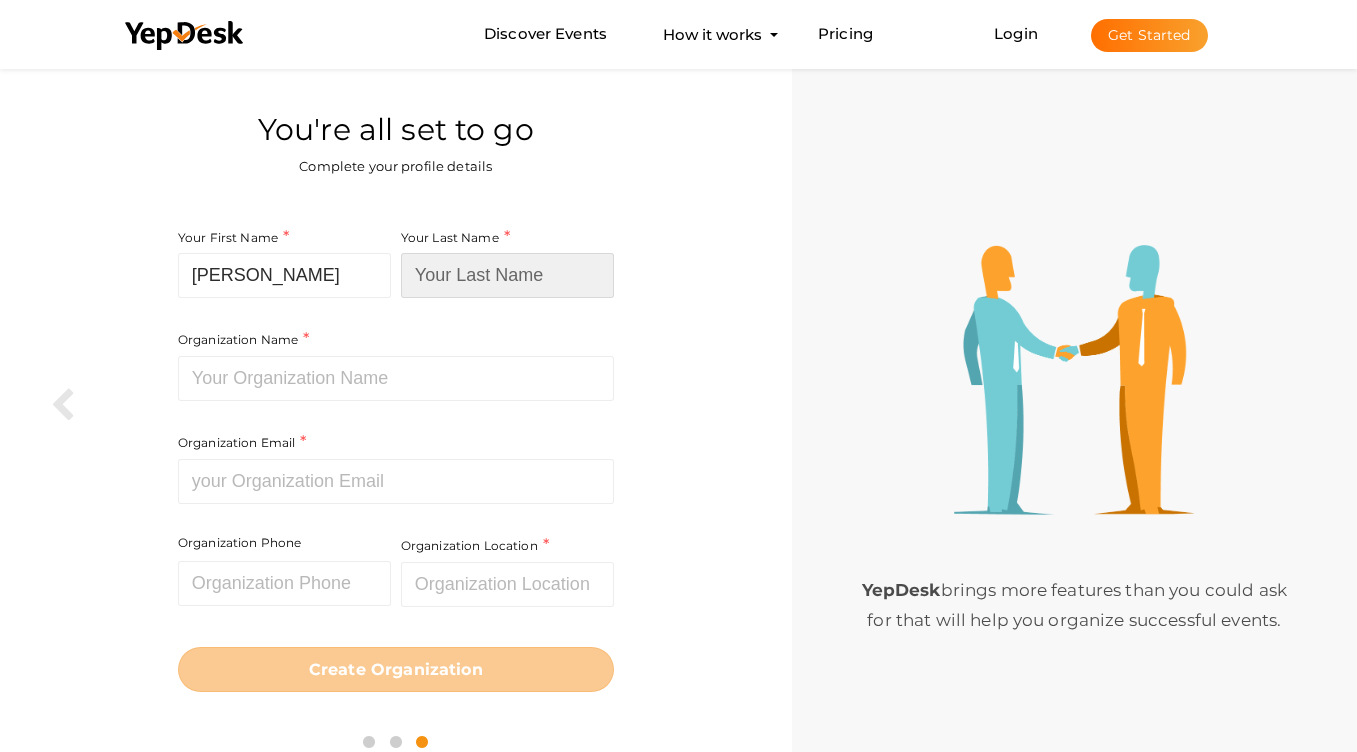 type on "[PERSON_NAME]" 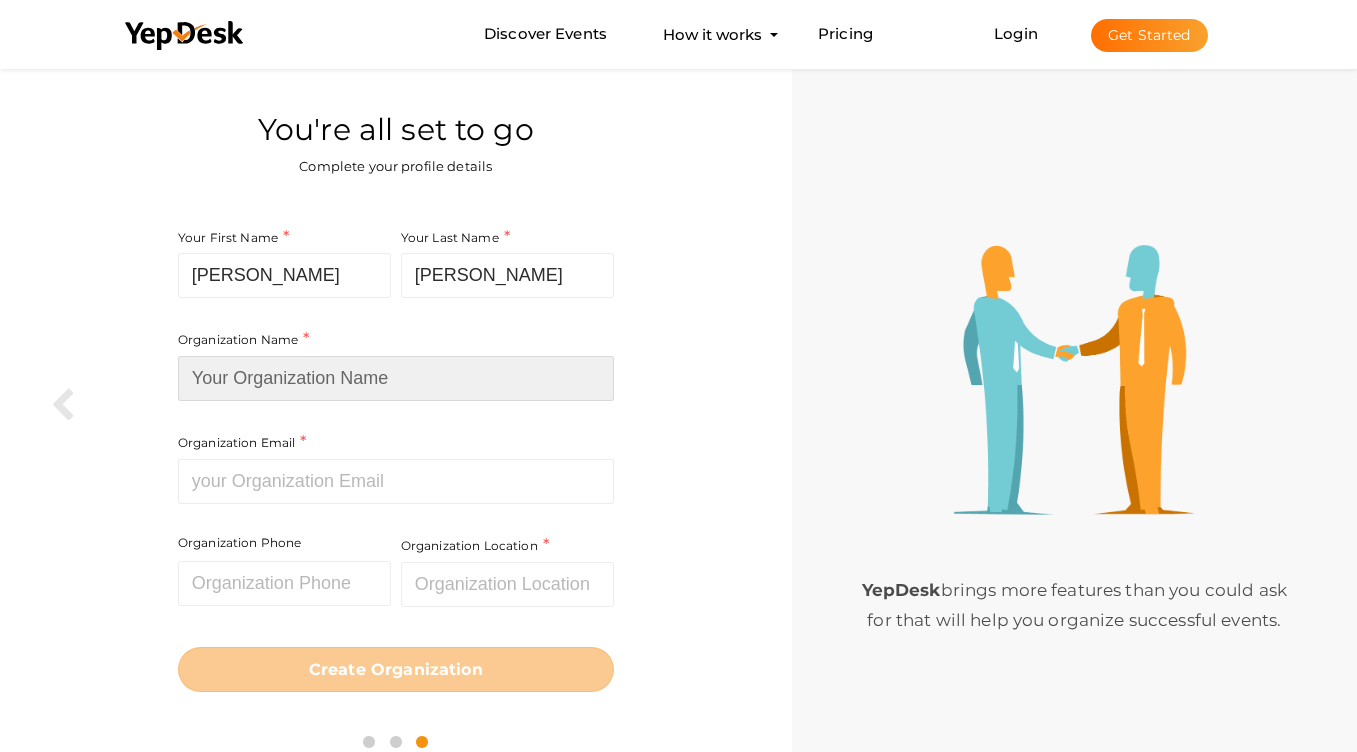 type on "Flexguard Security Corp." 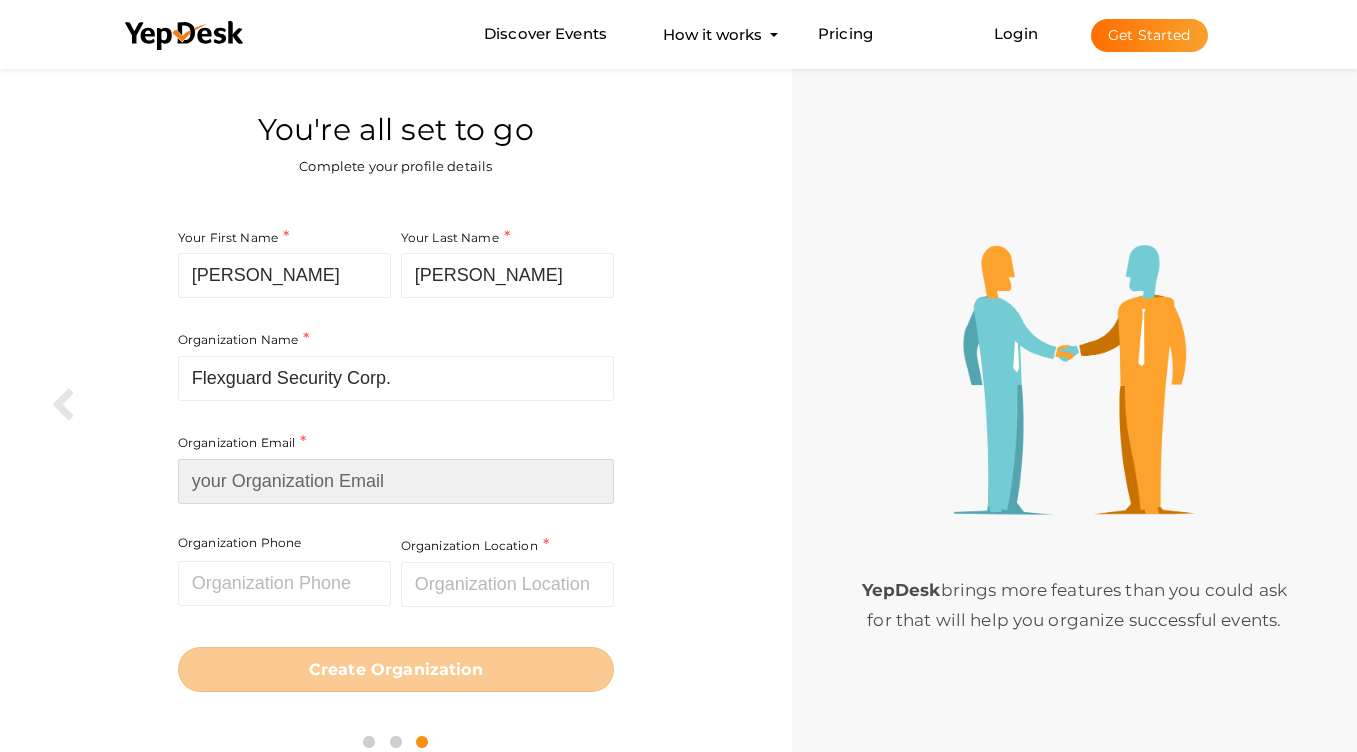 type on "contact@flexguardsecurity.ca" 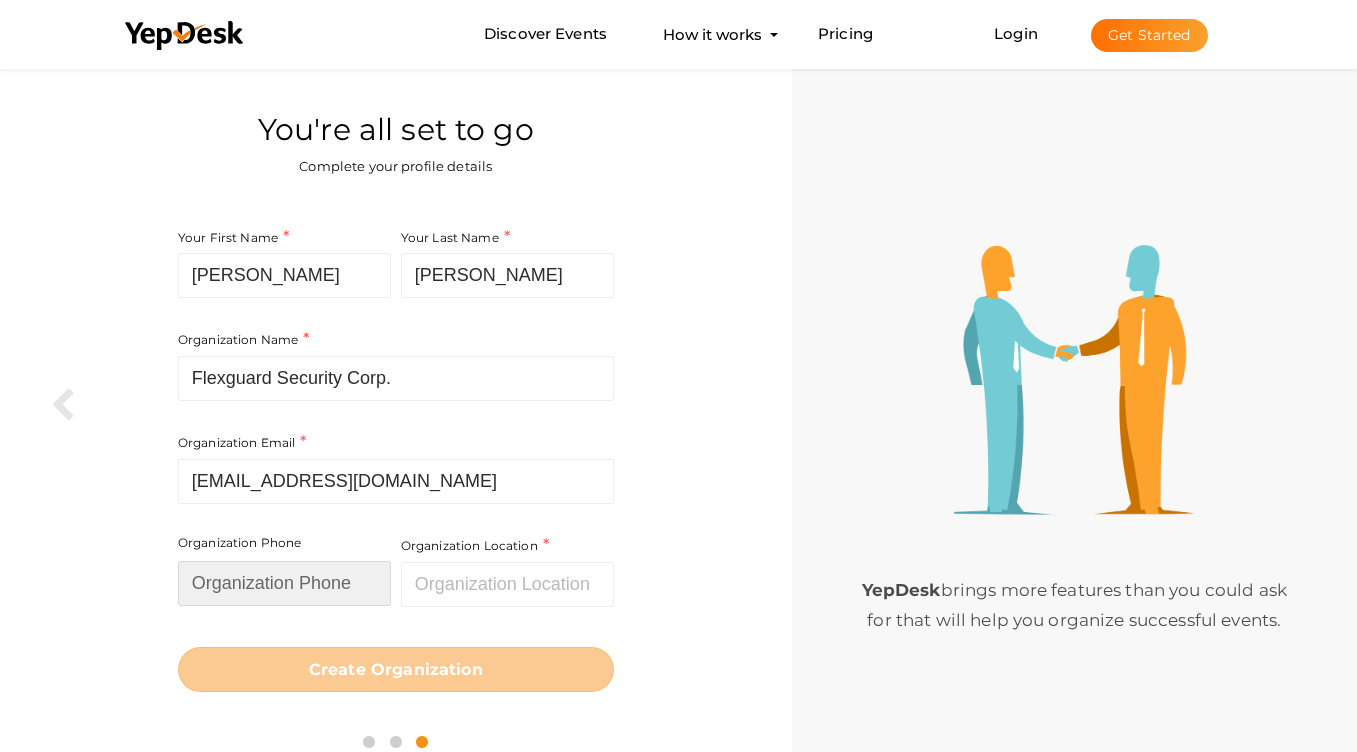 type on "2369958887" 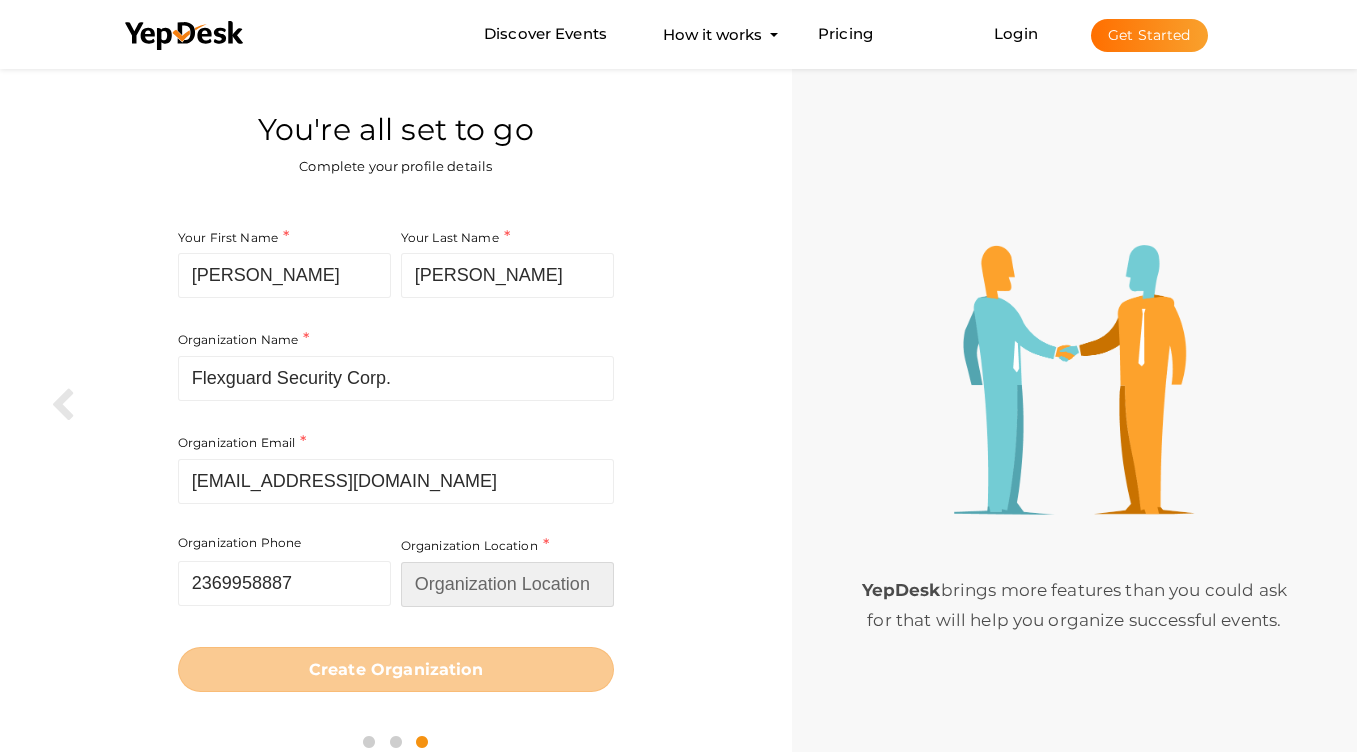 type on "[GEOGRAPHIC_DATA]" 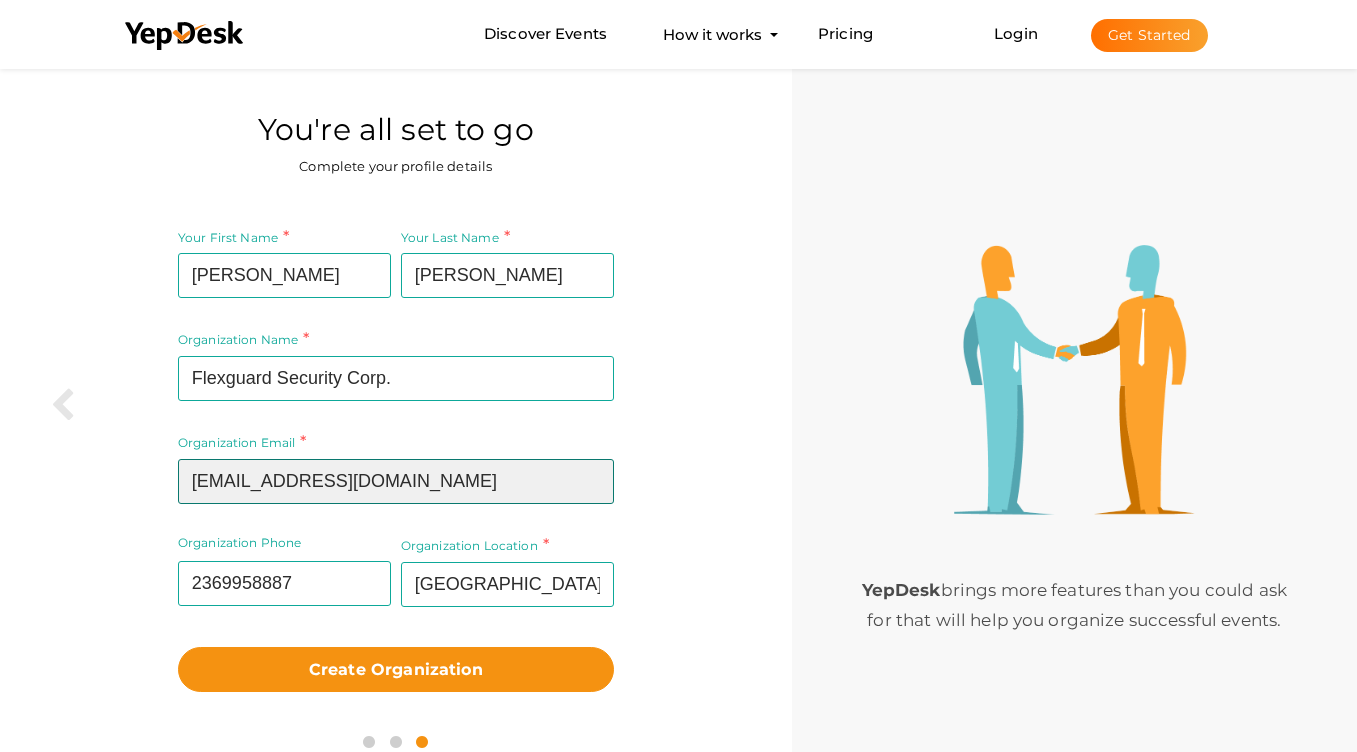 click on "Your
First Name    Saiyed   Required.
Must
contain letters only.
Must be between 2 and 20 characters.
Your
Last Name   Dean   Required.
Must
contain letters only.
Must be between 1 and 20 characters.
Organization Name    Flexguard Security Corp.   Required.
Between
two and hundred characters   Name already in use.
Please use a different name.
Organization Email    contact@flexguardsecurity.ca
Required.
Invalid email.
Organization Phone    2369958887
Invalid Phone number.
Organization Location    Canada   Required." at bounding box center [396, 459] 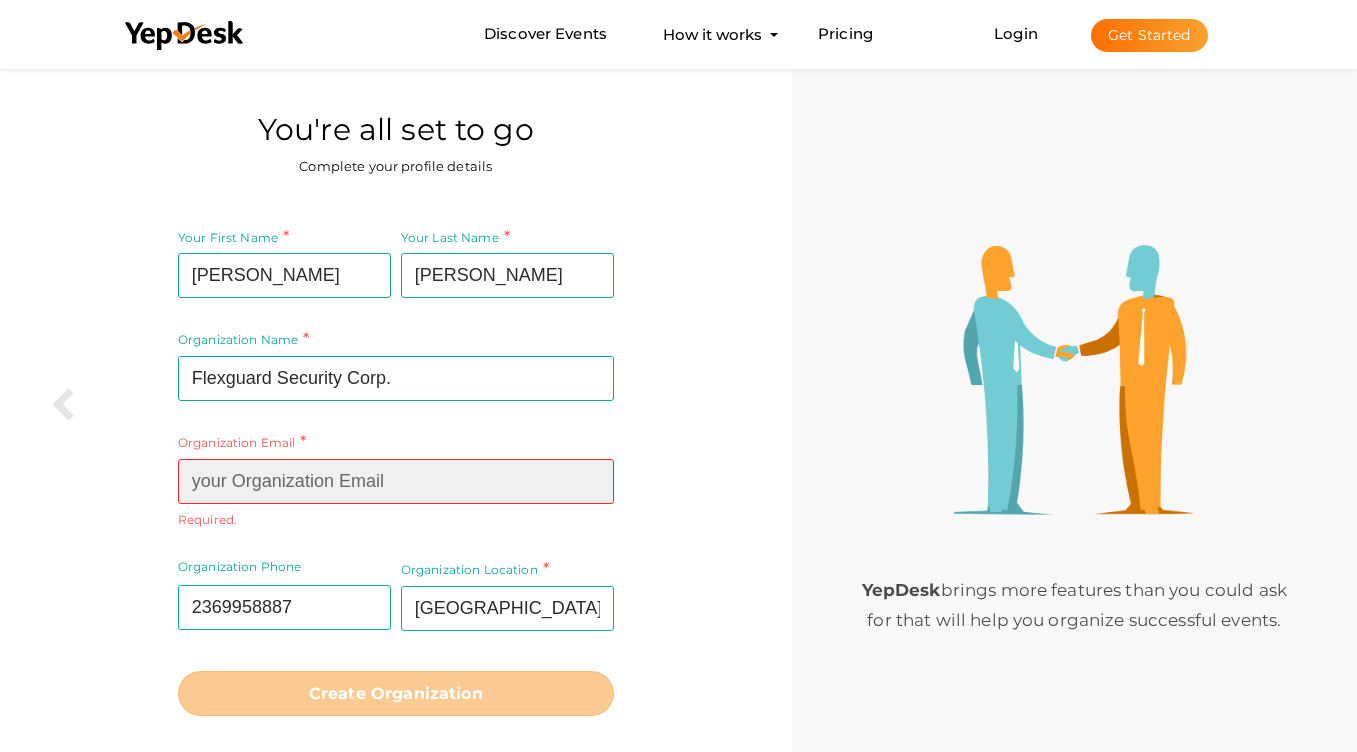 click at bounding box center (396, 481) 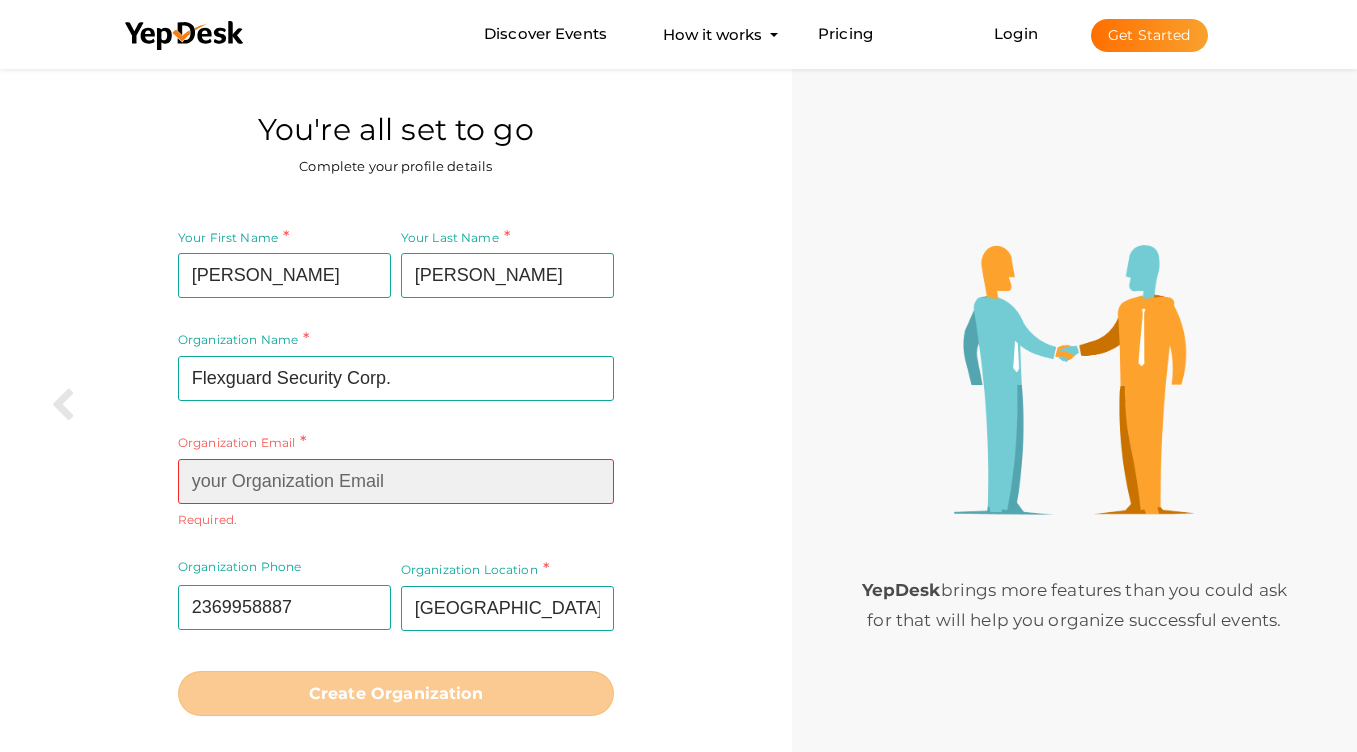 paste on "[EMAIL_ADDRESS][DOMAIN_NAME]" 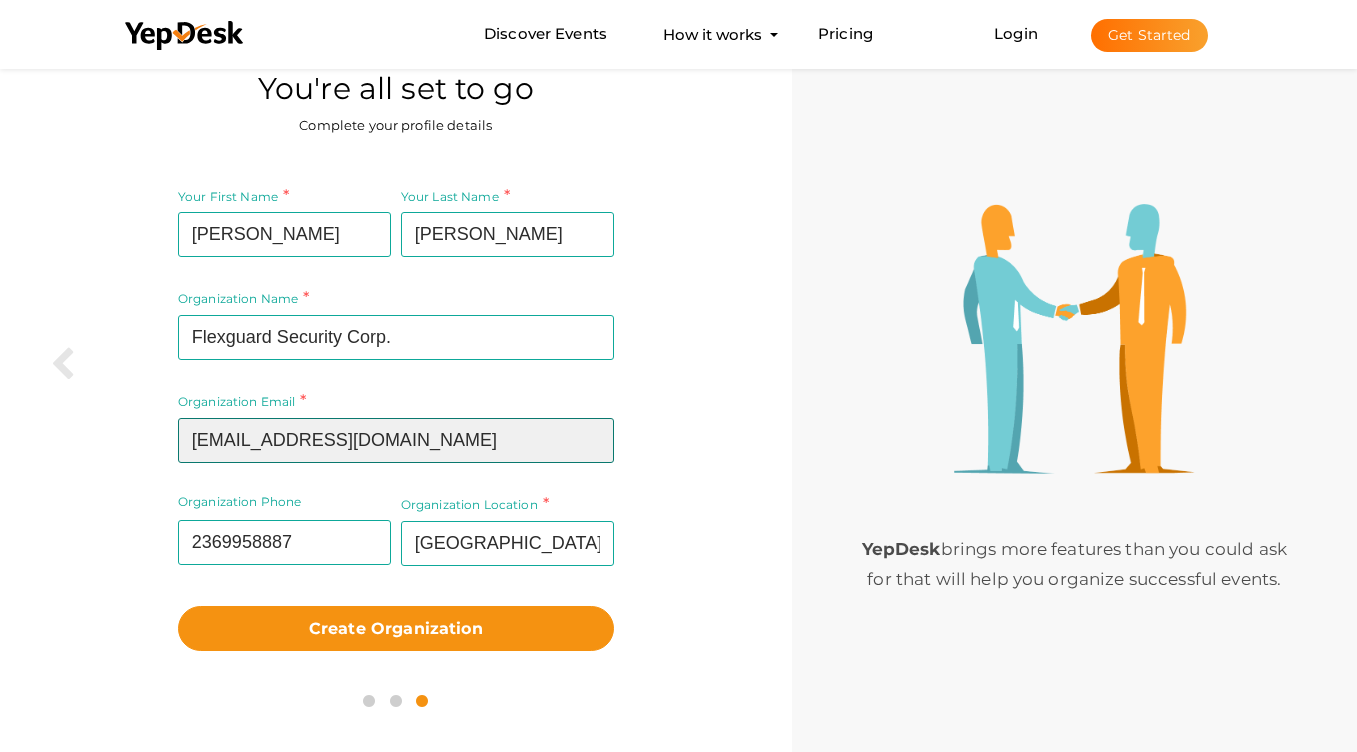 scroll, scrollTop: 64, scrollLeft: 0, axis: vertical 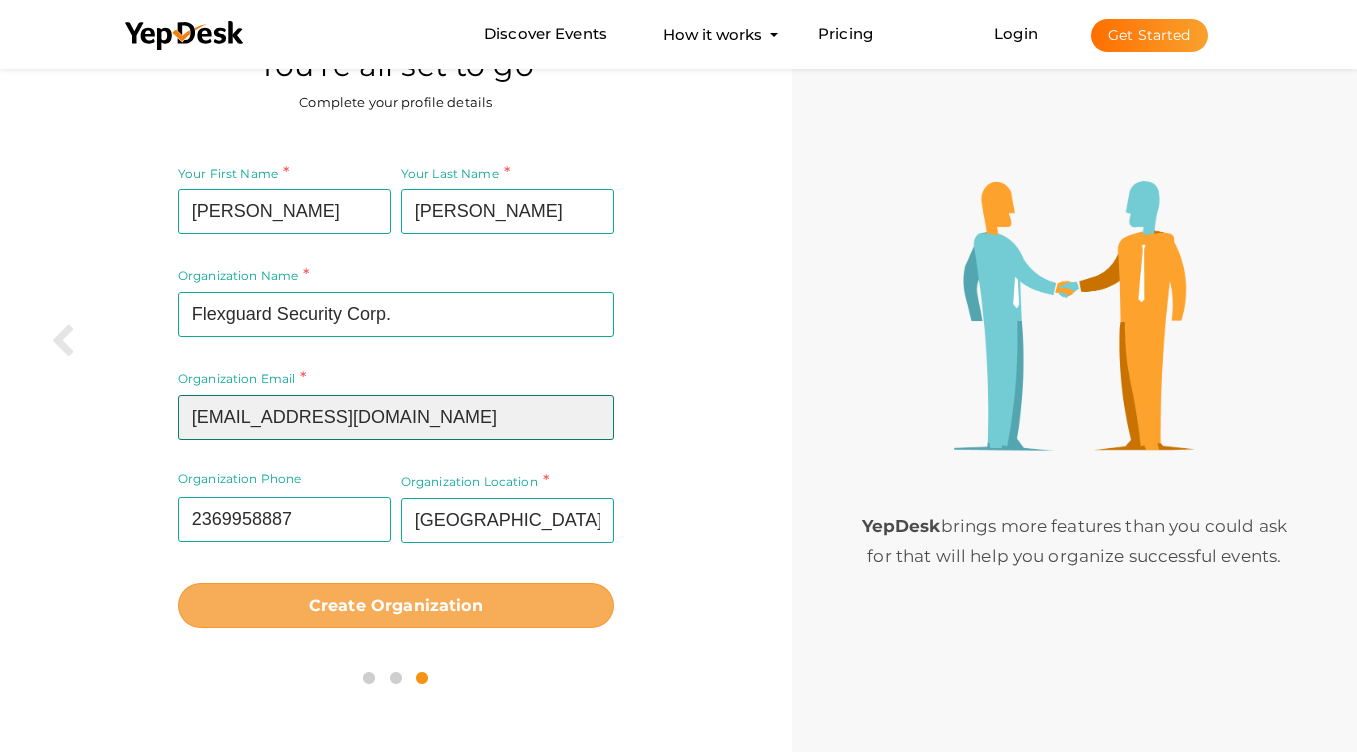 type on "[EMAIL_ADDRESS][DOMAIN_NAME]" 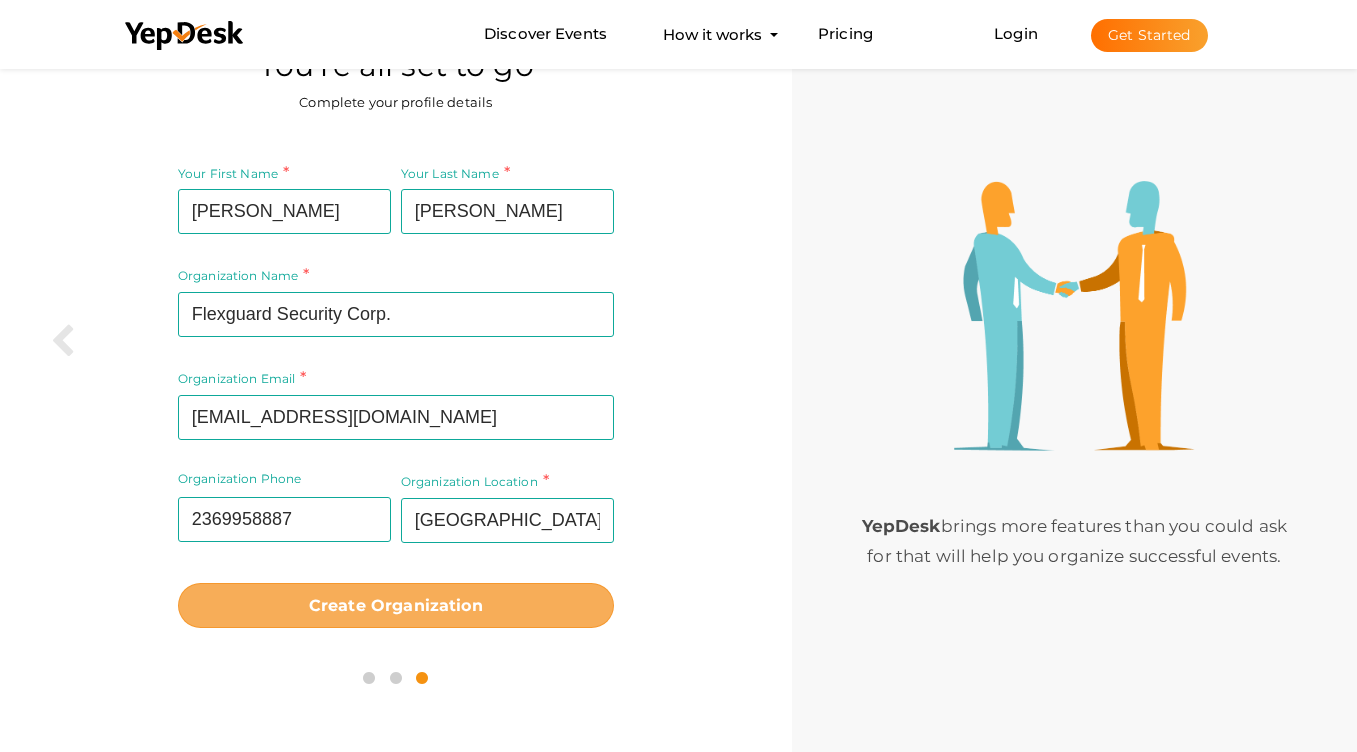 drag, startPoint x: 415, startPoint y: 613, endPoint x: 434, endPoint y: 598, distance: 24.207438 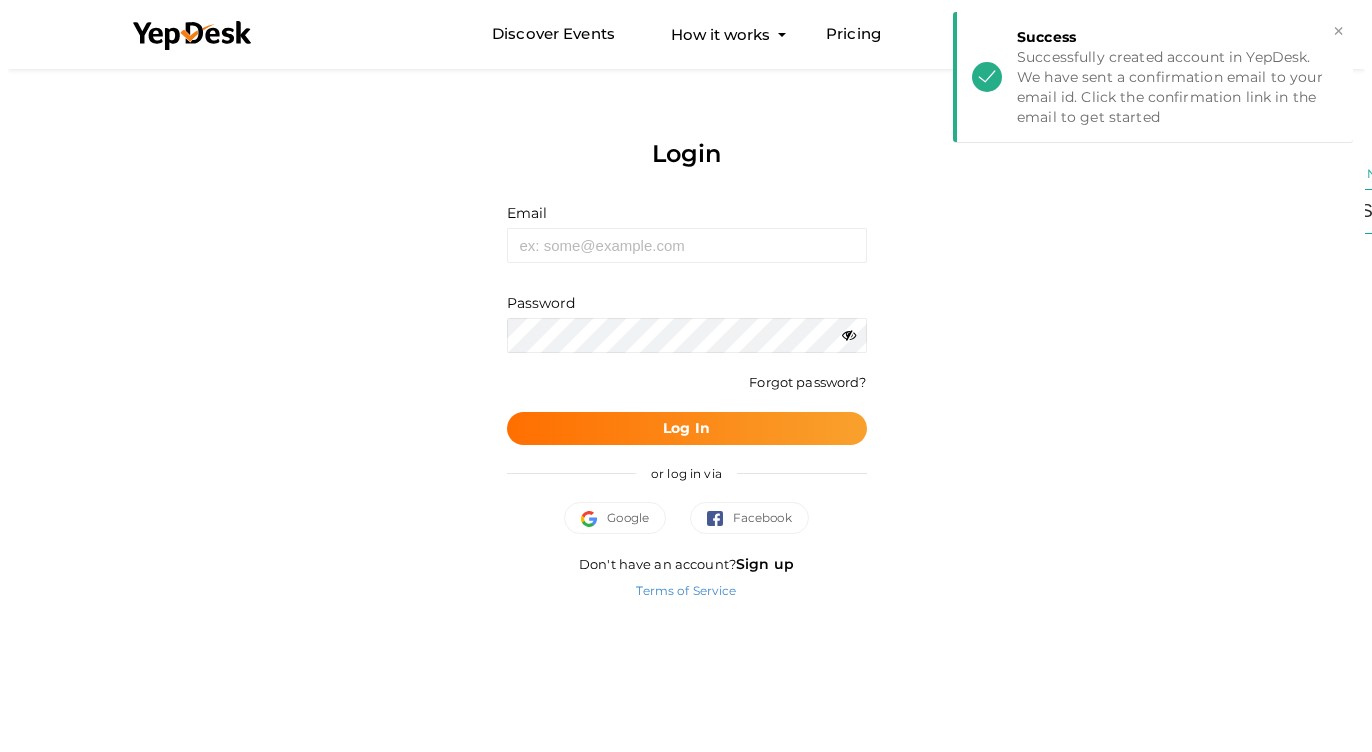 scroll, scrollTop: 0, scrollLeft: 0, axis: both 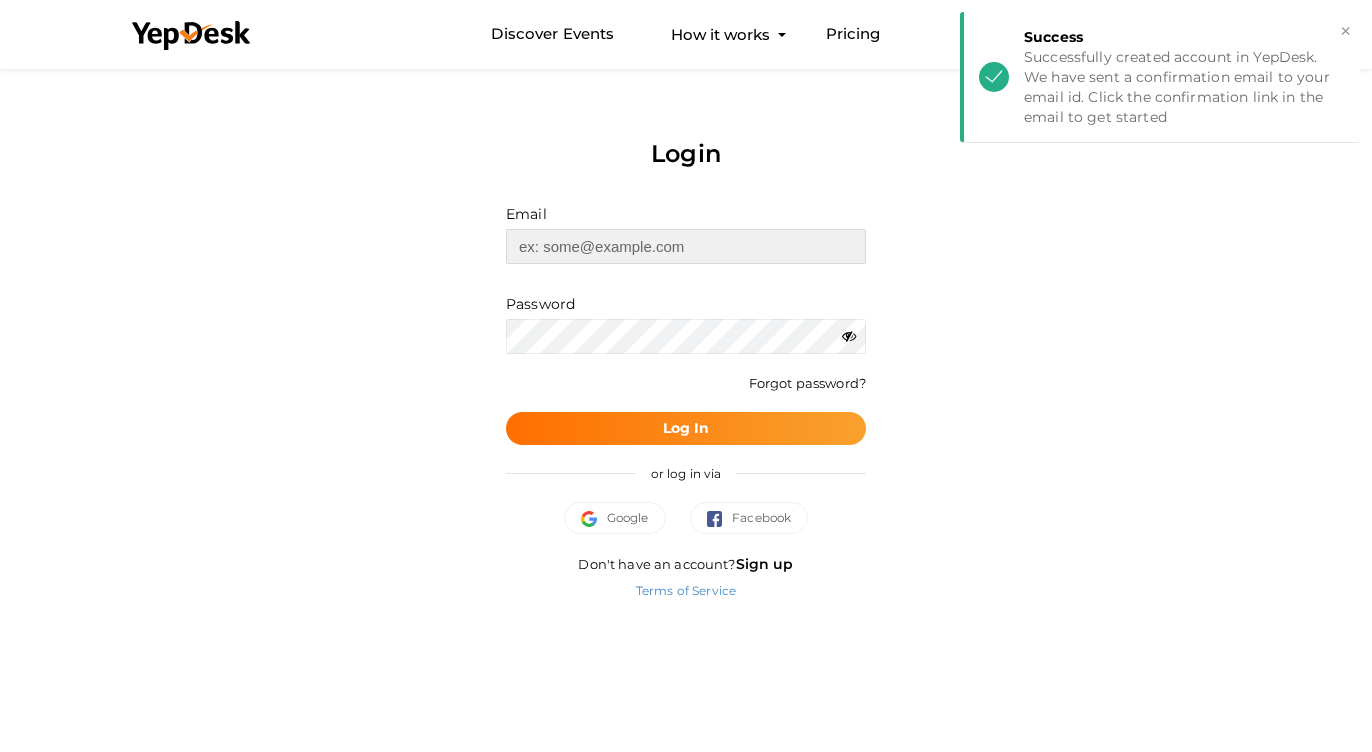 click at bounding box center [686, 246] 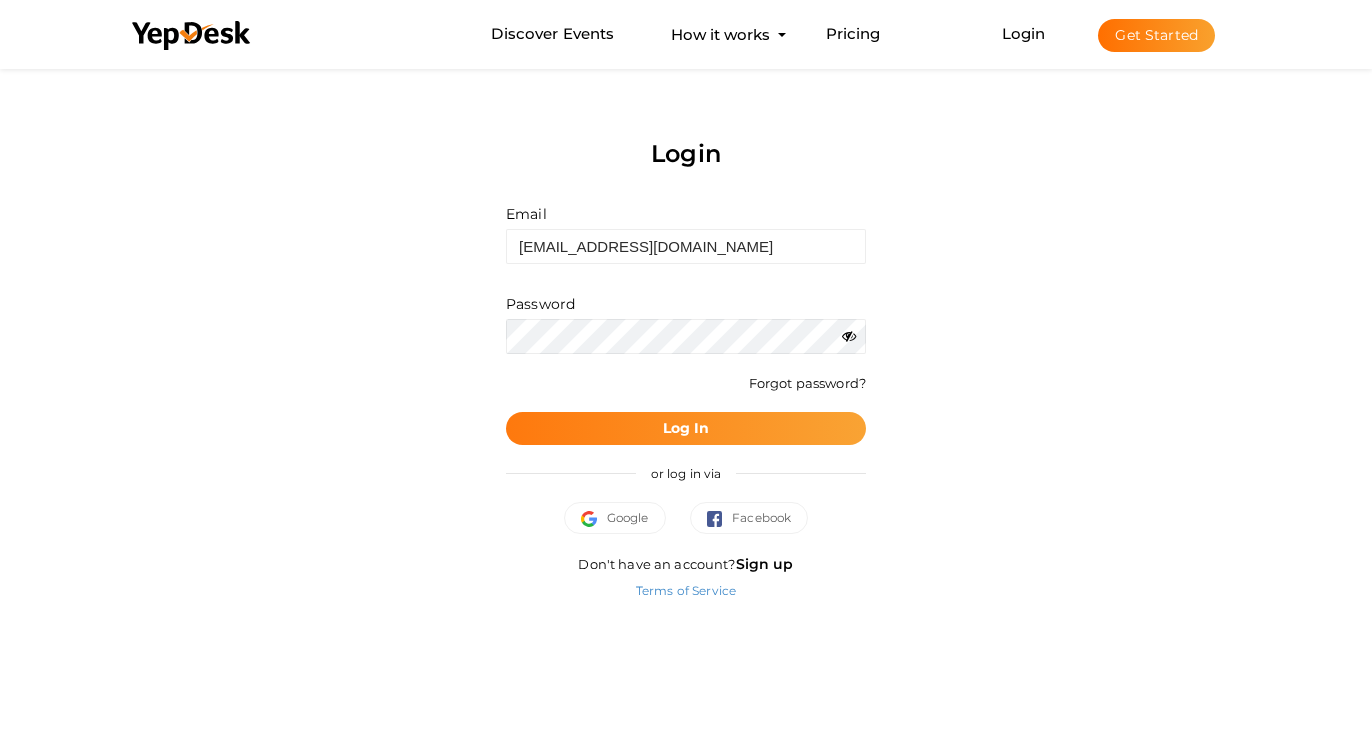 click on "Log In" at bounding box center [686, 428] 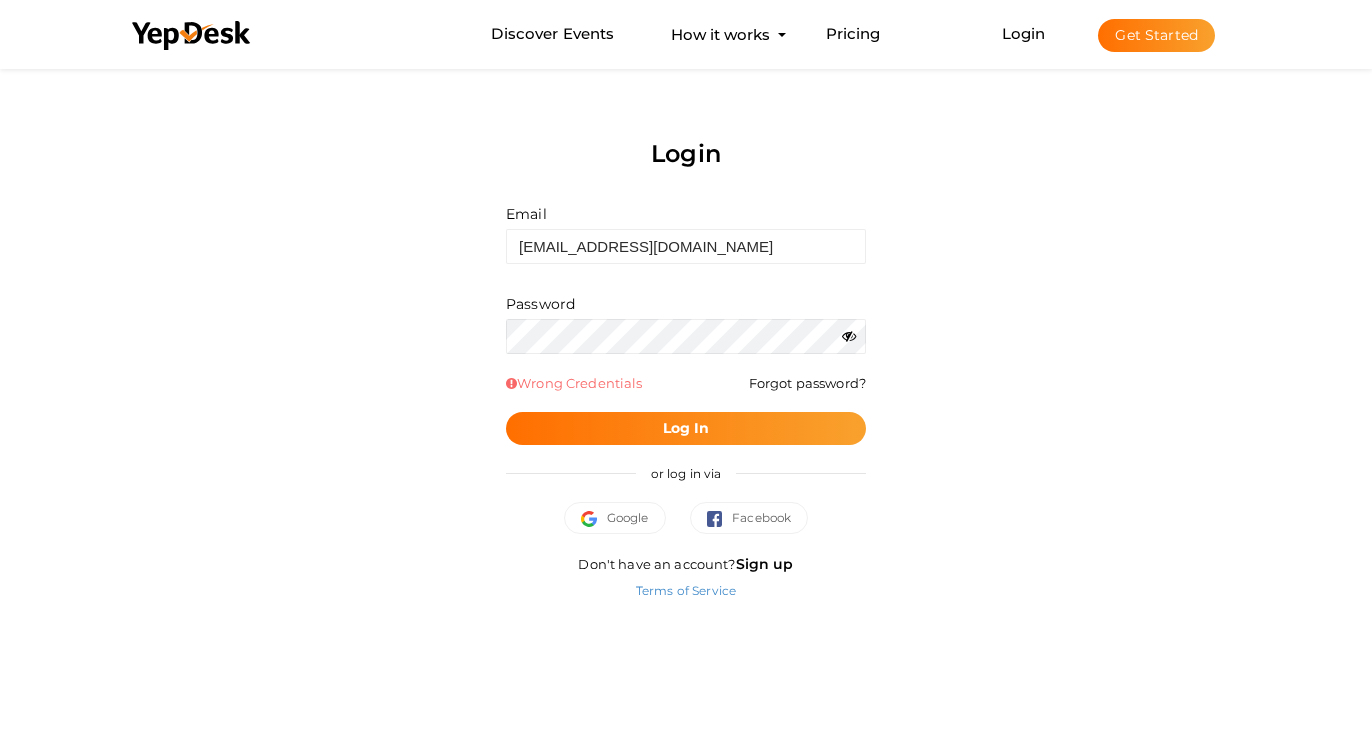 click on "Forgot
password?" at bounding box center (807, 383) 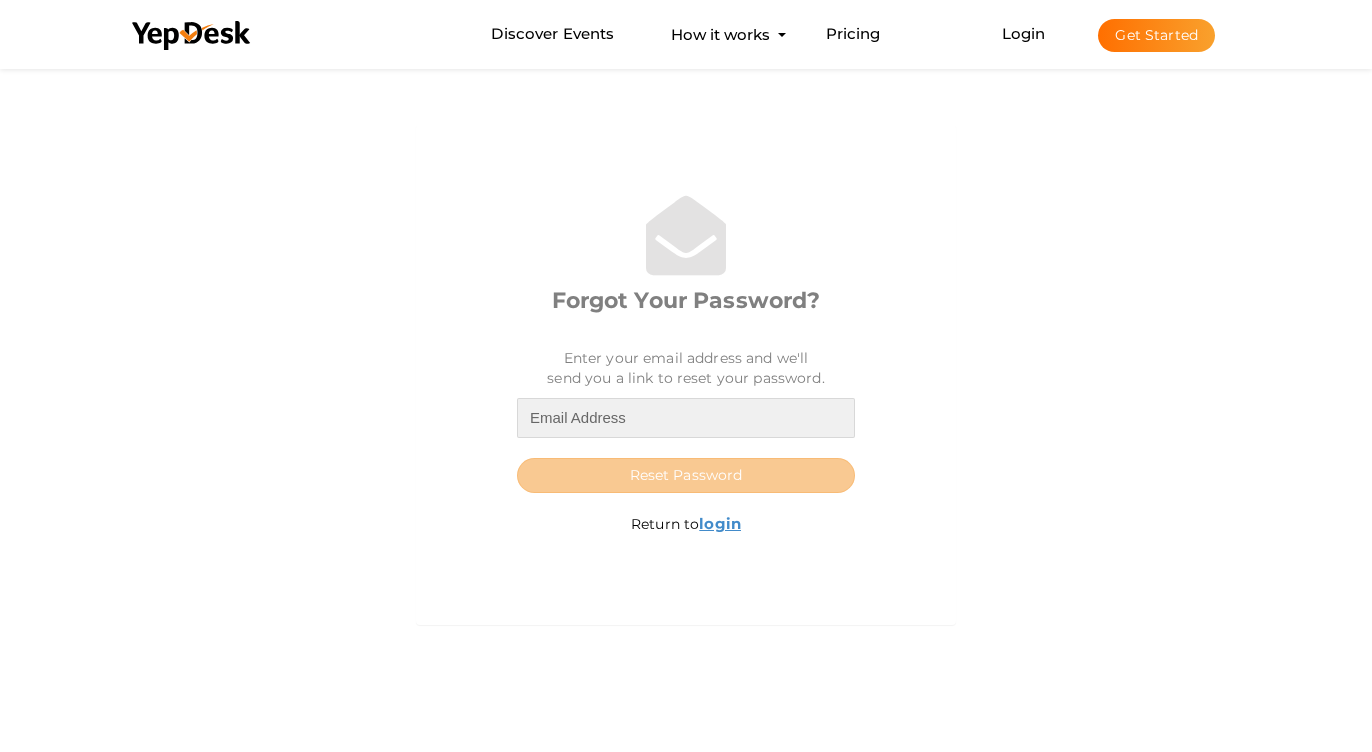 click at bounding box center [686, 418] 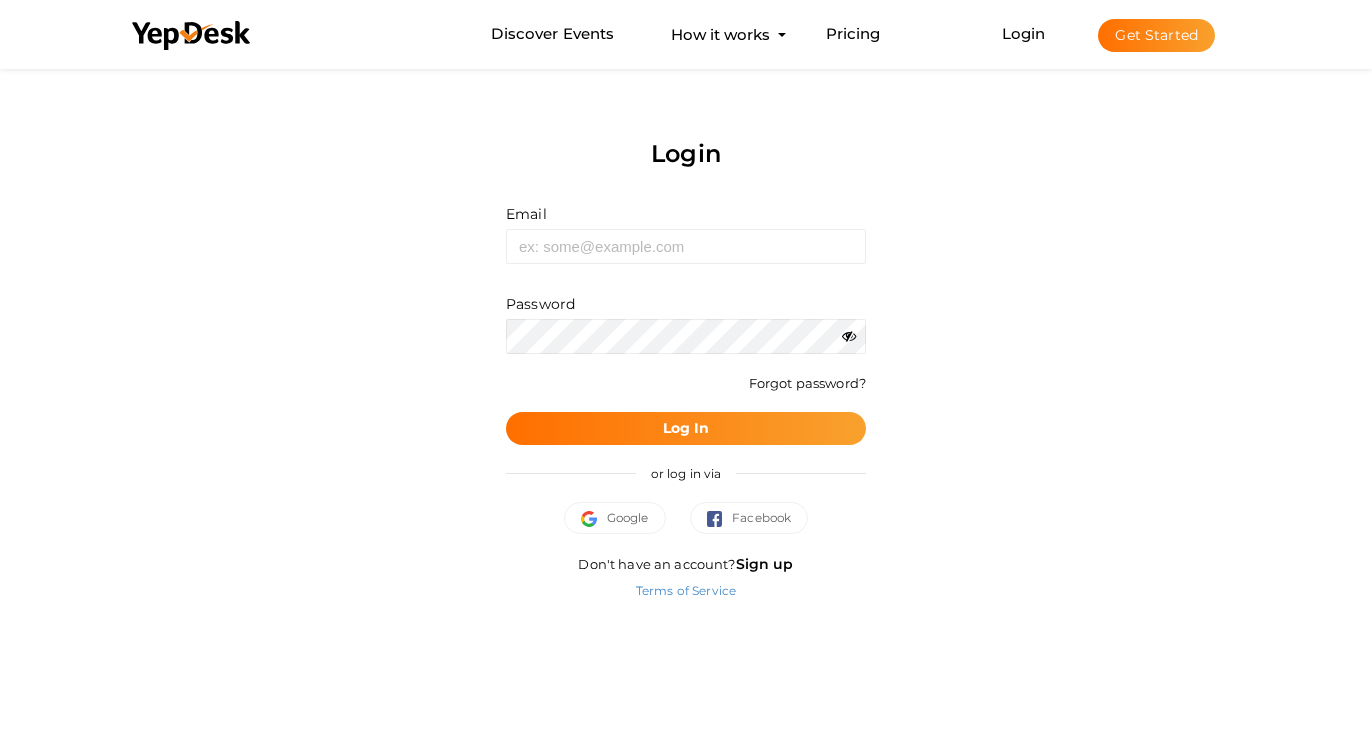 click at bounding box center (849, 336) 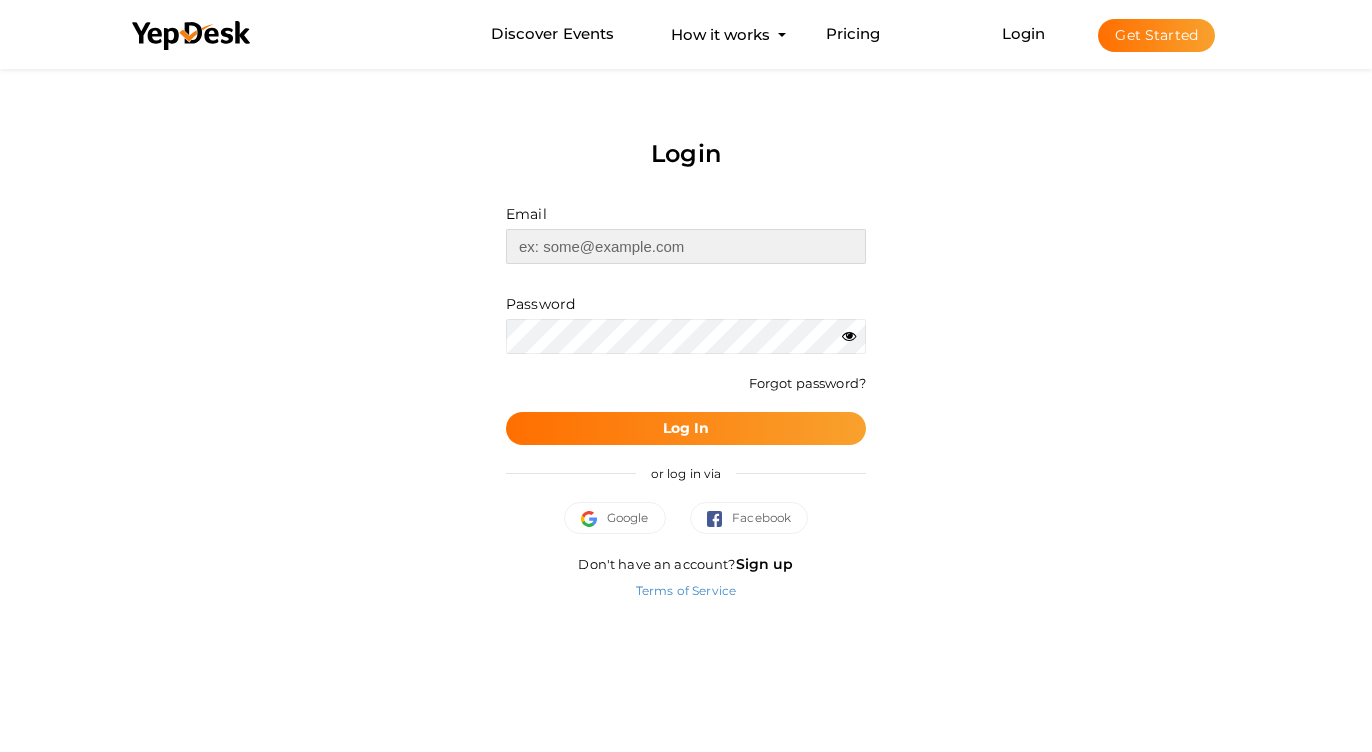 click at bounding box center [686, 246] 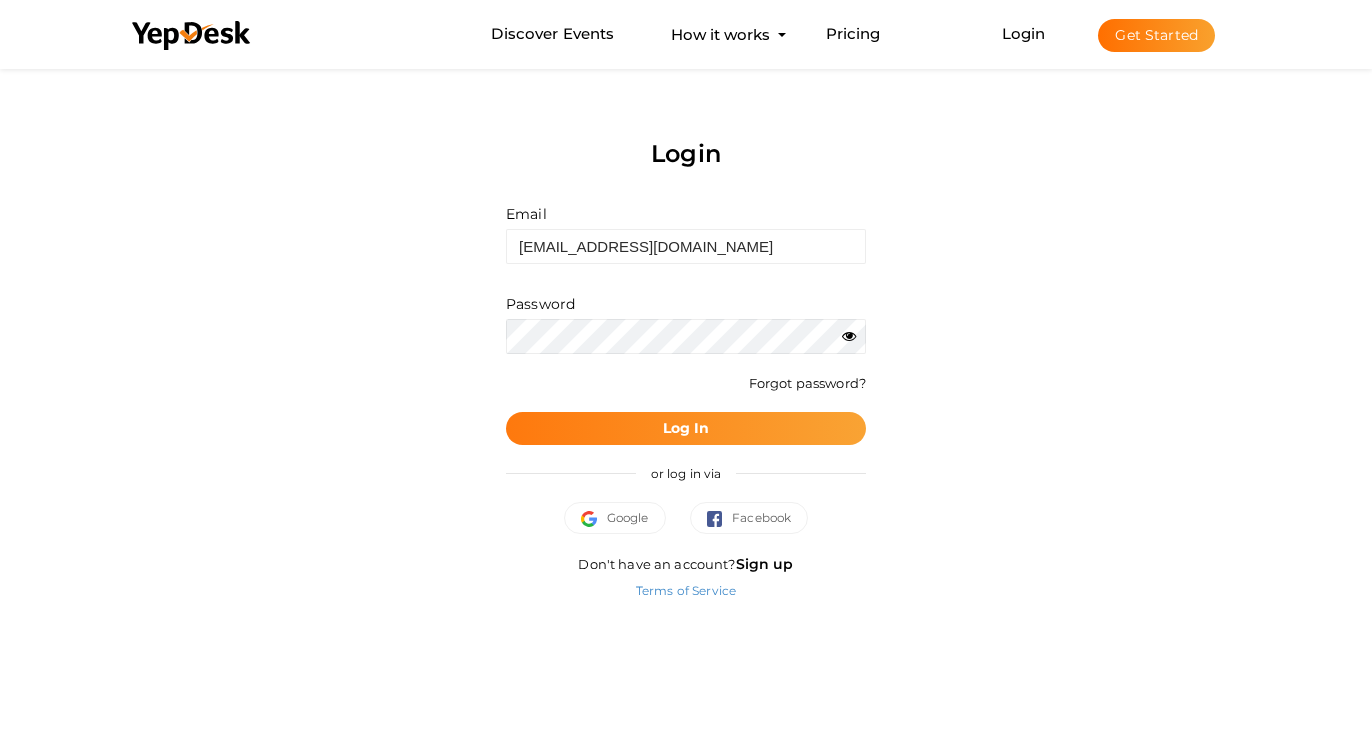 click on "Log In" at bounding box center (686, 428) 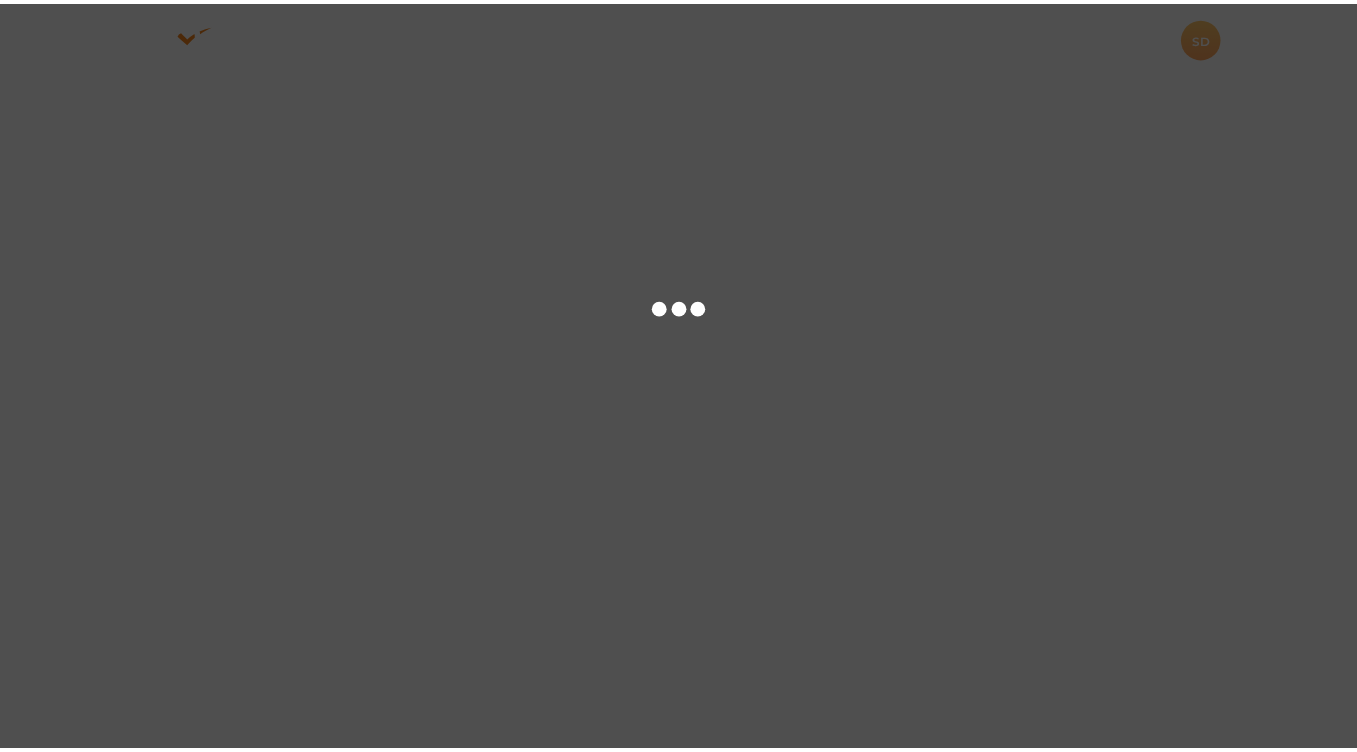 scroll, scrollTop: 0, scrollLeft: 0, axis: both 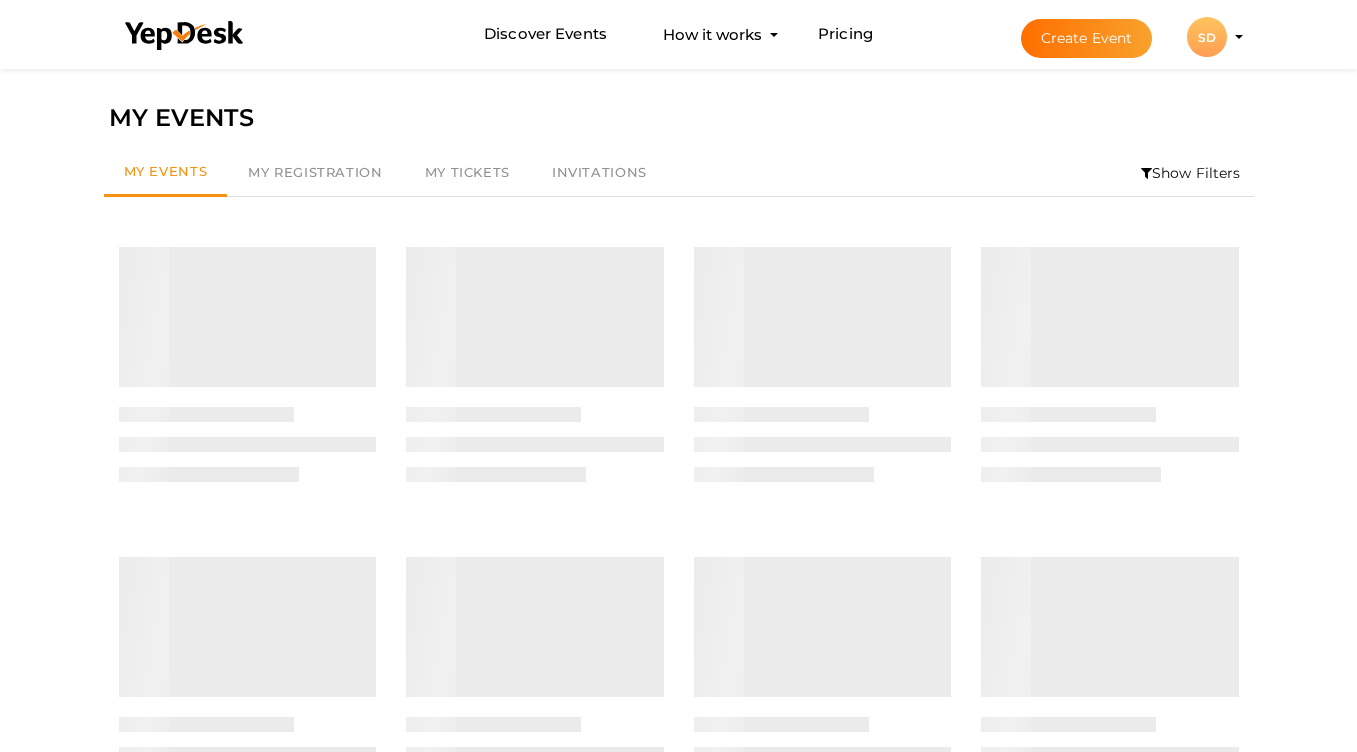 click on "SD" at bounding box center (1207, 37) 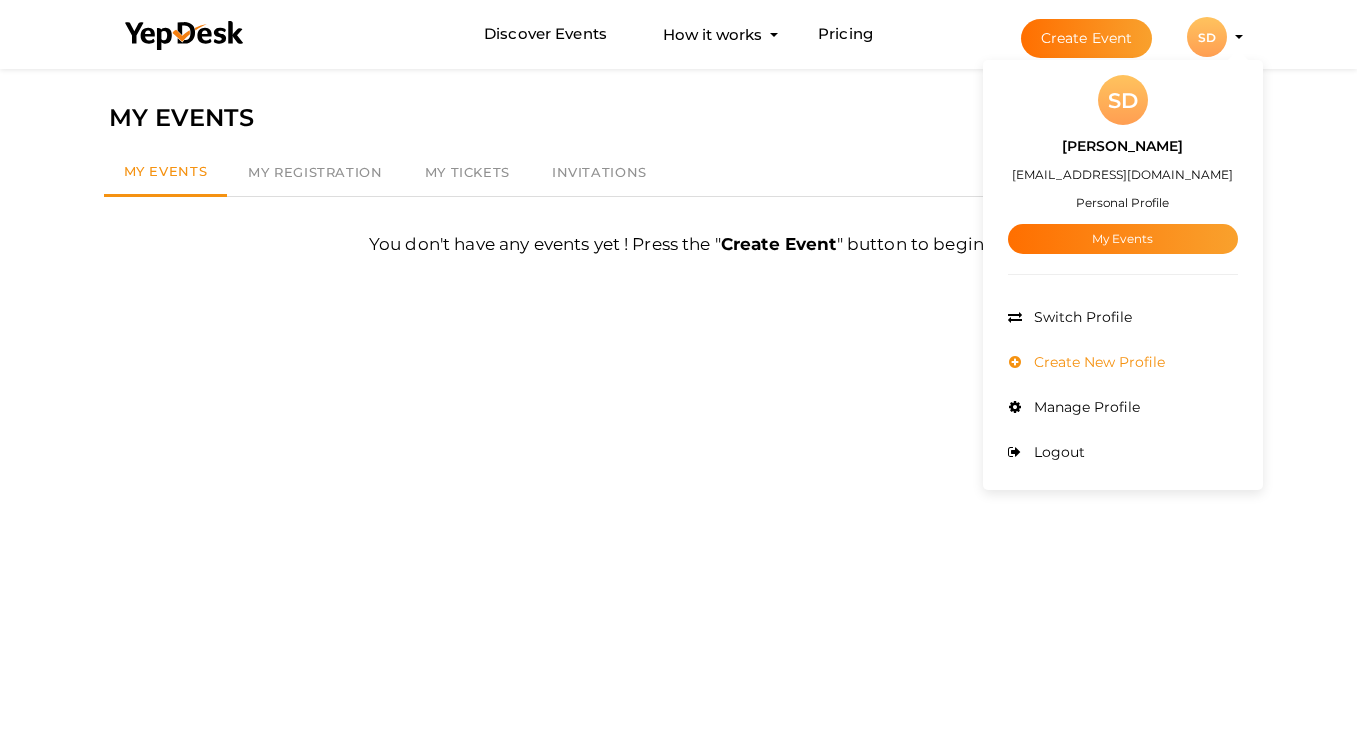 click on "Create New Profile" at bounding box center (1097, 362) 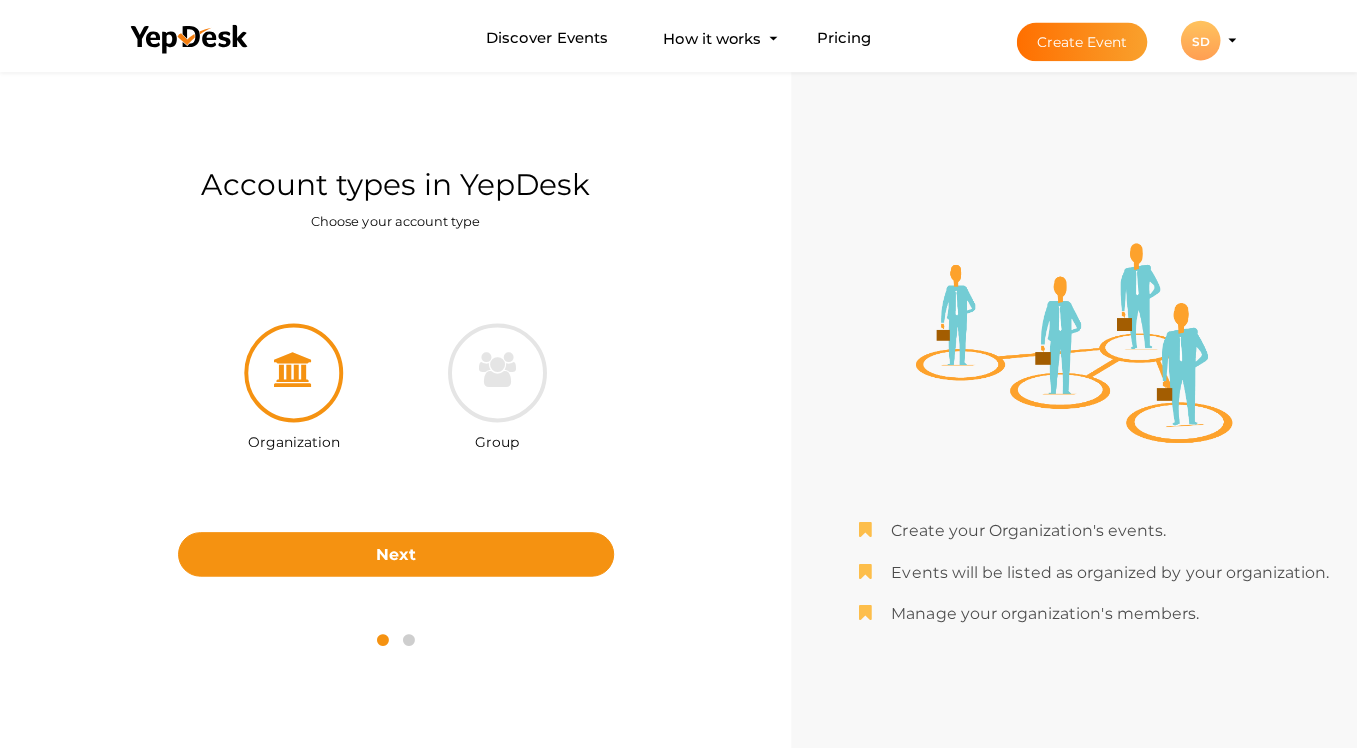 scroll, scrollTop: 0, scrollLeft: 0, axis: both 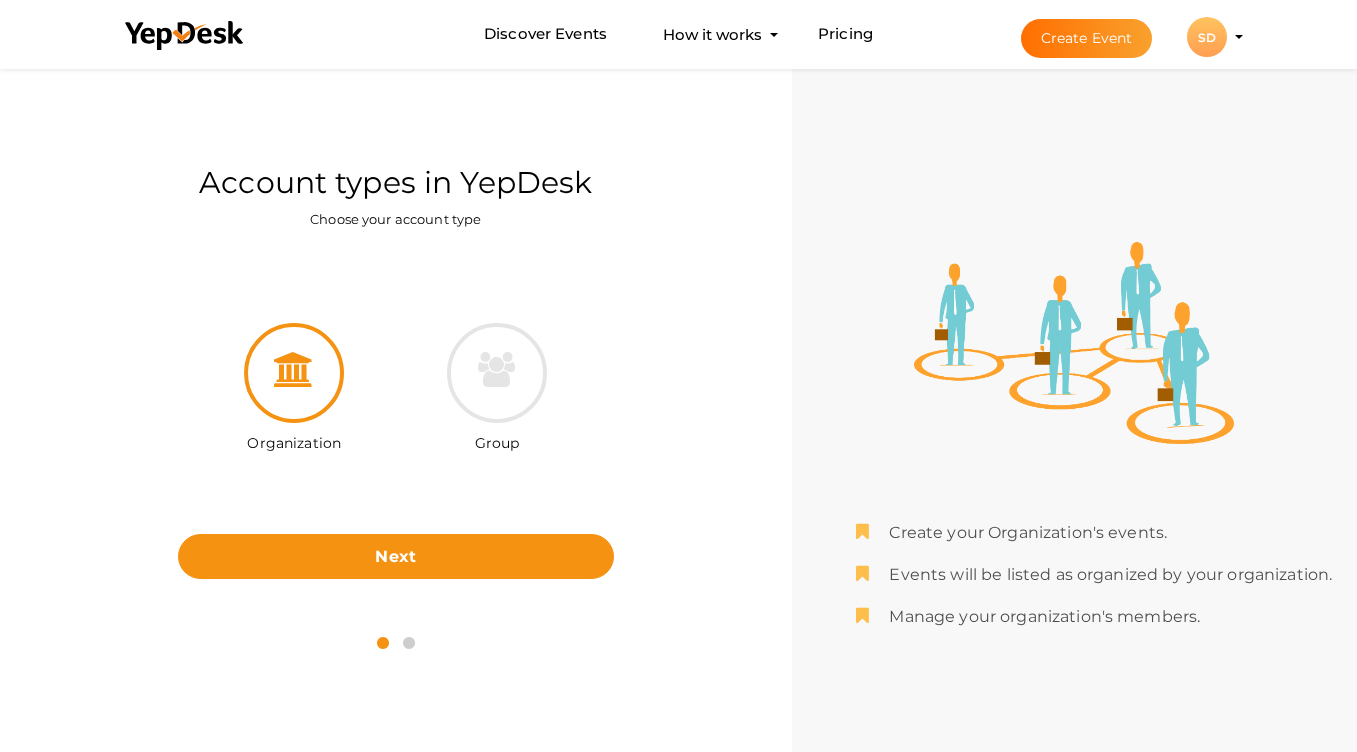 click on "SD" at bounding box center (1207, 37) 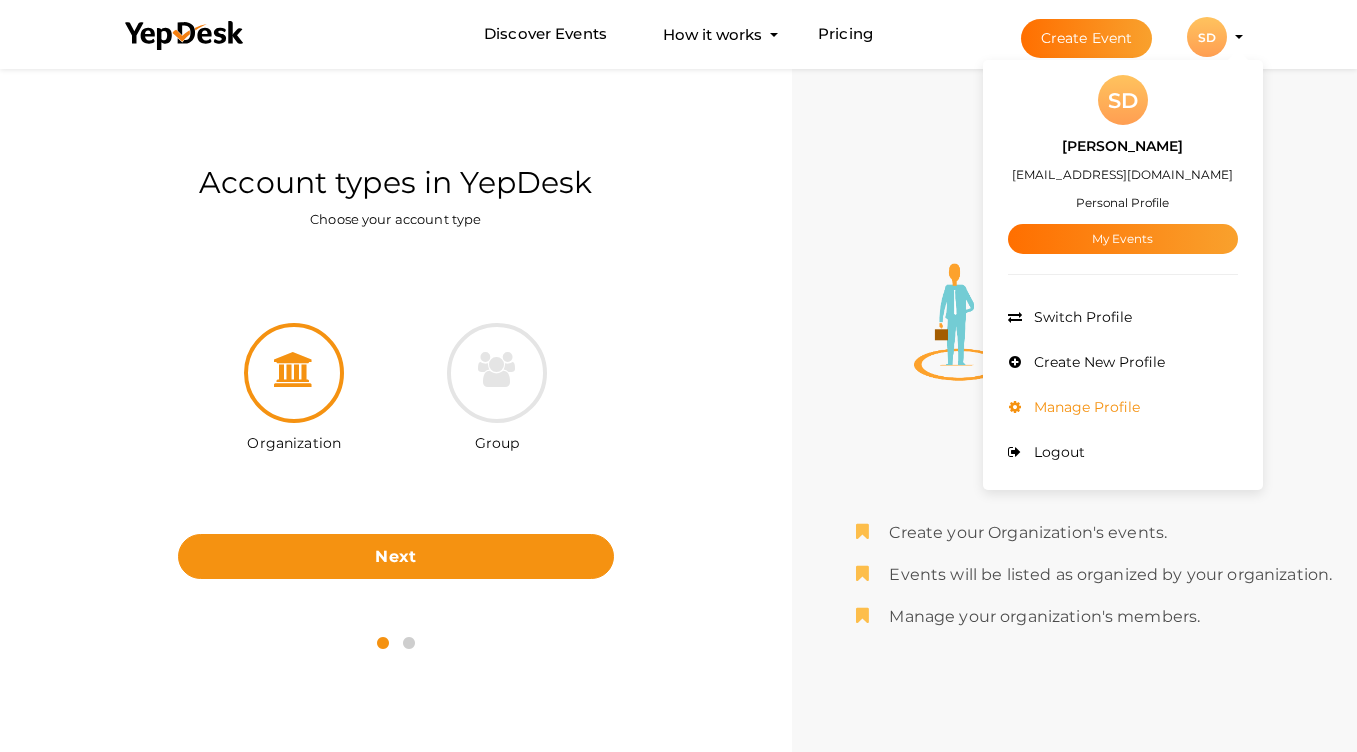 click on "Manage Profile" at bounding box center [1084, 407] 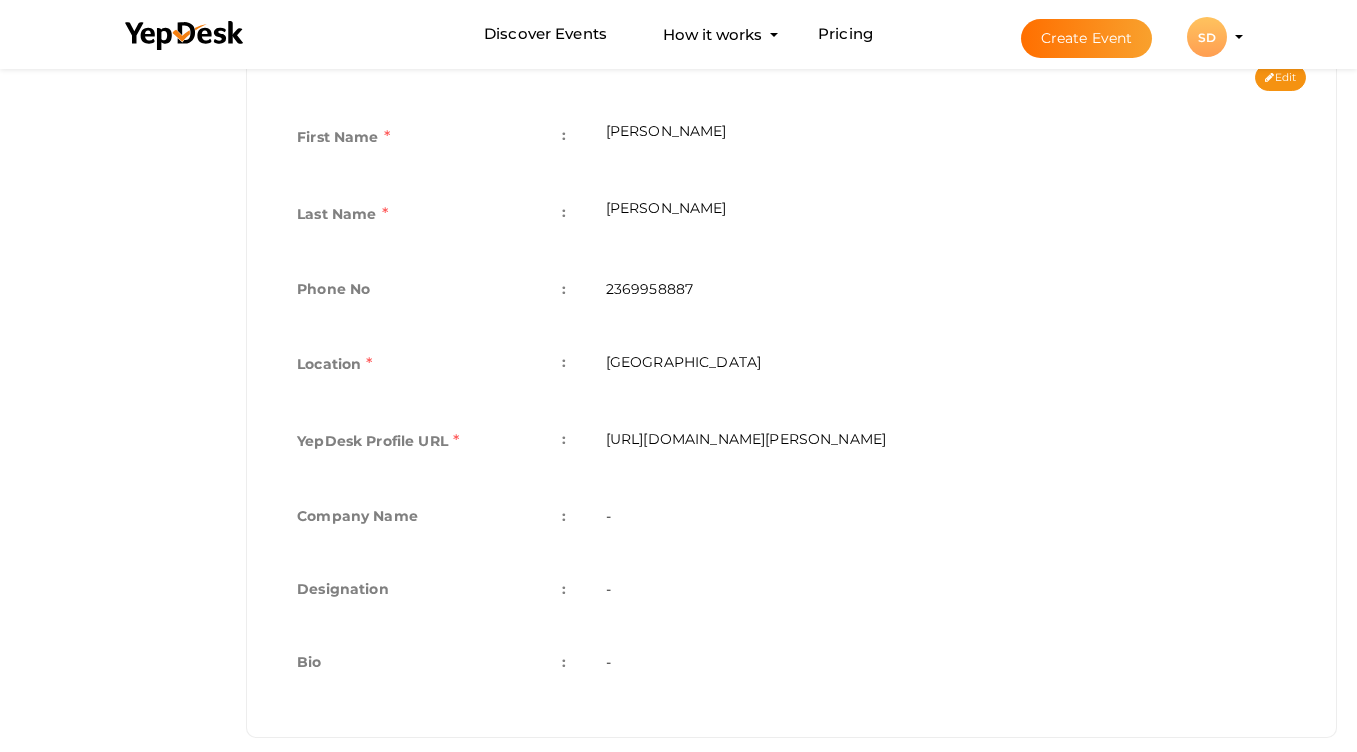 scroll, scrollTop: 500, scrollLeft: 0, axis: vertical 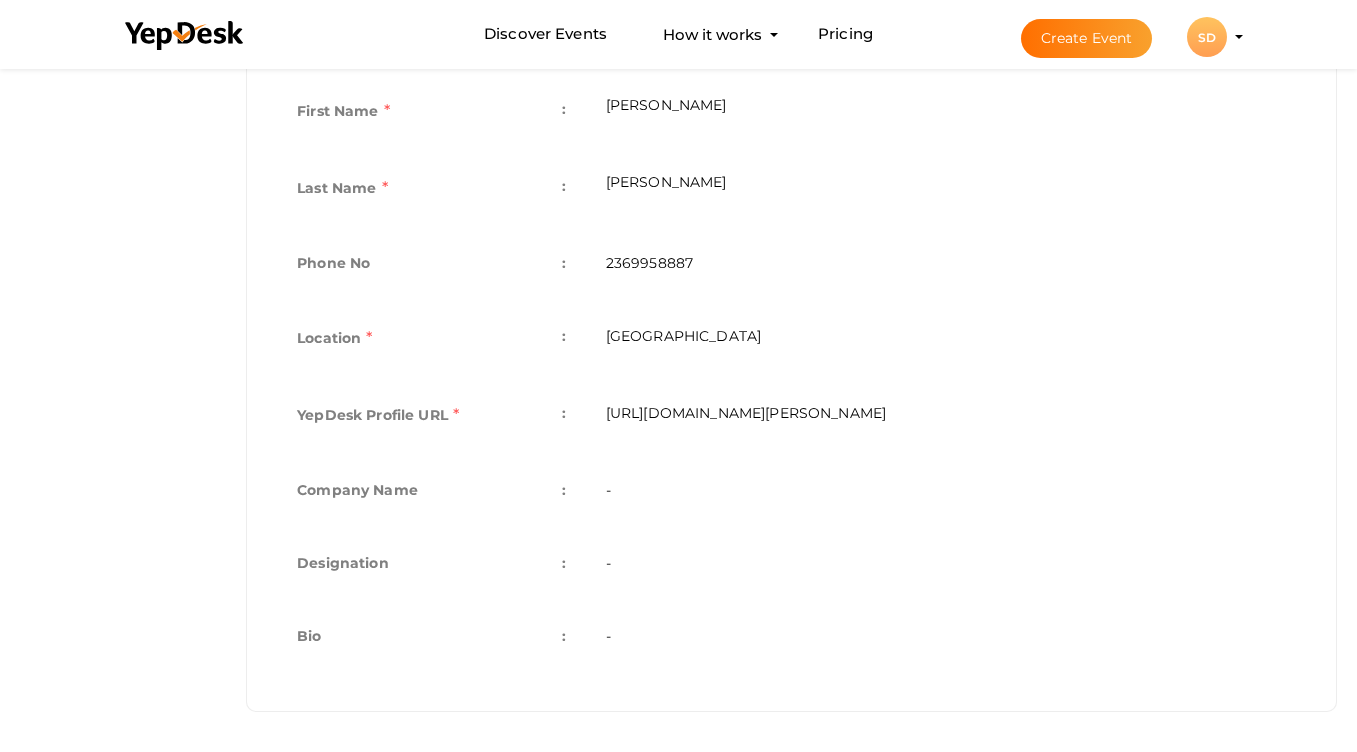 click on "-" at bounding box center [946, 638] 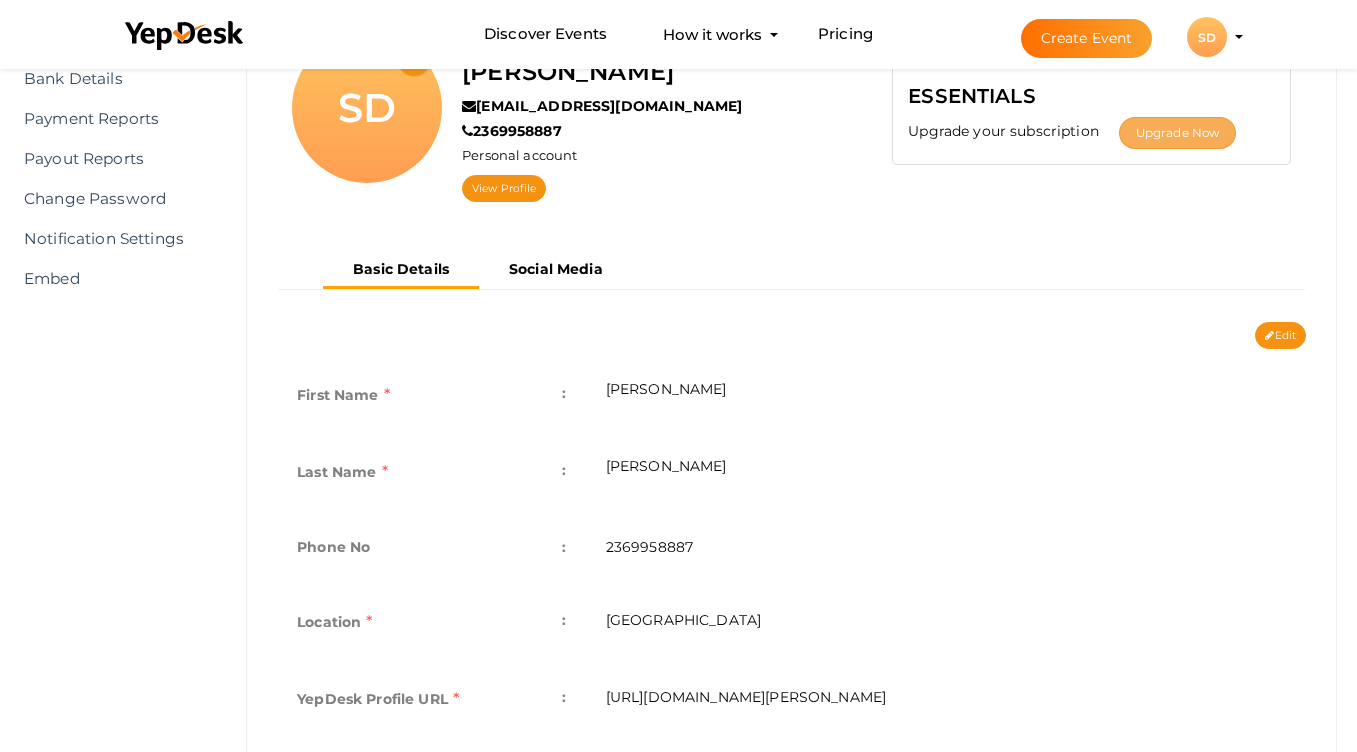 scroll, scrollTop: 20, scrollLeft: 0, axis: vertical 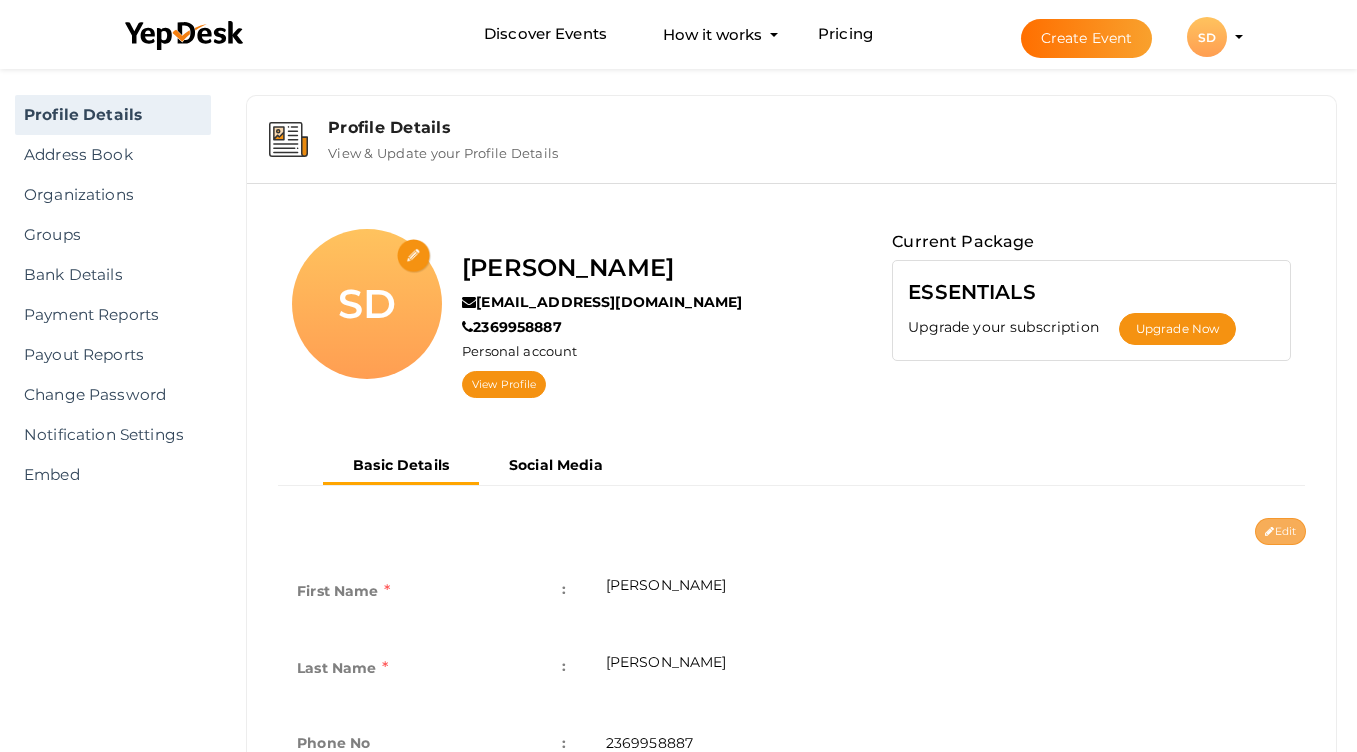click on "Edit" at bounding box center [1280, 531] 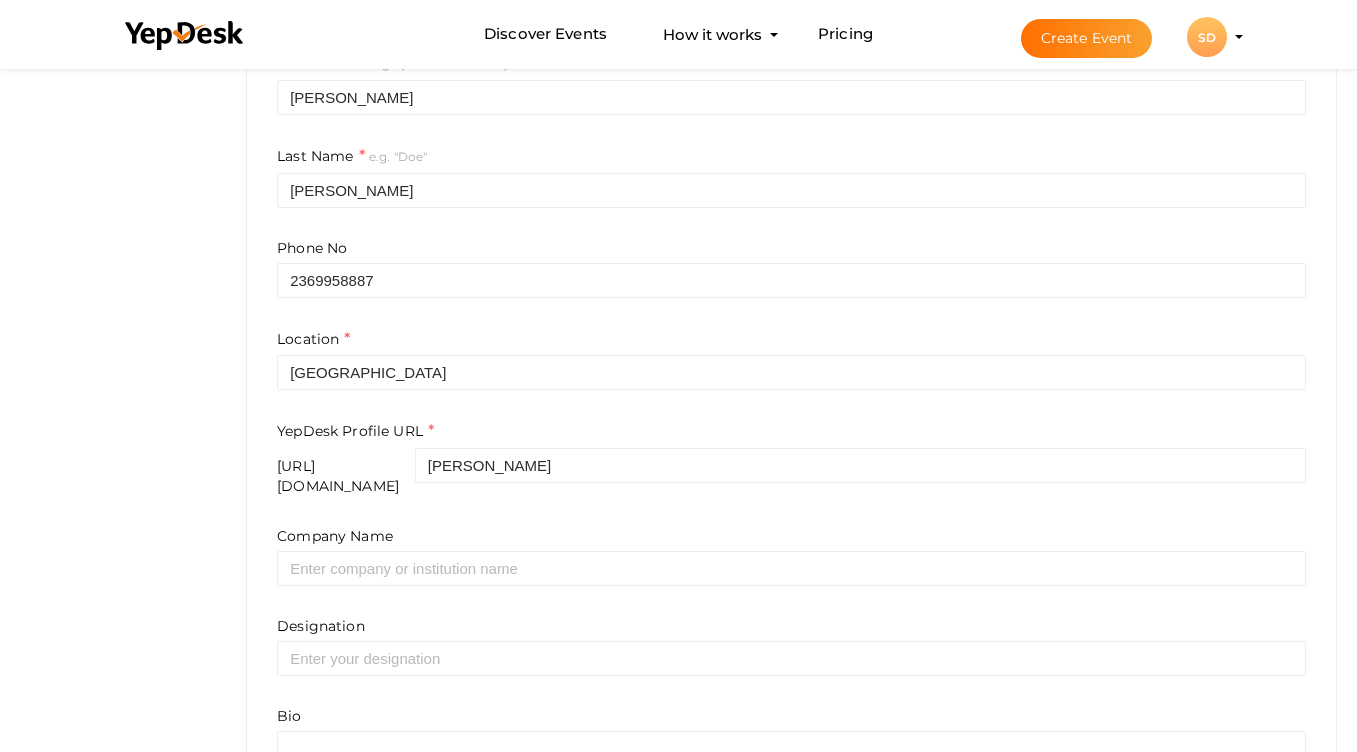 scroll, scrollTop: 620, scrollLeft: 0, axis: vertical 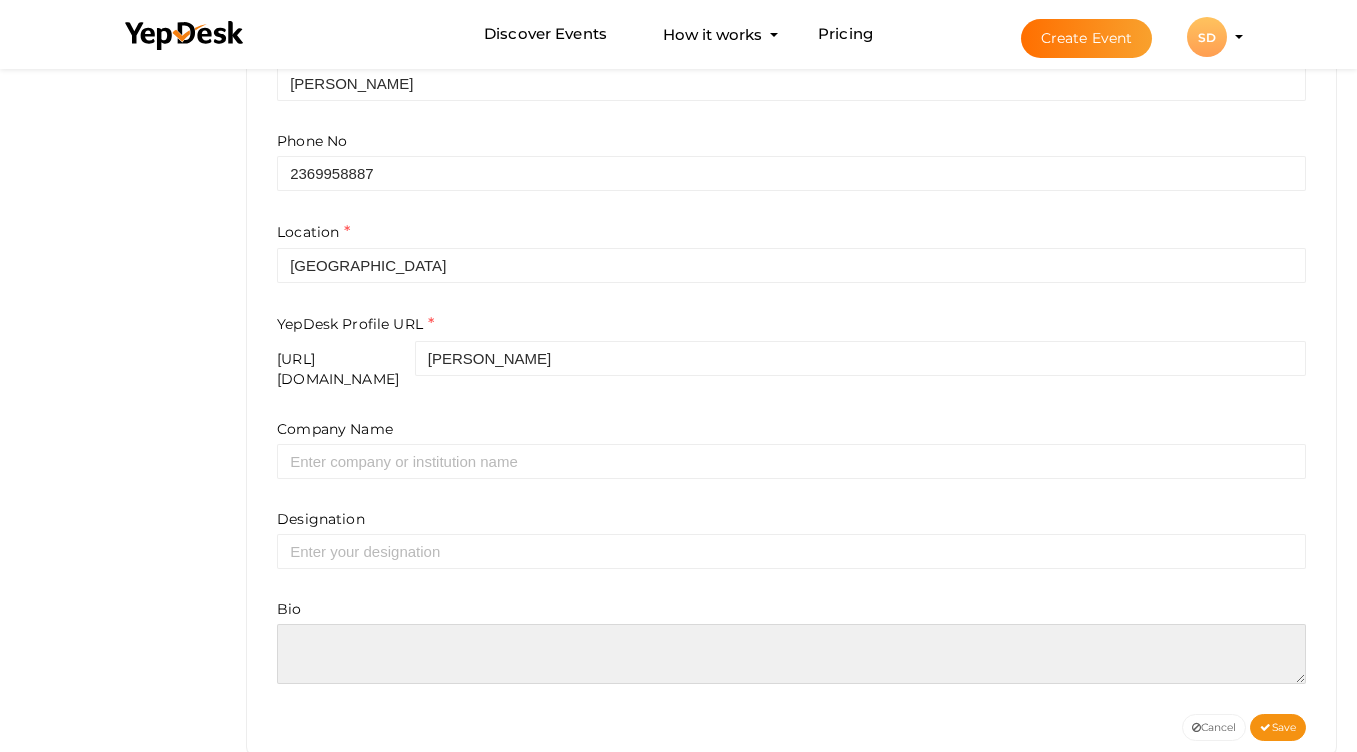 click at bounding box center (791, 654) 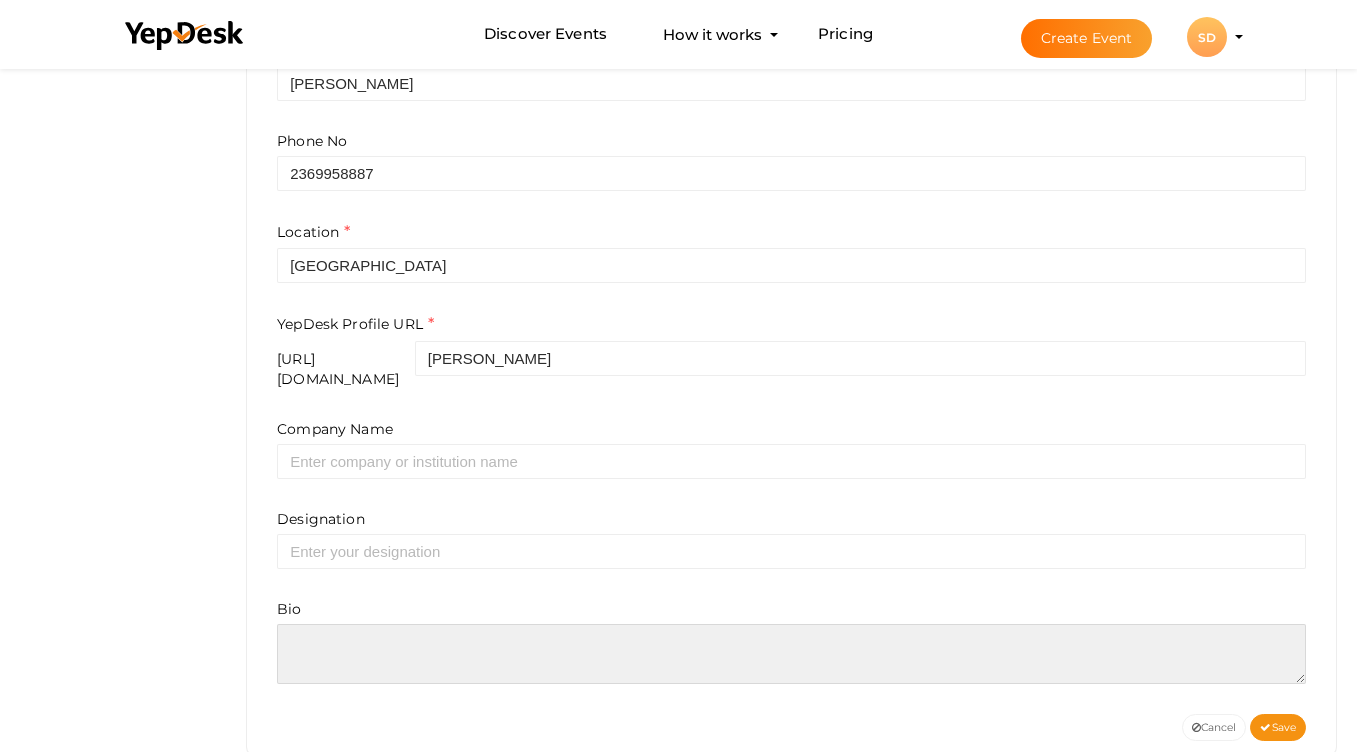 paste on "Flexguard Security is a trusted provider of professional security services across British Columbia, with a focus on Metro Vancouver. We offer tailored solutions for residential security Vancouver, commercial security Vancouver, mobile patrol security Vancouver, construction security Vancouver, and events security Vancouver. Founded in 2021 by a team of criminology and law enforcement professionals, along with experts in marketing and IT, Flexguard is committed to community safety and service. Headquartered in Richmond, BC, we take pride in delivering the best security guard services in Vancouver, backed by a highly trained team dedicated to protecting people, property, and peace of mind." 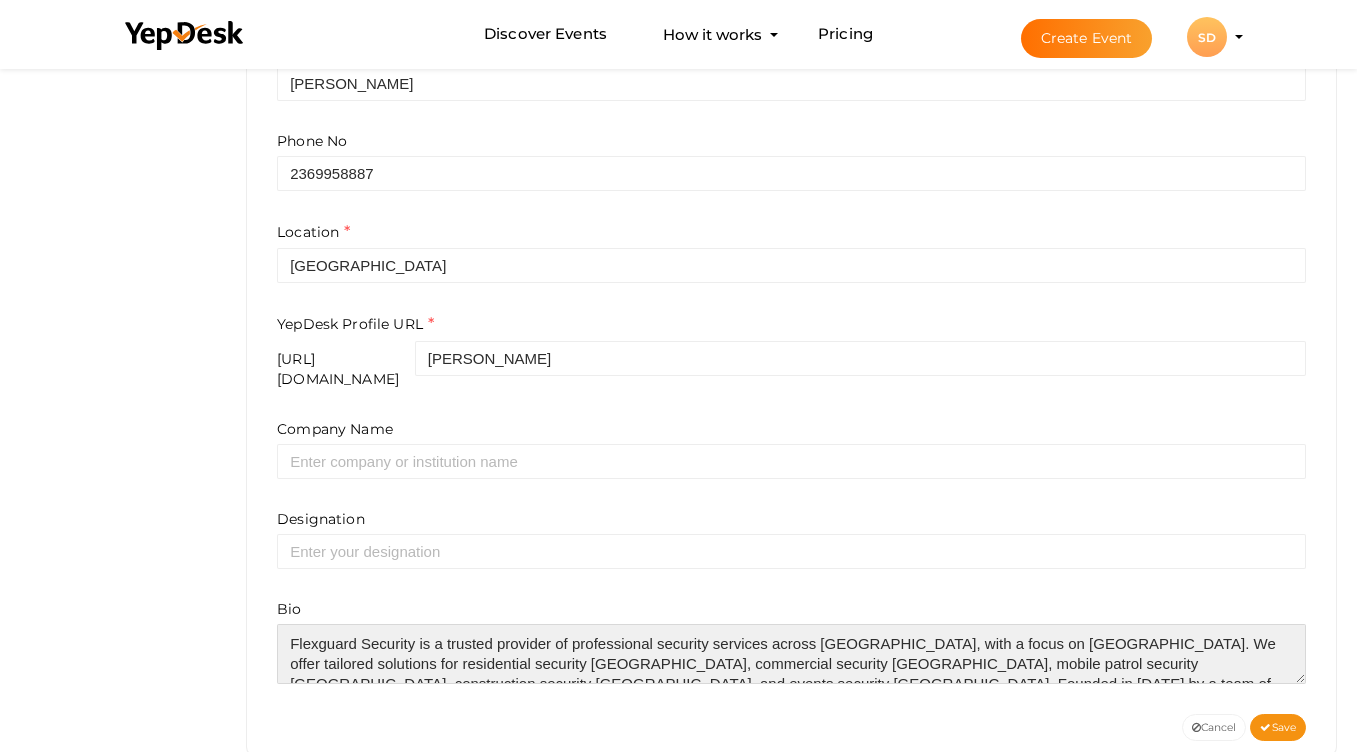 scroll, scrollTop: 90, scrollLeft: 0, axis: vertical 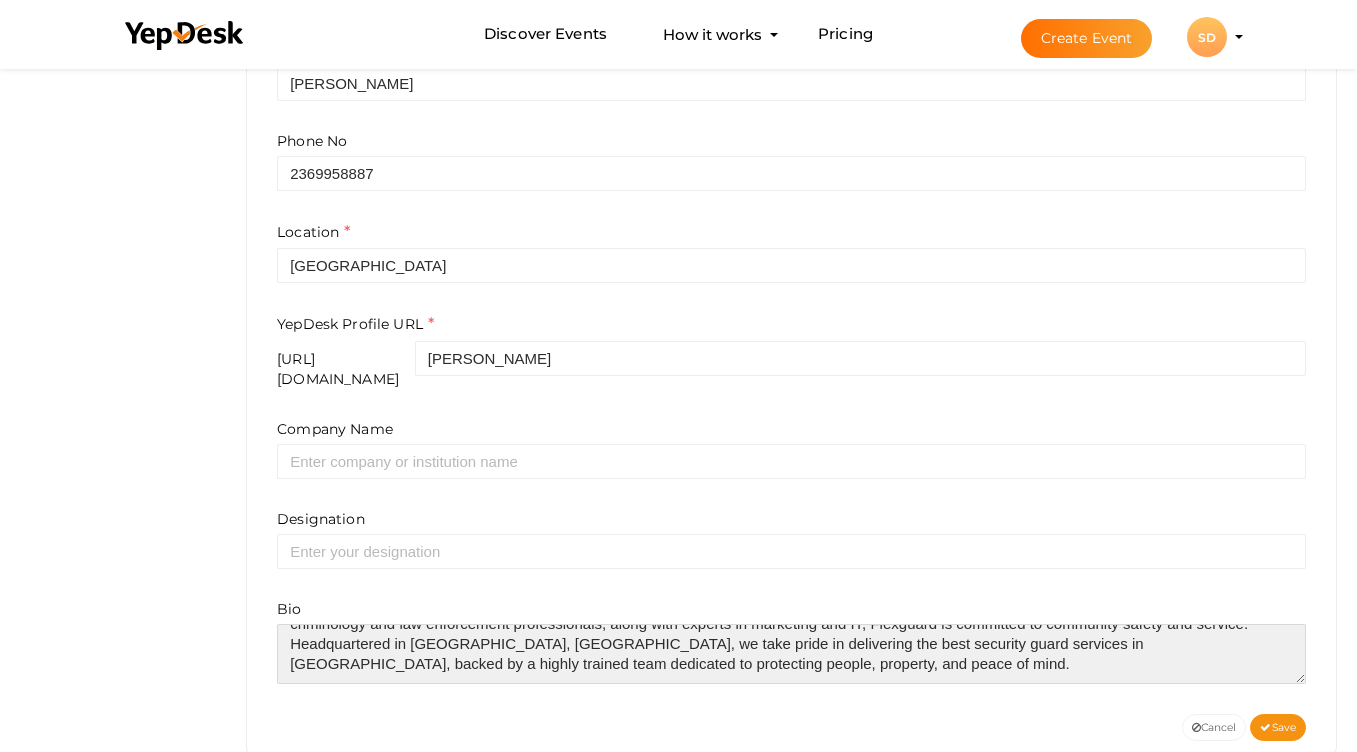 type on "Flexguard Security is a trusted provider of professional security services across British Columbia, with a focus on Metro Vancouver. We offer tailored solutions for residential security Vancouver, commercial security Vancouver, mobile patrol security Vancouver, construction security Vancouver, and events security Vancouver. Founded in 2021 by a team of criminology and law enforcement professionals, along with experts in marketing and IT, Flexguard is committed to community safety and service. Headquartered in Richmond, BC, we take pride in delivering the best security guard services in Vancouver, backed by a highly trained team dedicated to protecting people, property, and peace of mind." 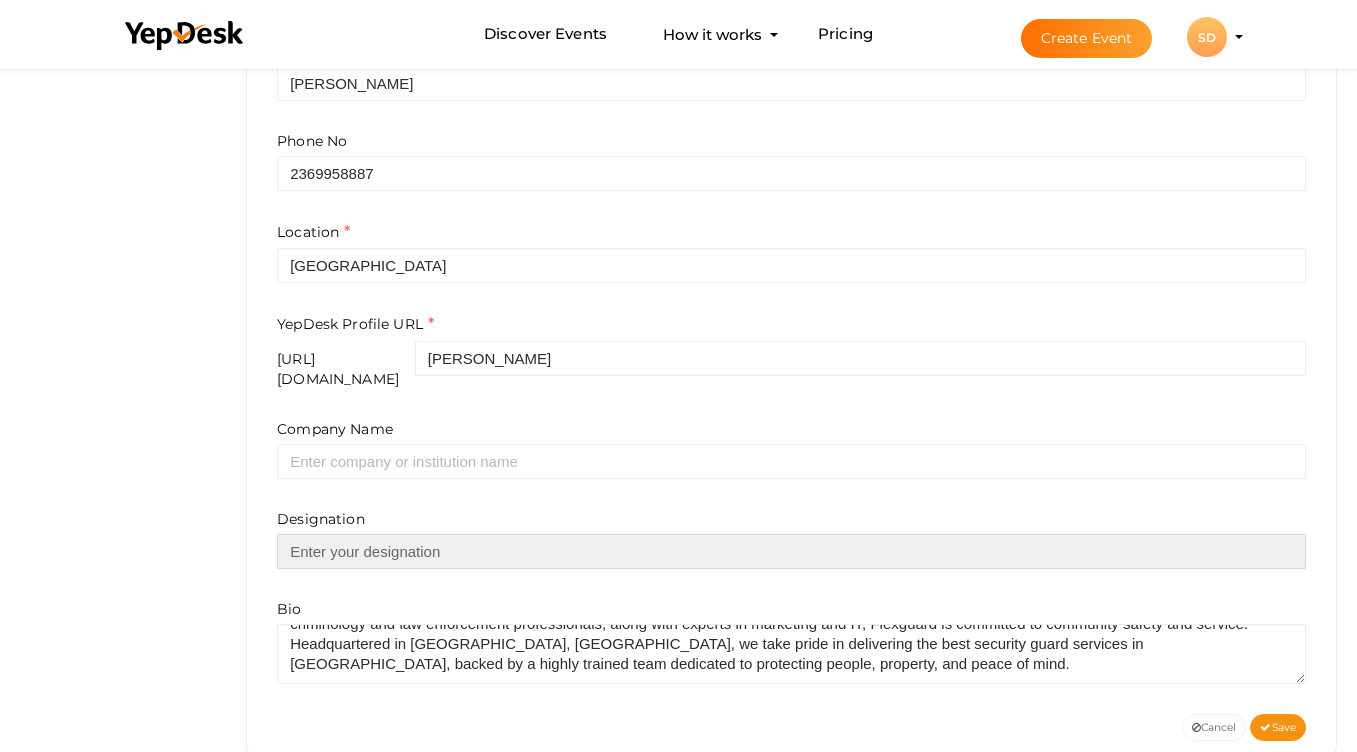 click at bounding box center [791, 551] 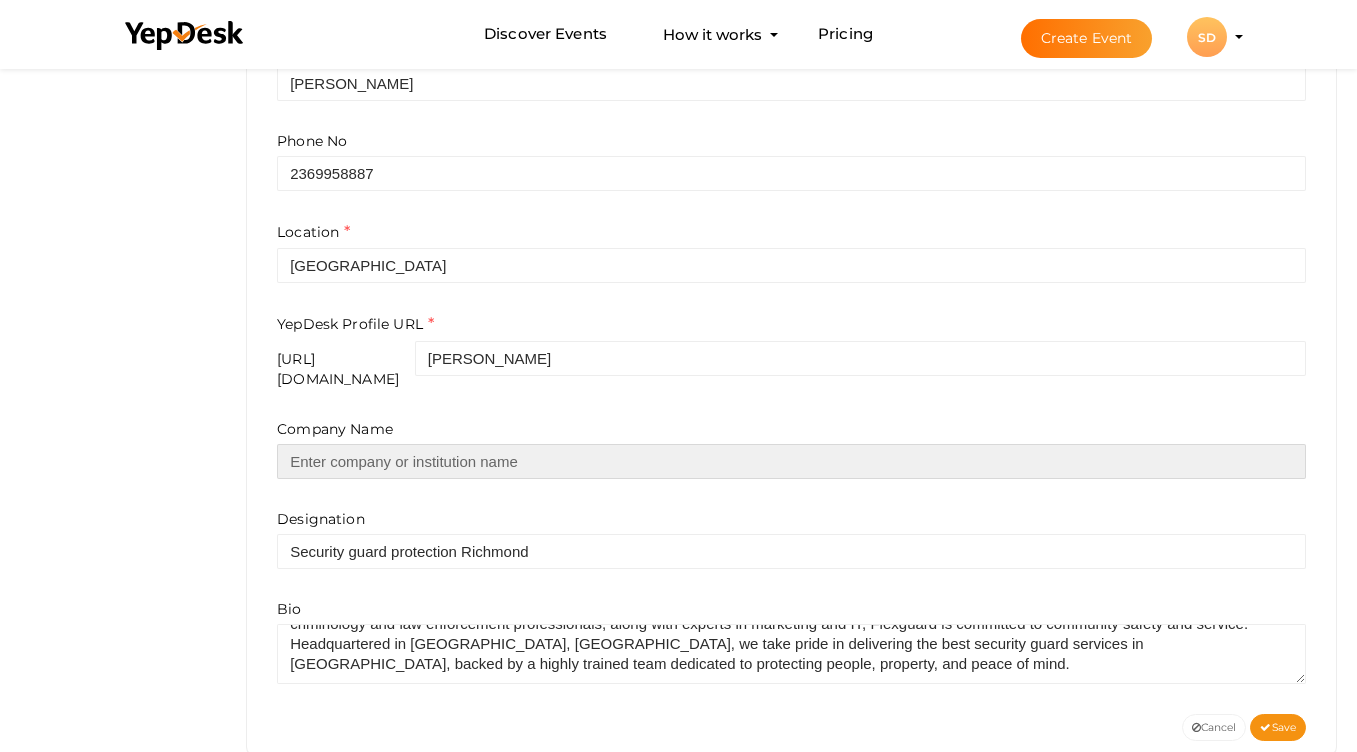 click at bounding box center [791, 461] 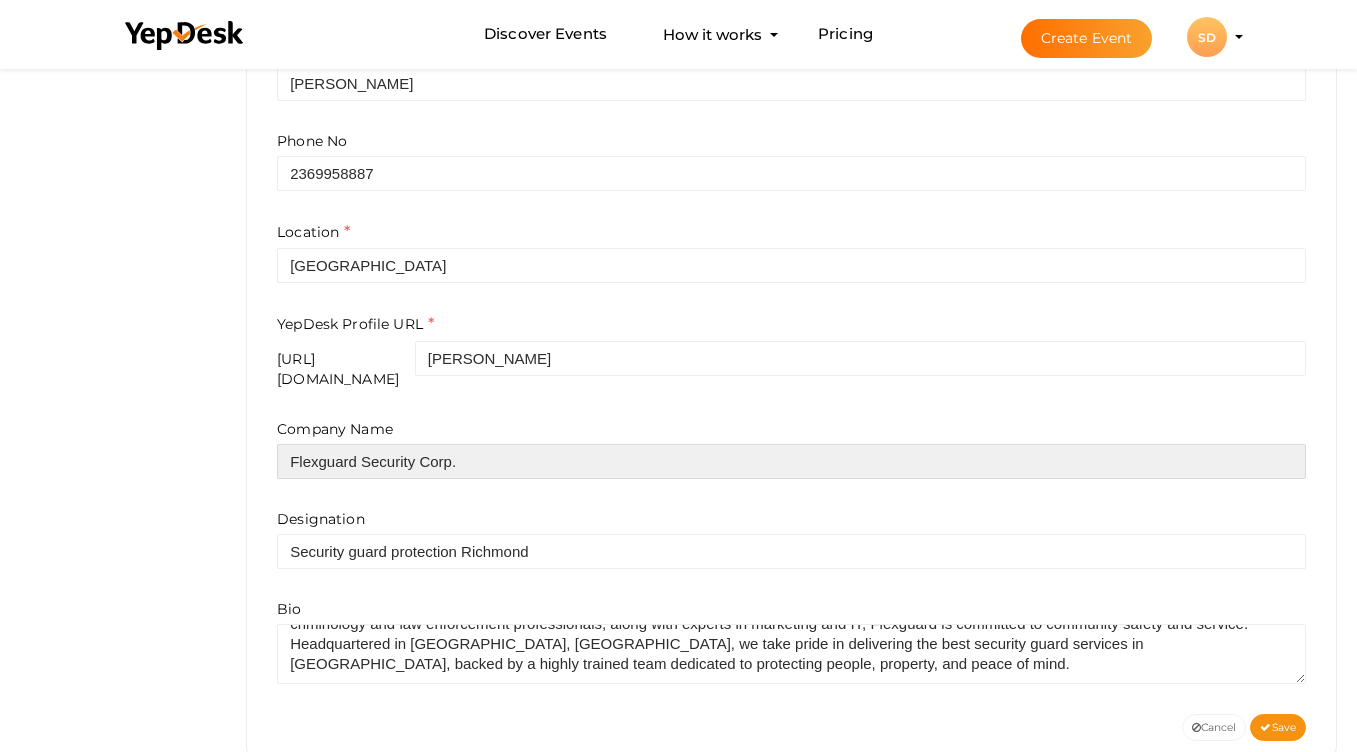 scroll, scrollTop: 500, scrollLeft: 0, axis: vertical 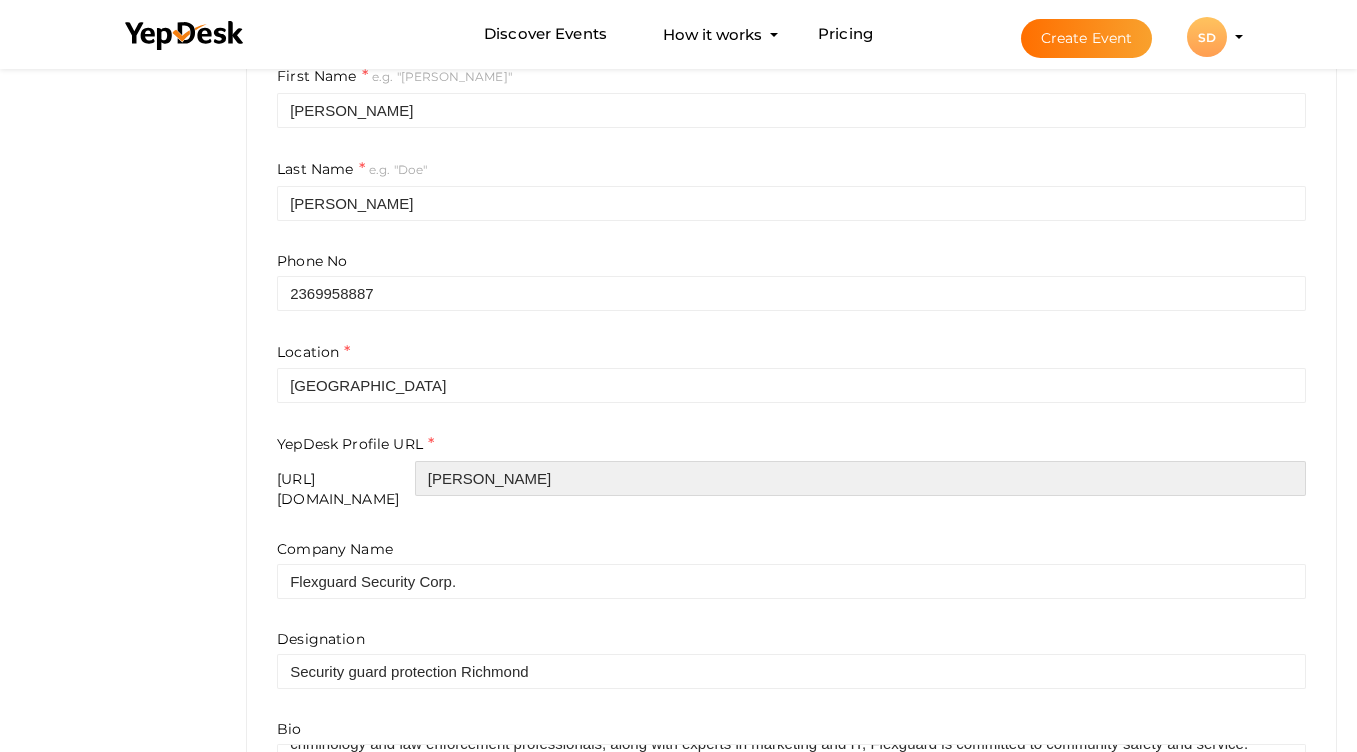 click on "saiyed-dean" at bounding box center [860, 478] 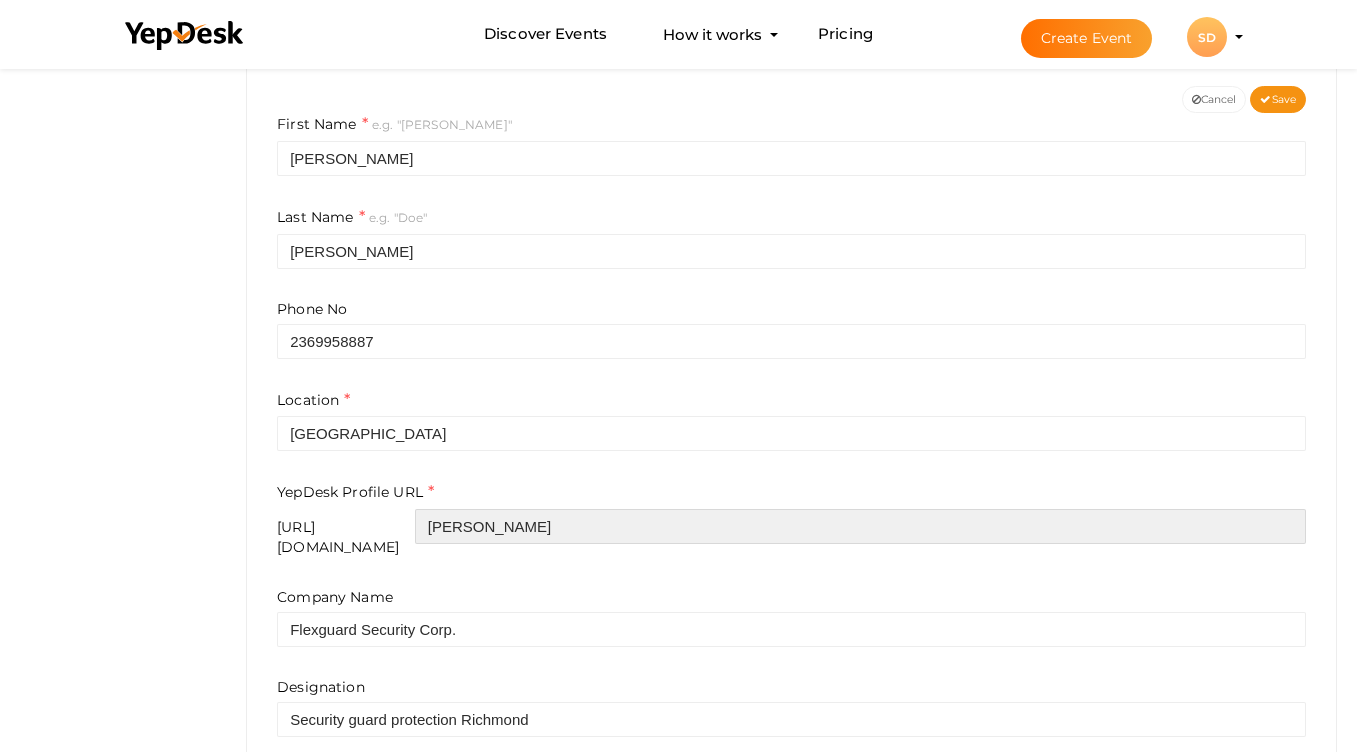 scroll, scrollTop: 500, scrollLeft: 0, axis: vertical 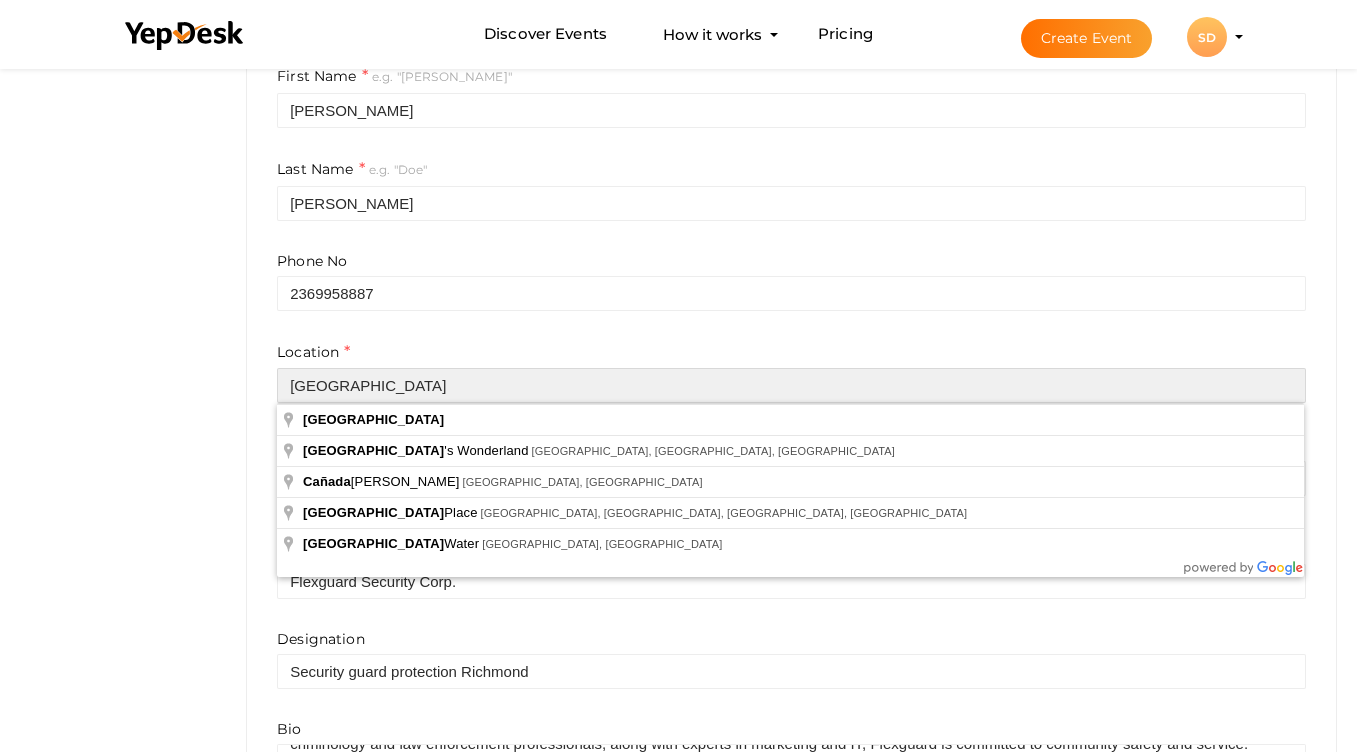 drag, startPoint x: 366, startPoint y: 389, endPoint x: 274, endPoint y: 374, distance: 93.214806 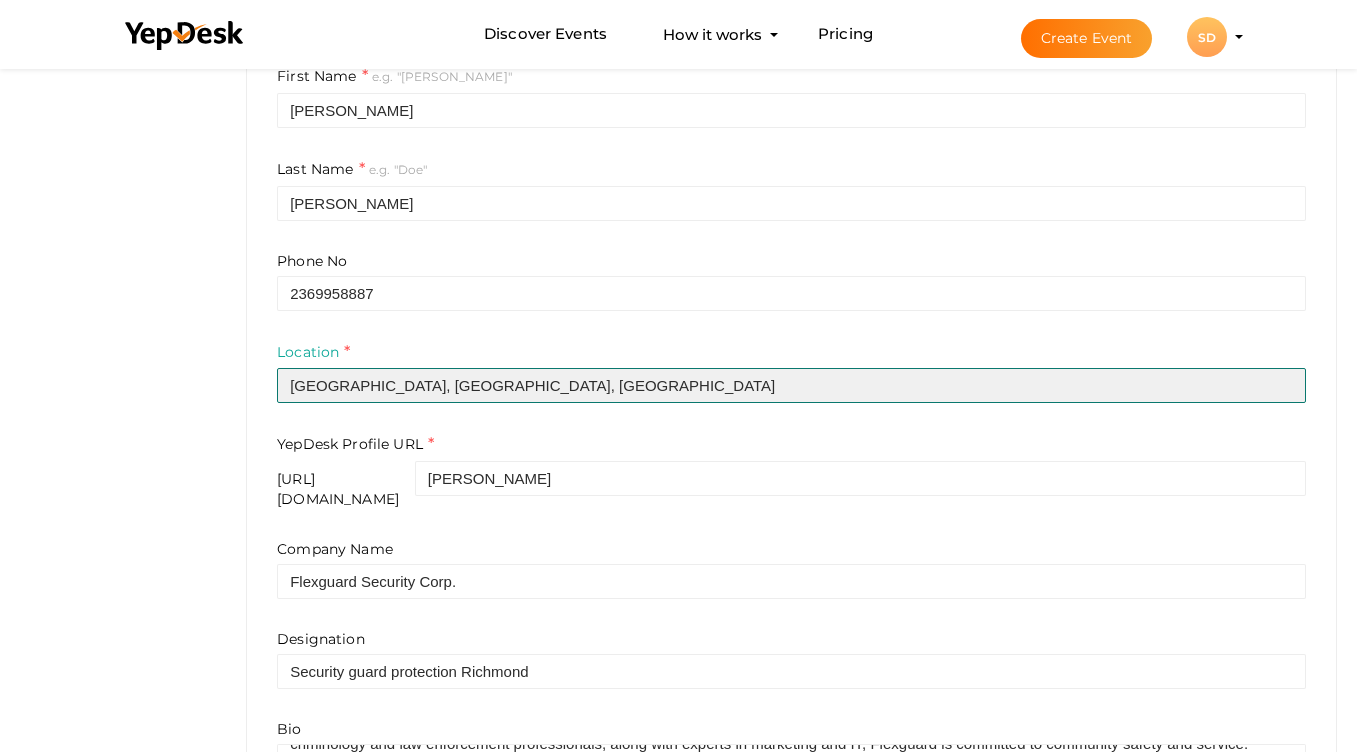 click on "Vancouver, BC, Canada" at bounding box center (791, 385) 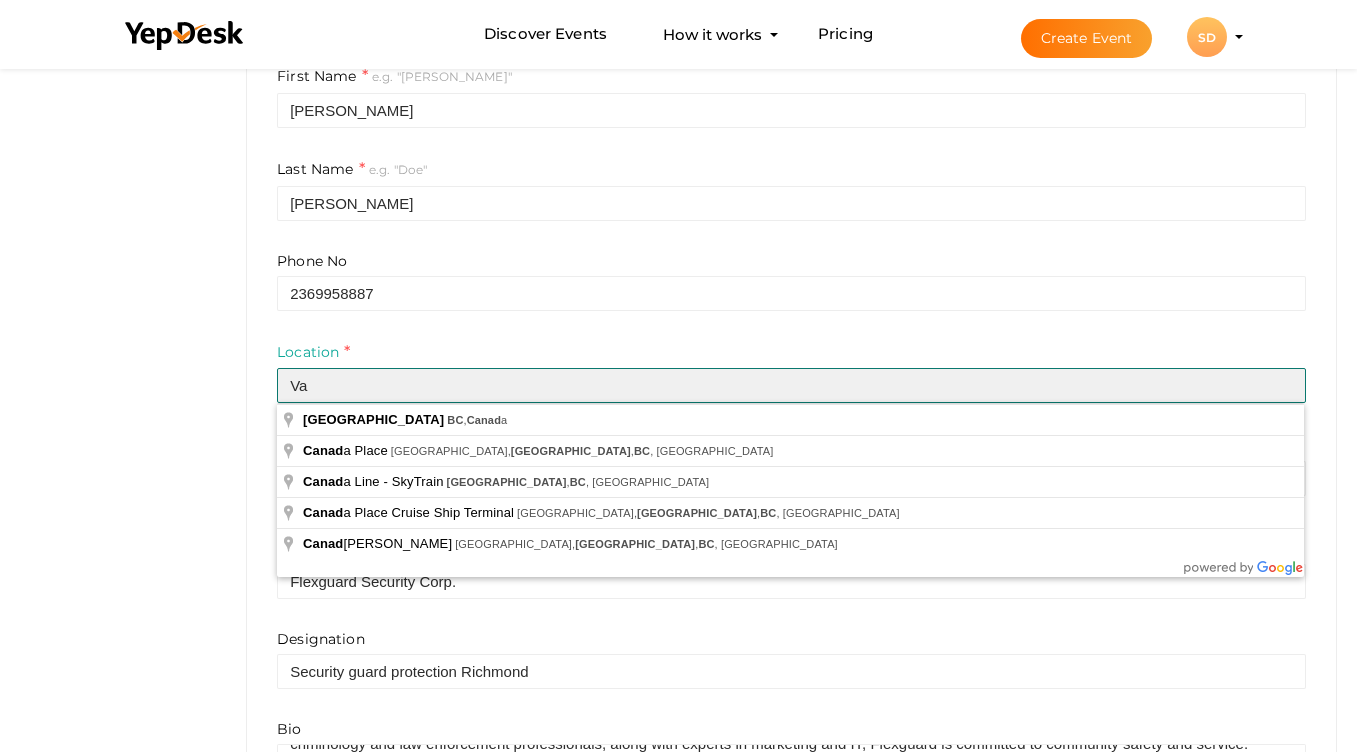 type on "V" 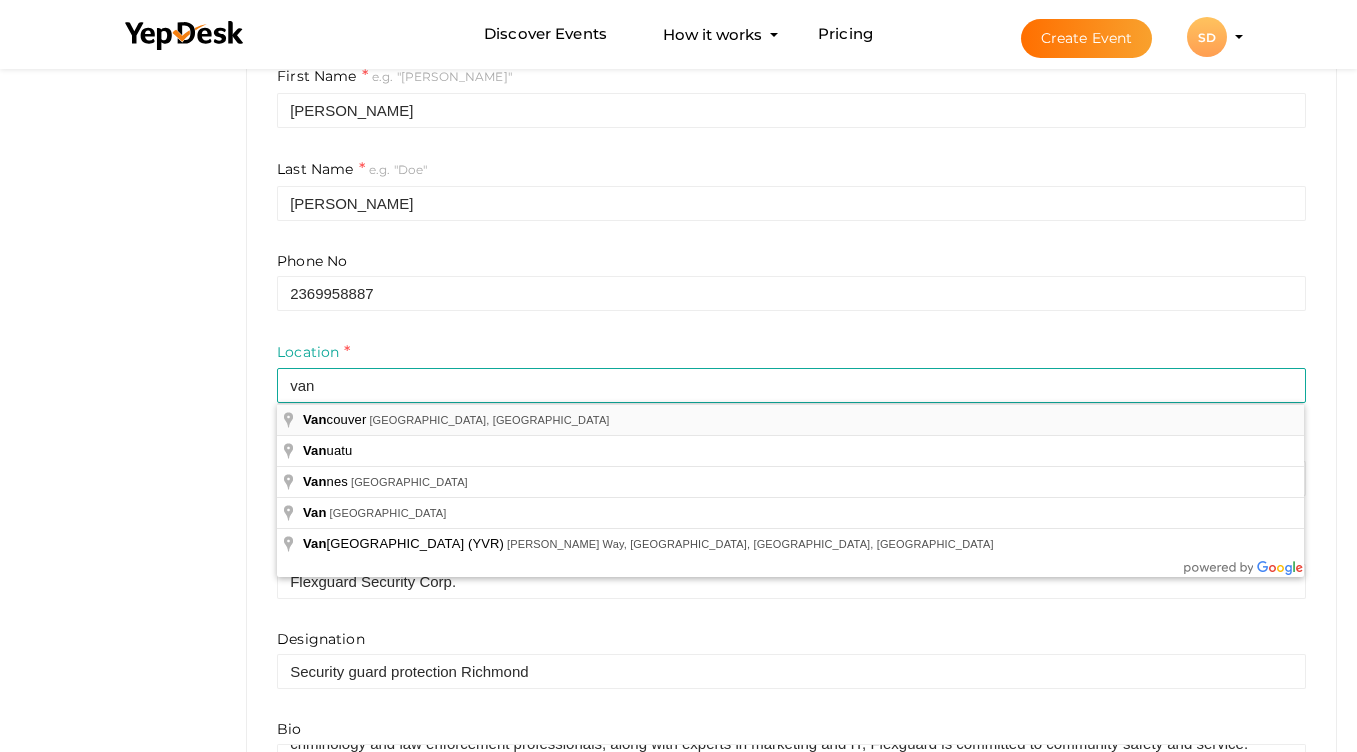 type on "Vancouver, BC, Canada" 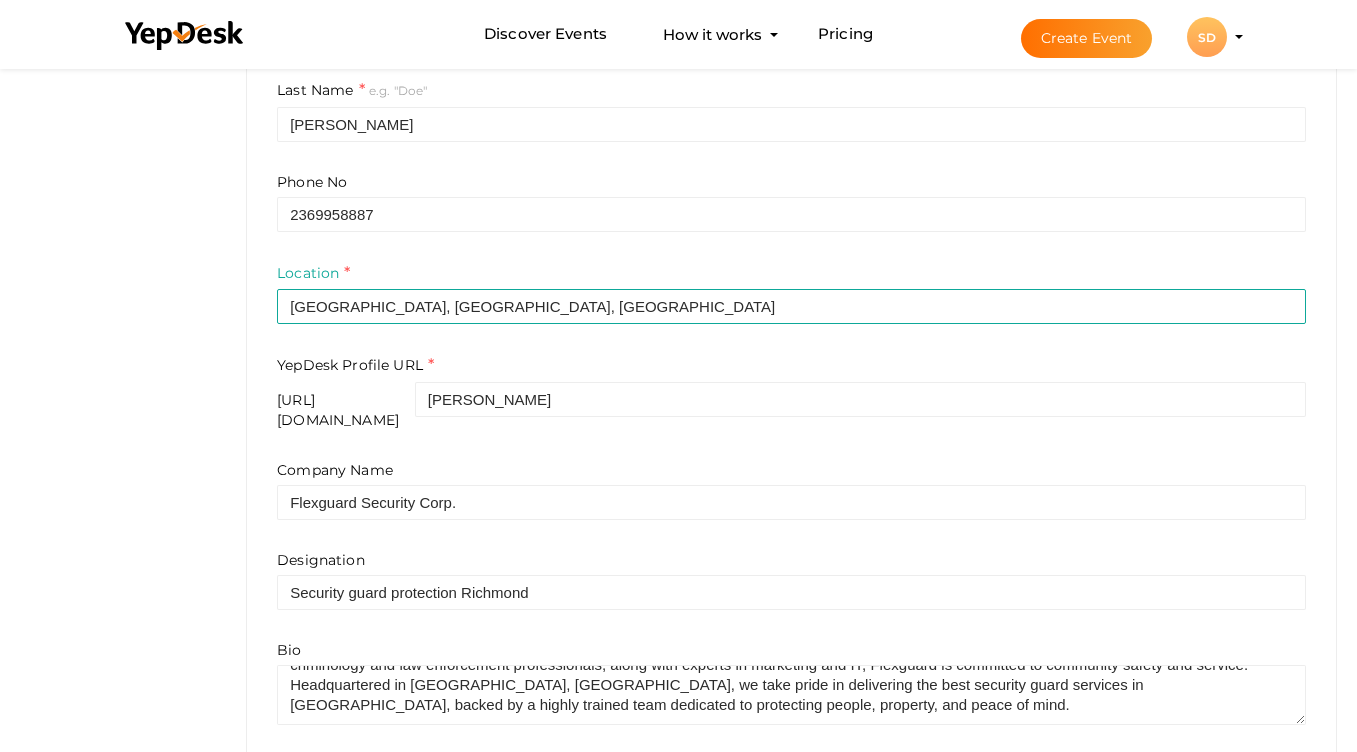 scroll, scrollTop: 652, scrollLeft: 0, axis: vertical 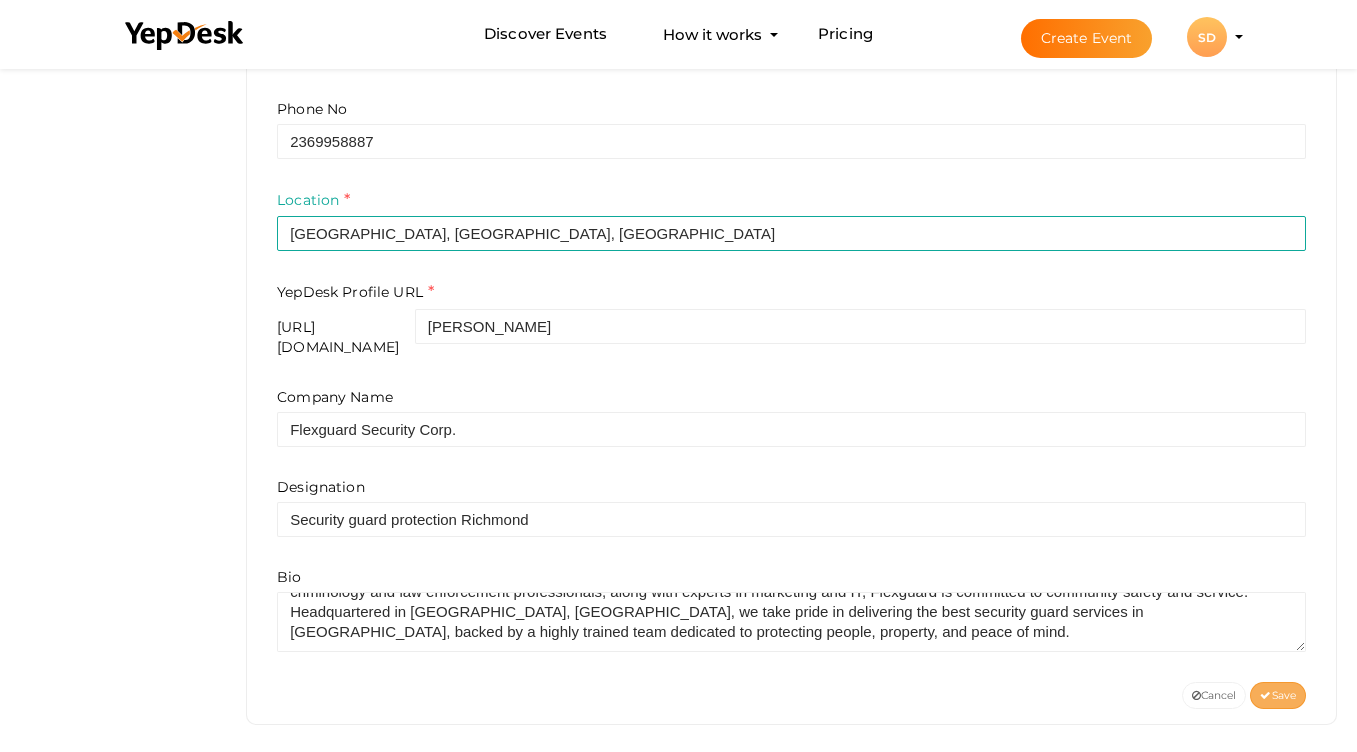 click on "Save" at bounding box center [1278, 695] 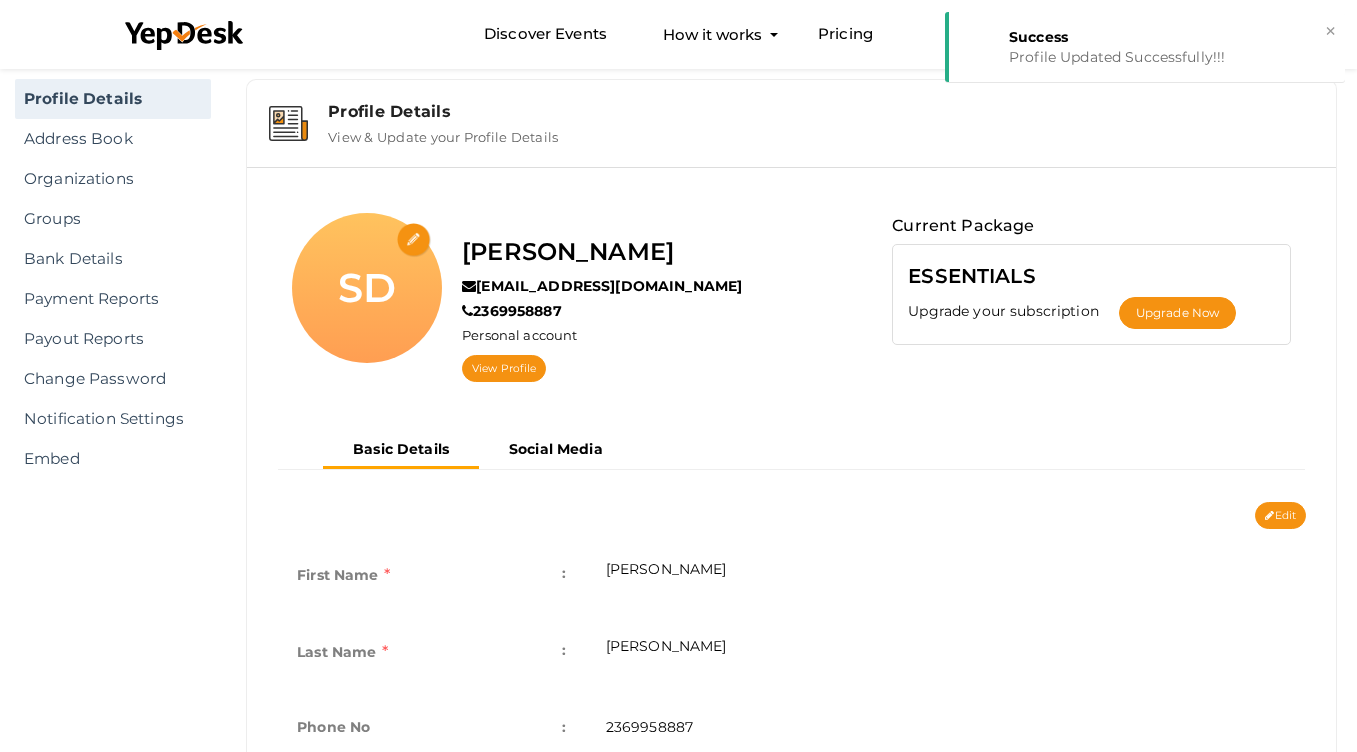 scroll, scrollTop: 0, scrollLeft: 0, axis: both 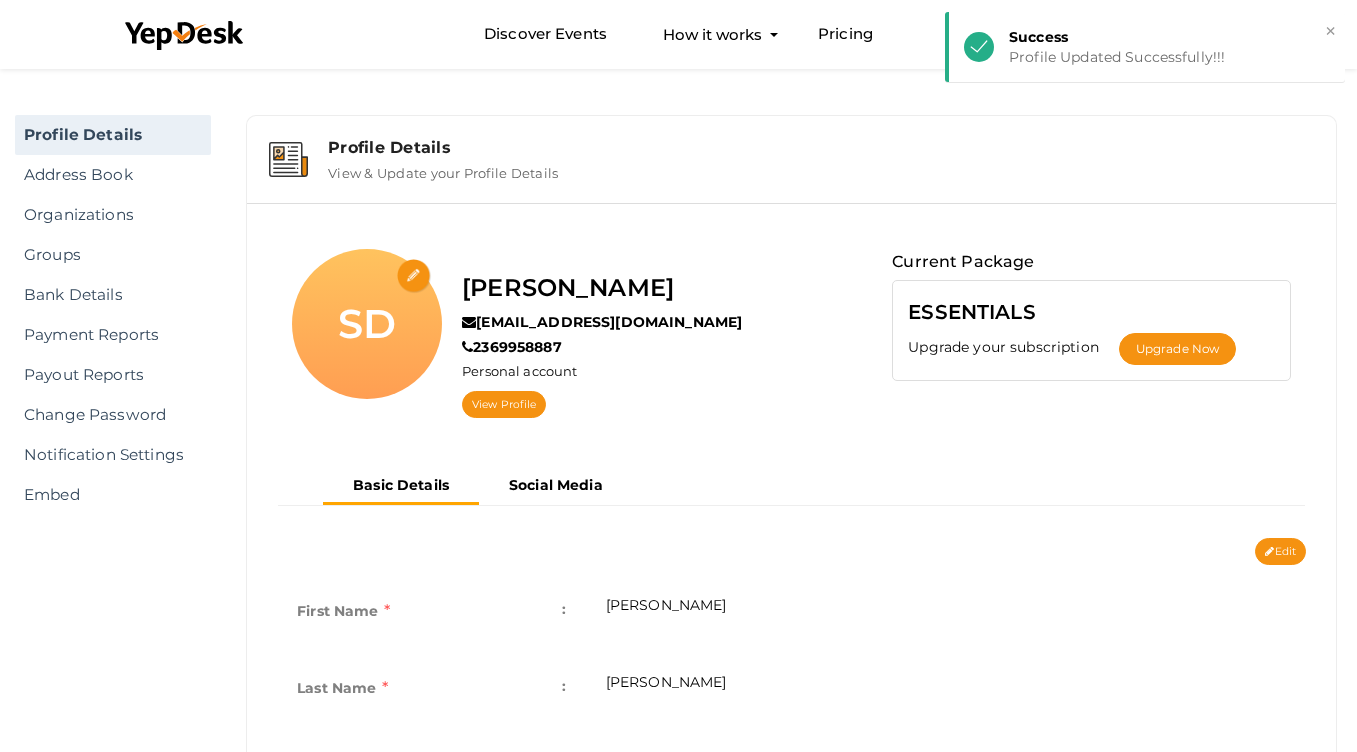 click at bounding box center (414, 276) 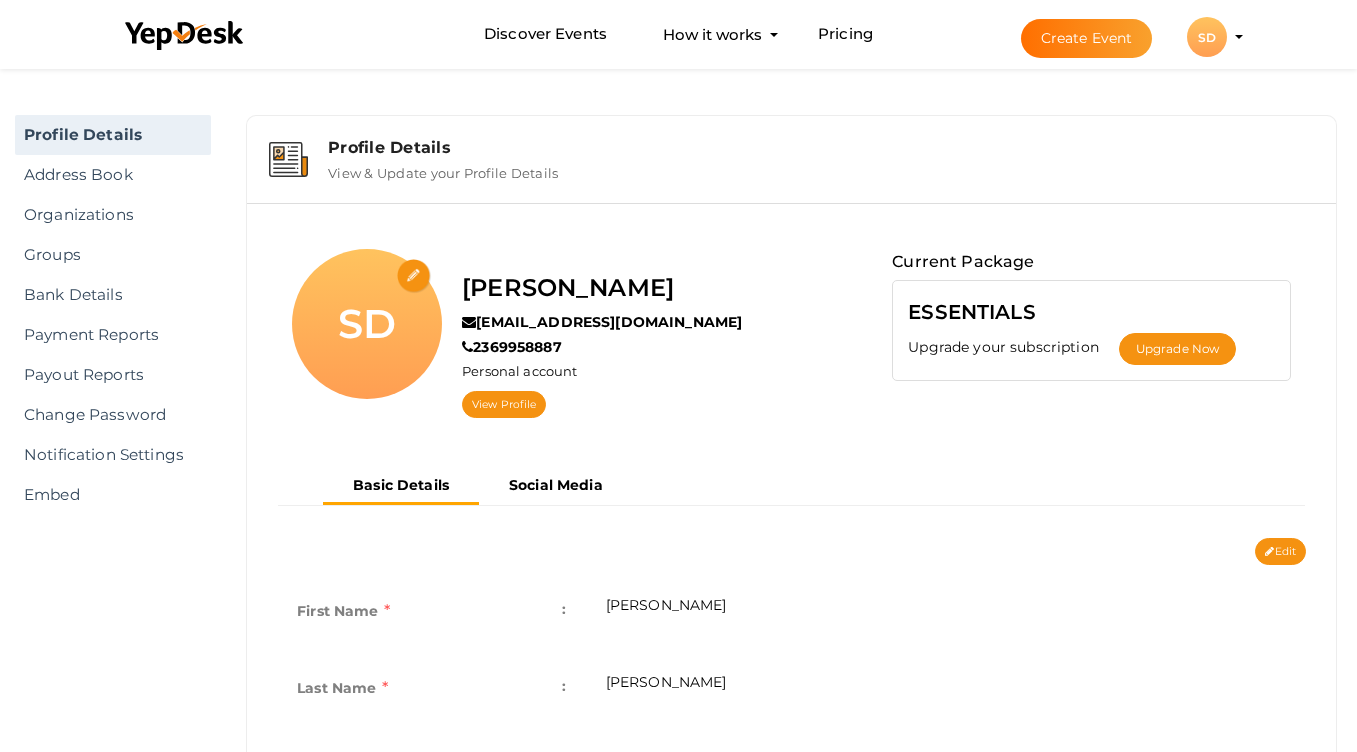 type on "C:\fakepath\secruity.jpg" 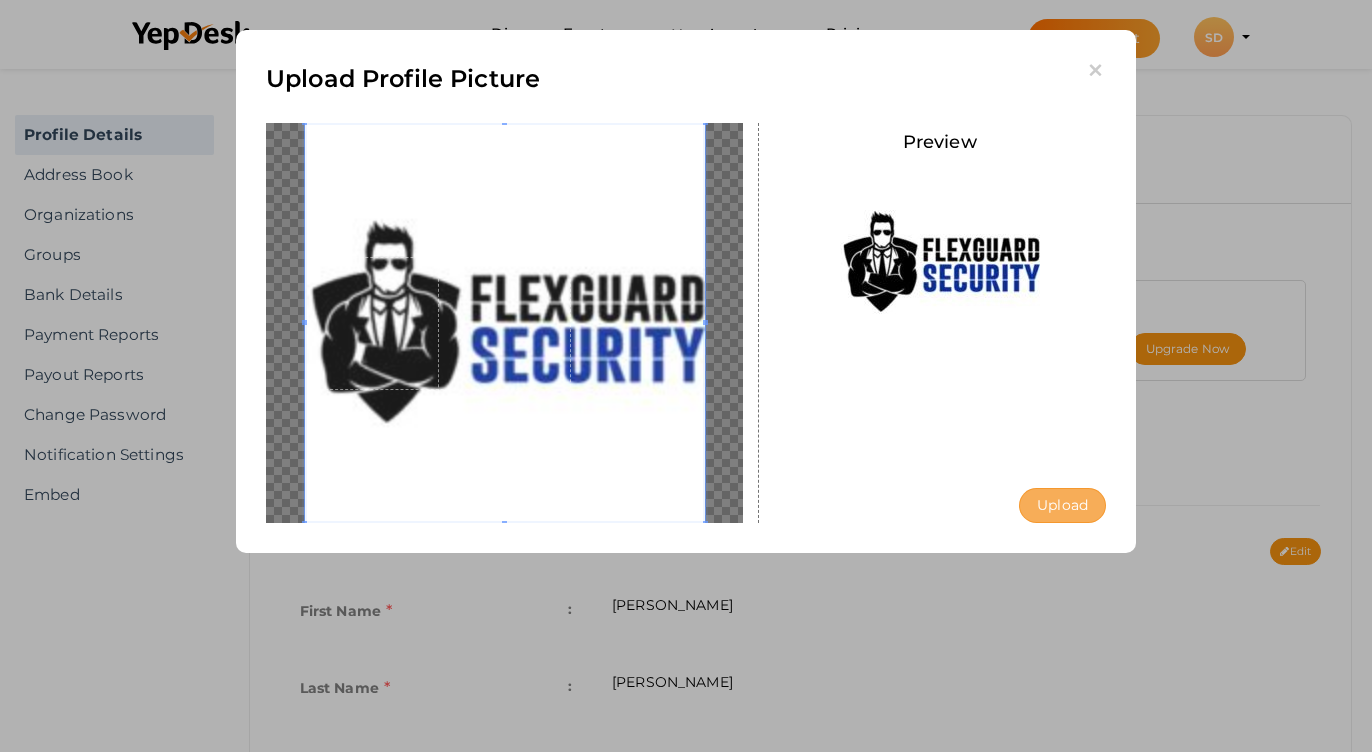 click on "Upload" at bounding box center (1062, 505) 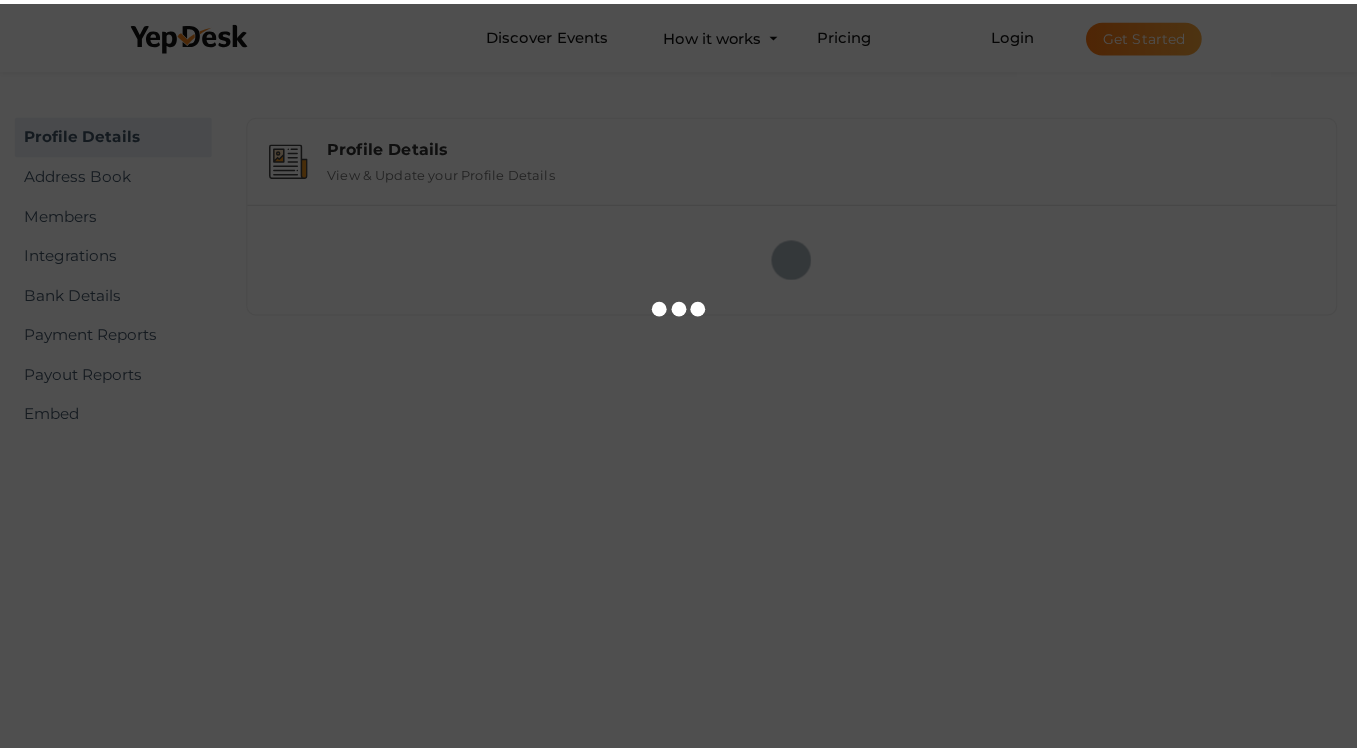 scroll, scrollTop: 0, scrollLeft: 0, axis: both 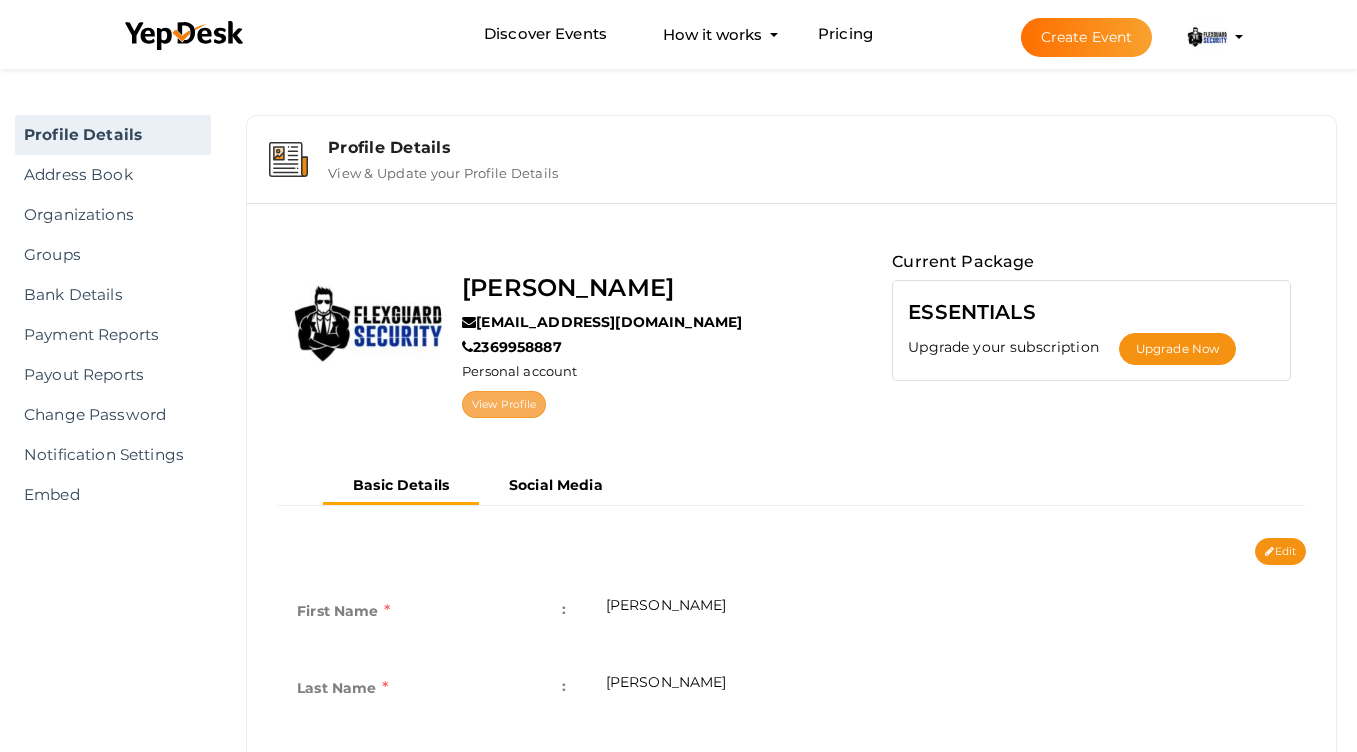 click on "View Profile" at bounding box center [504, 404] 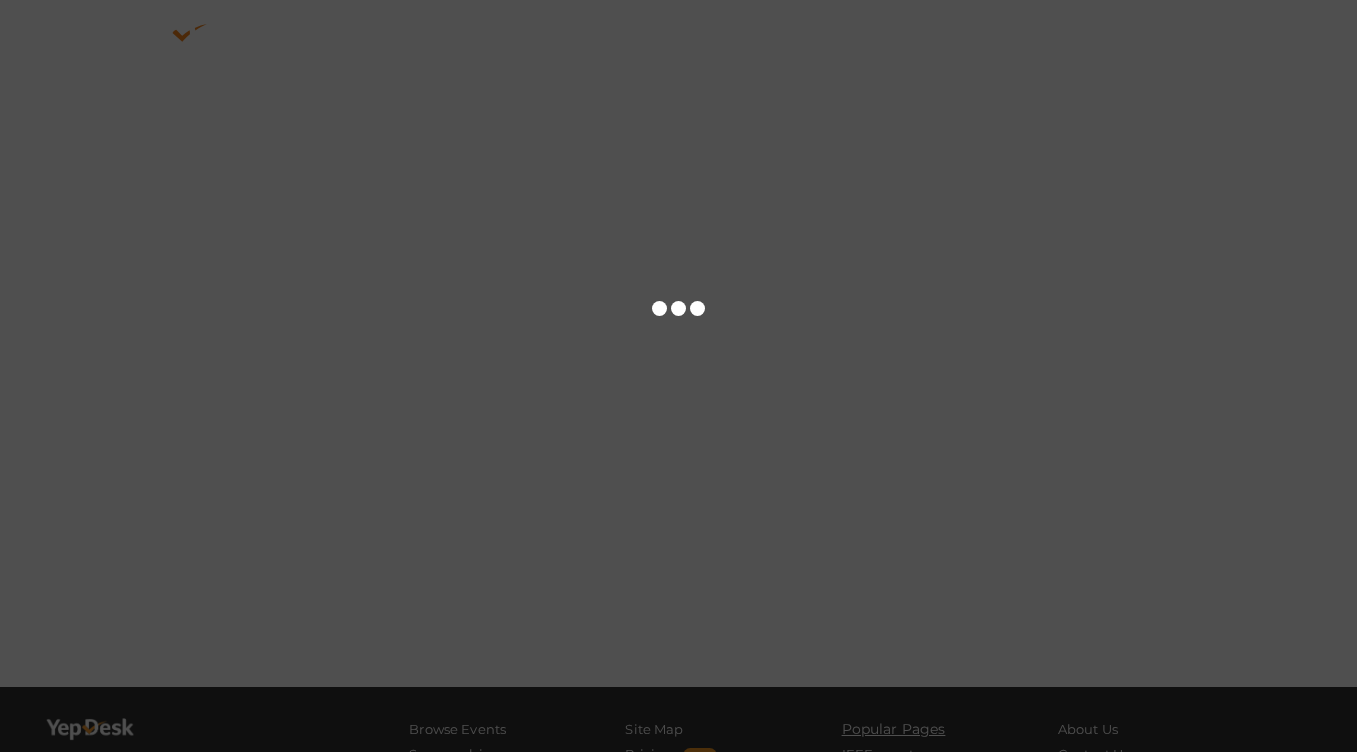 scroll, scrollTop: 0, scrollLeft: 0, axis: both 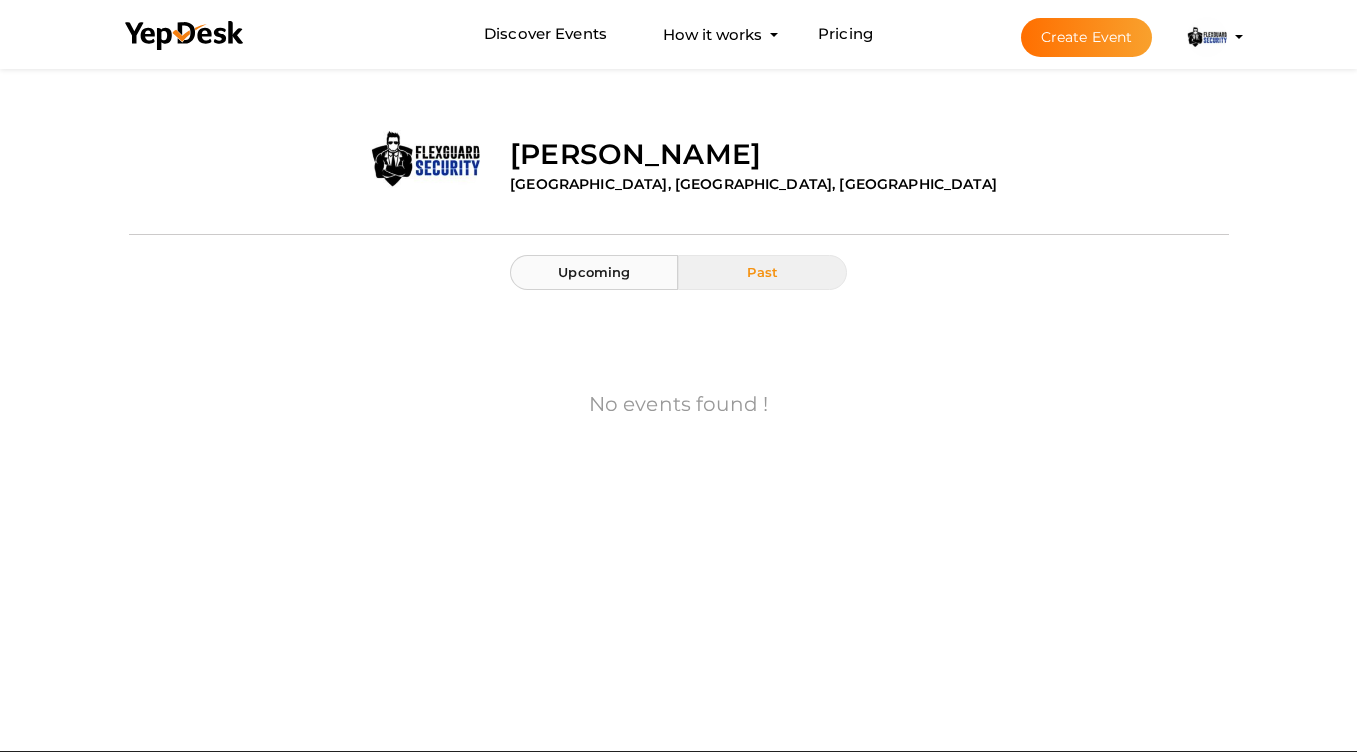 click on "Upcoming" at bounding box center (594, 272) 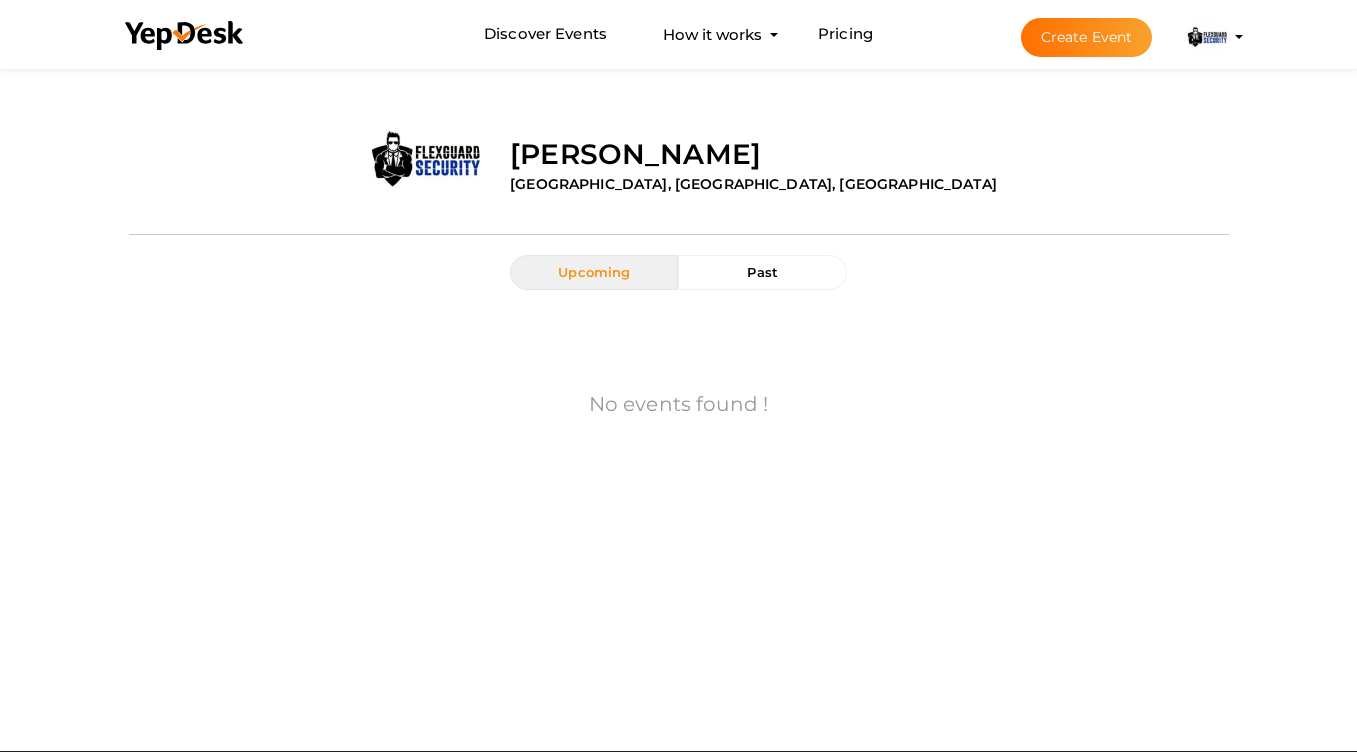 click at bounding box center [1207, 37] 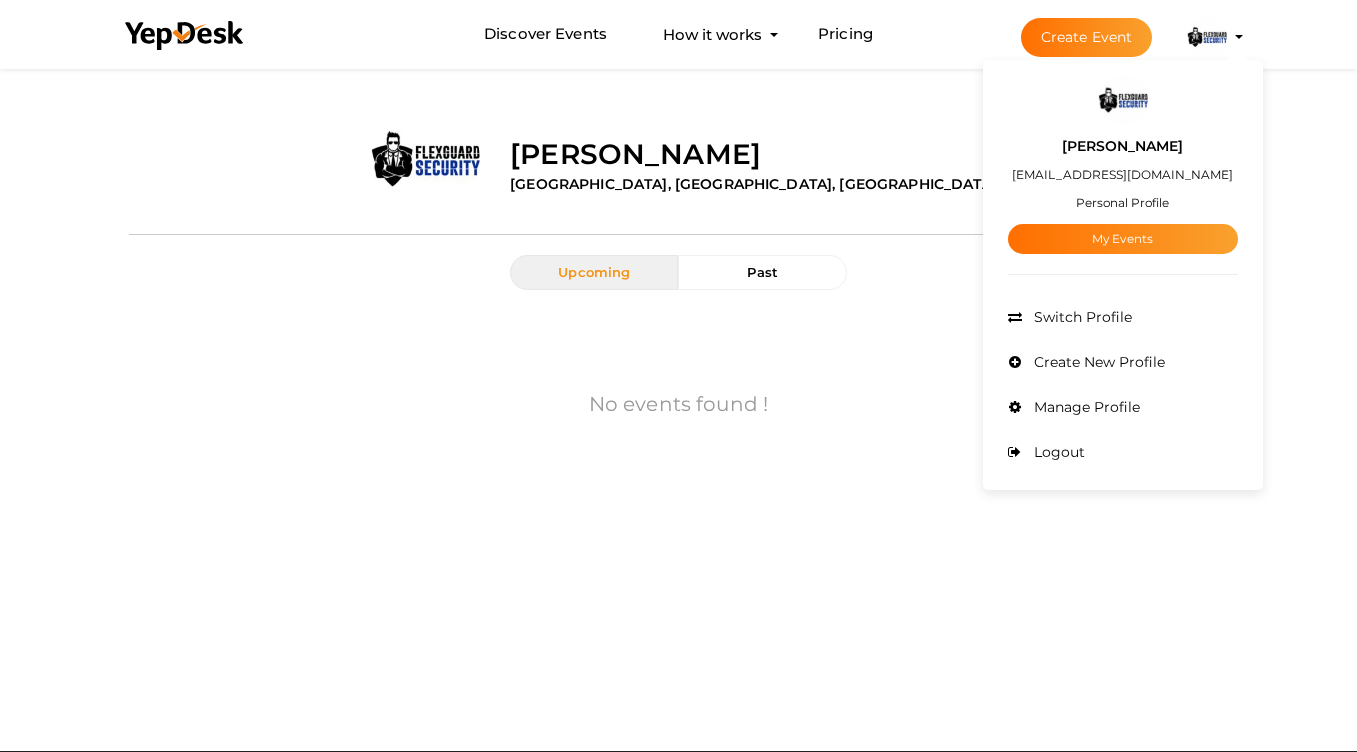click on "[PERSON_NAME]" at bounding box center (1122, 146) 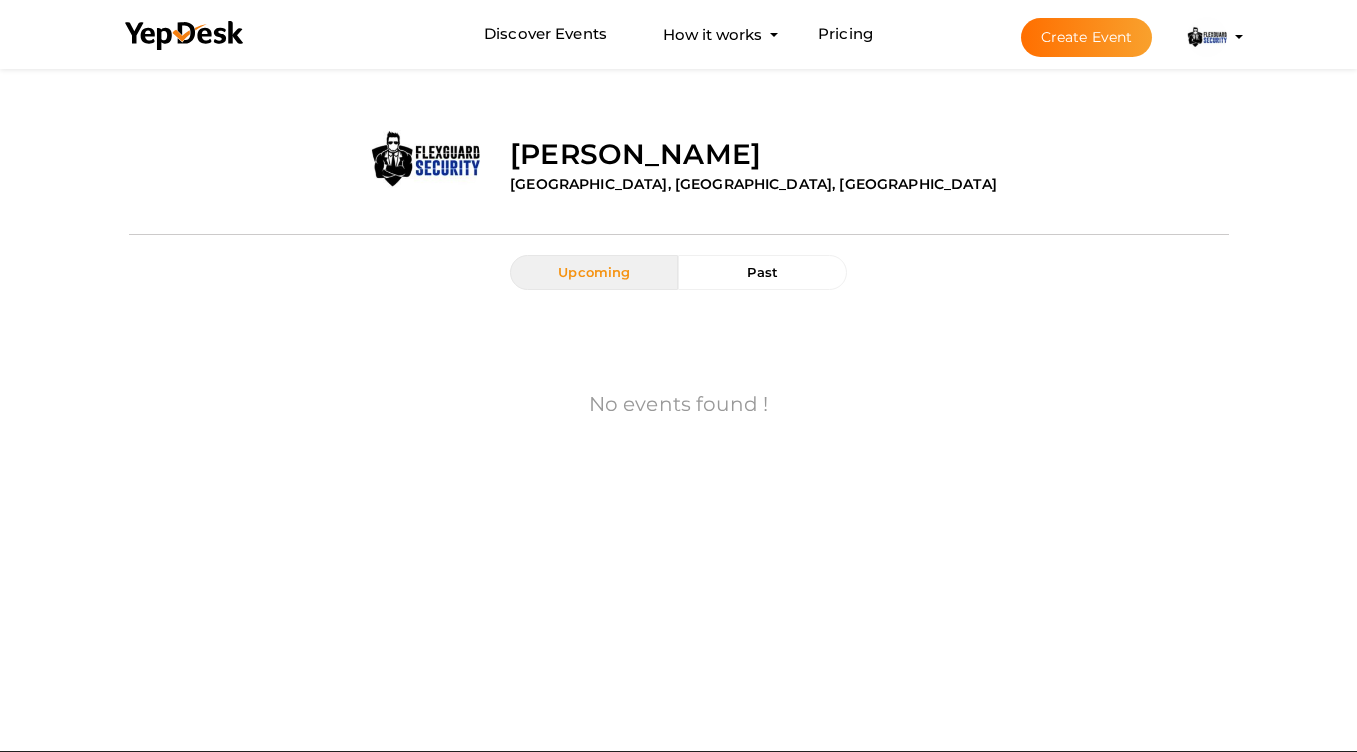 click at bounding box center (1207, 37) 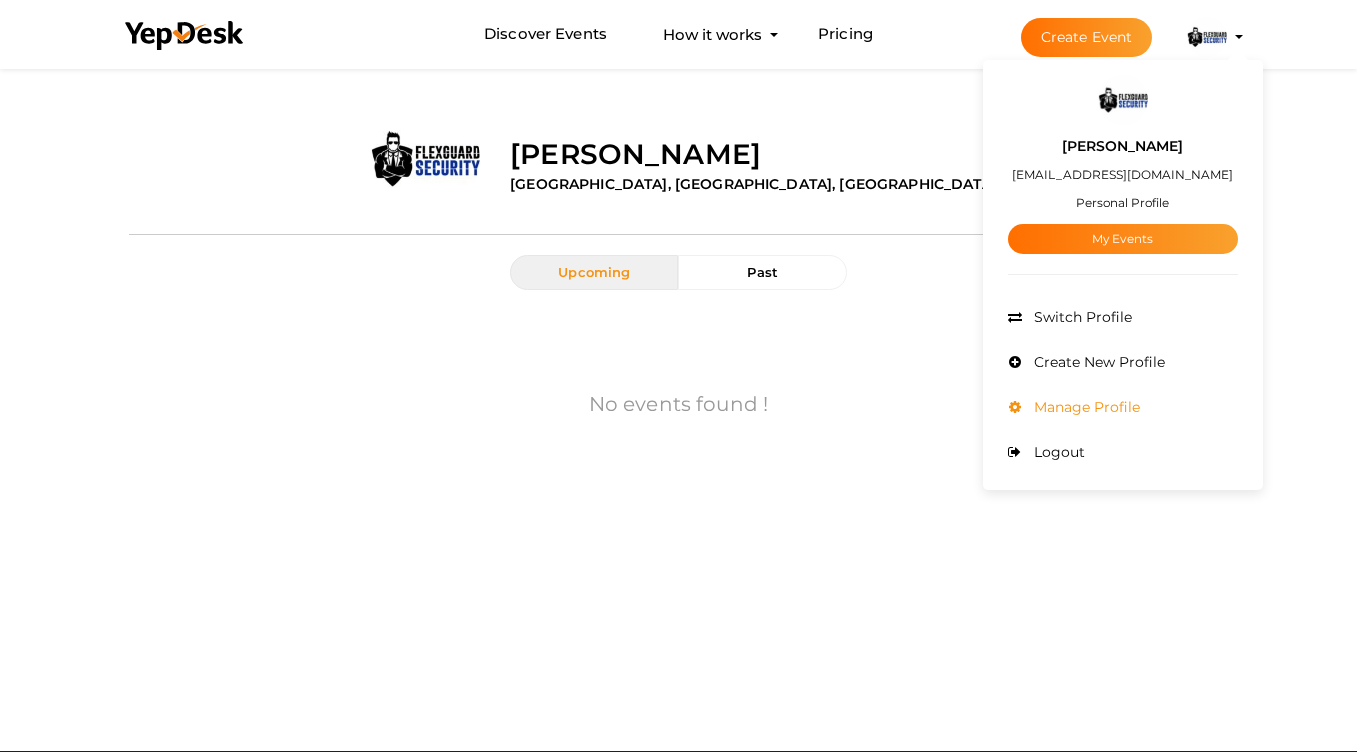 click on "Manage Profile" at bounding box center [1084, 407] 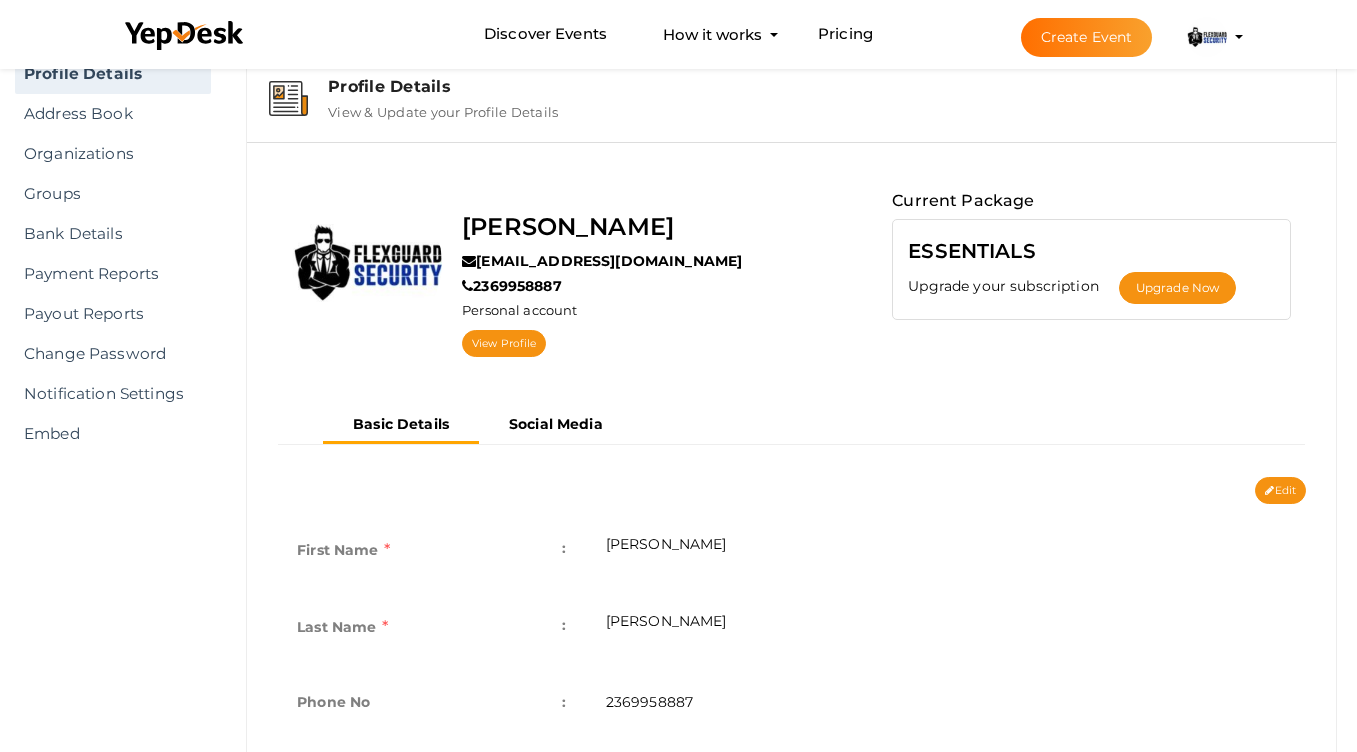 scroll, scrollTop: 120, scrollLeft: 0, axis: vertical 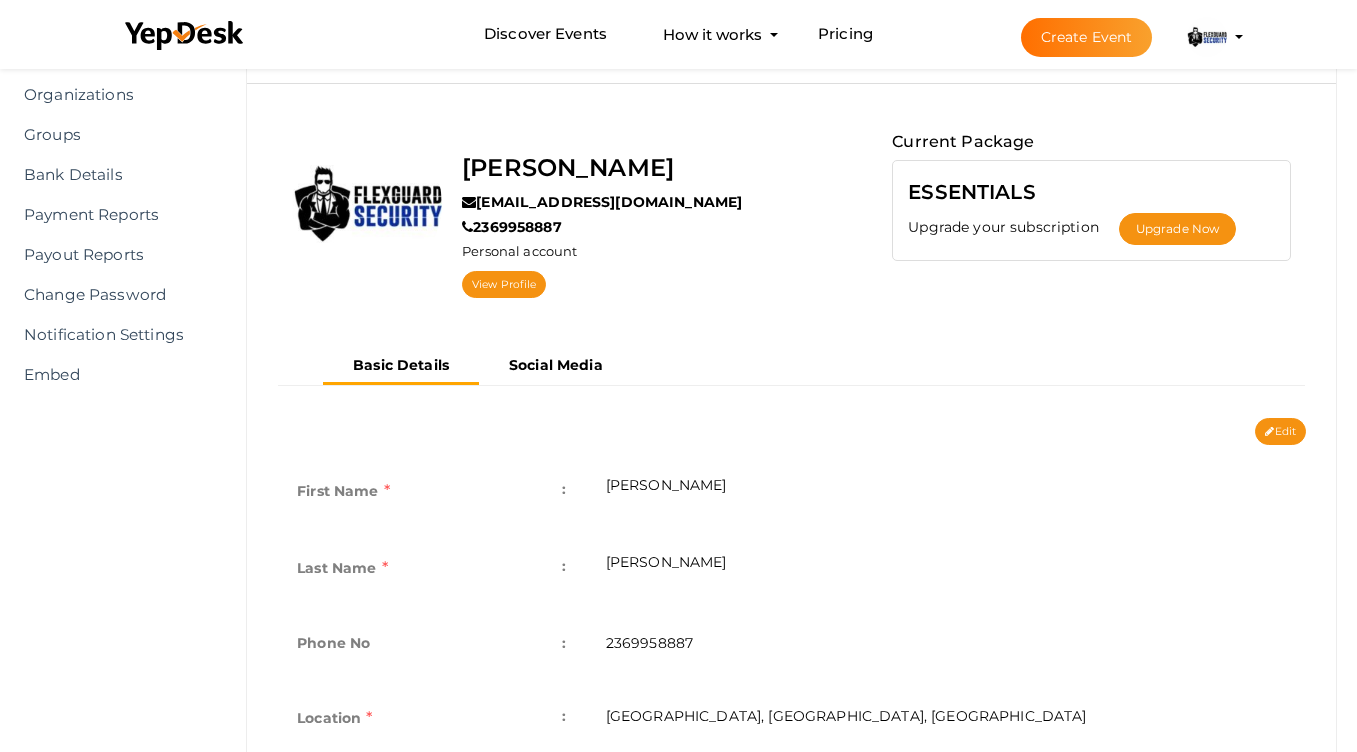 click on "[EMAIL_ADDRESS][DOMAIN_NAME]" at bounding box center [602, 202] 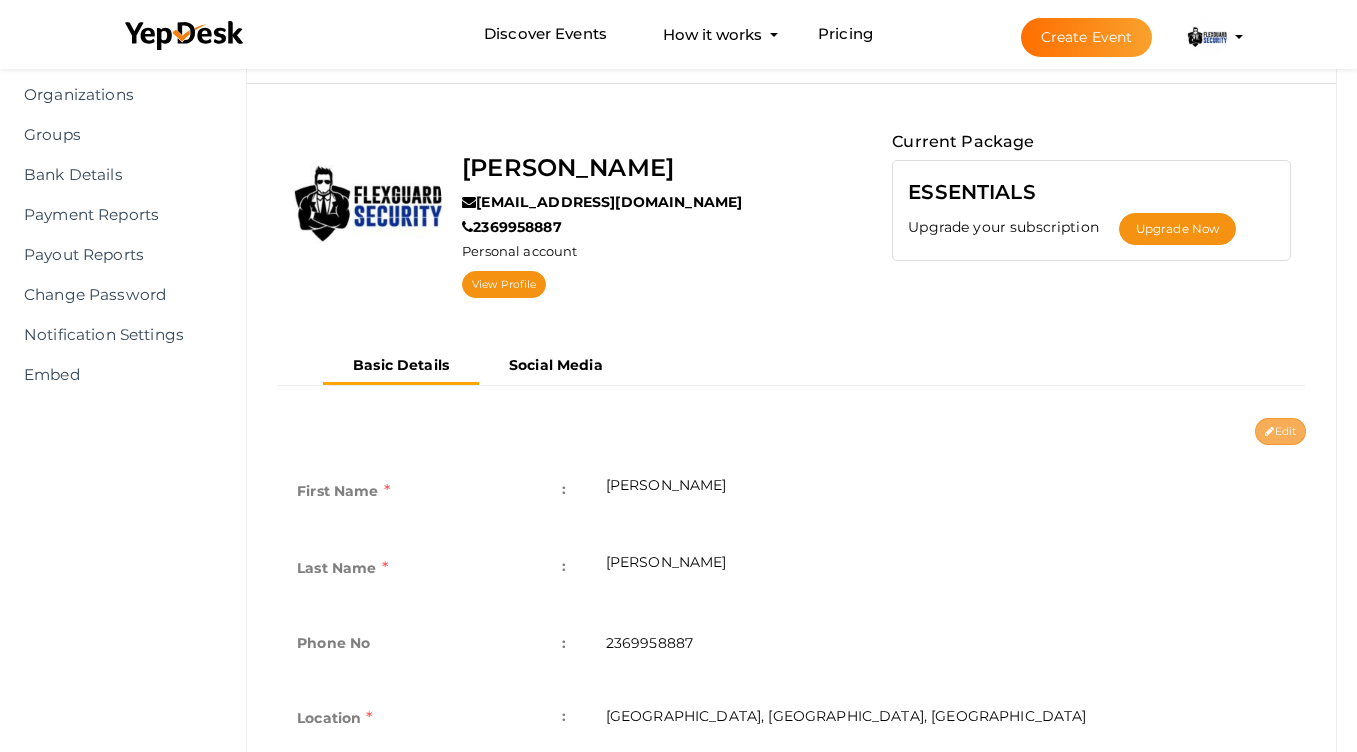 click on "Edit" at bounding box center [1280, 431] 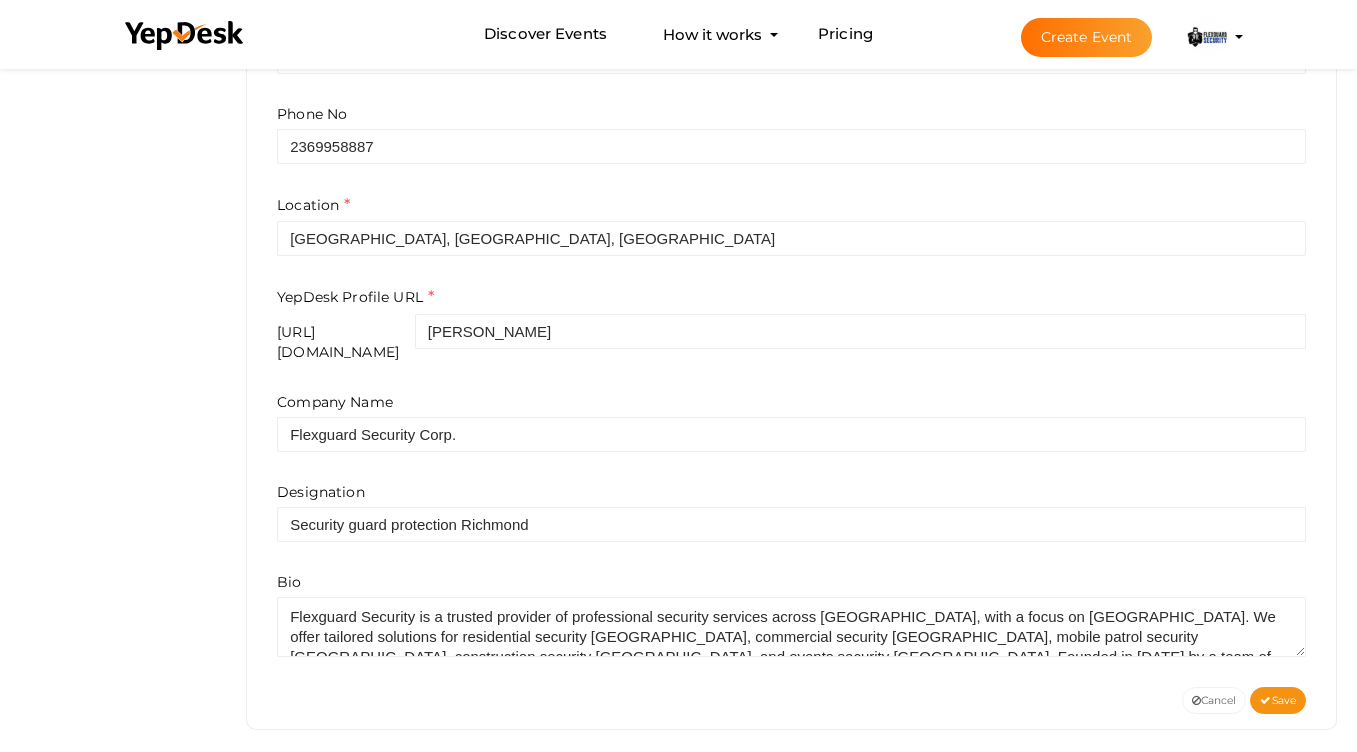 scroll, scrollTop: 652, scrollLeft: 0, axis: vertical 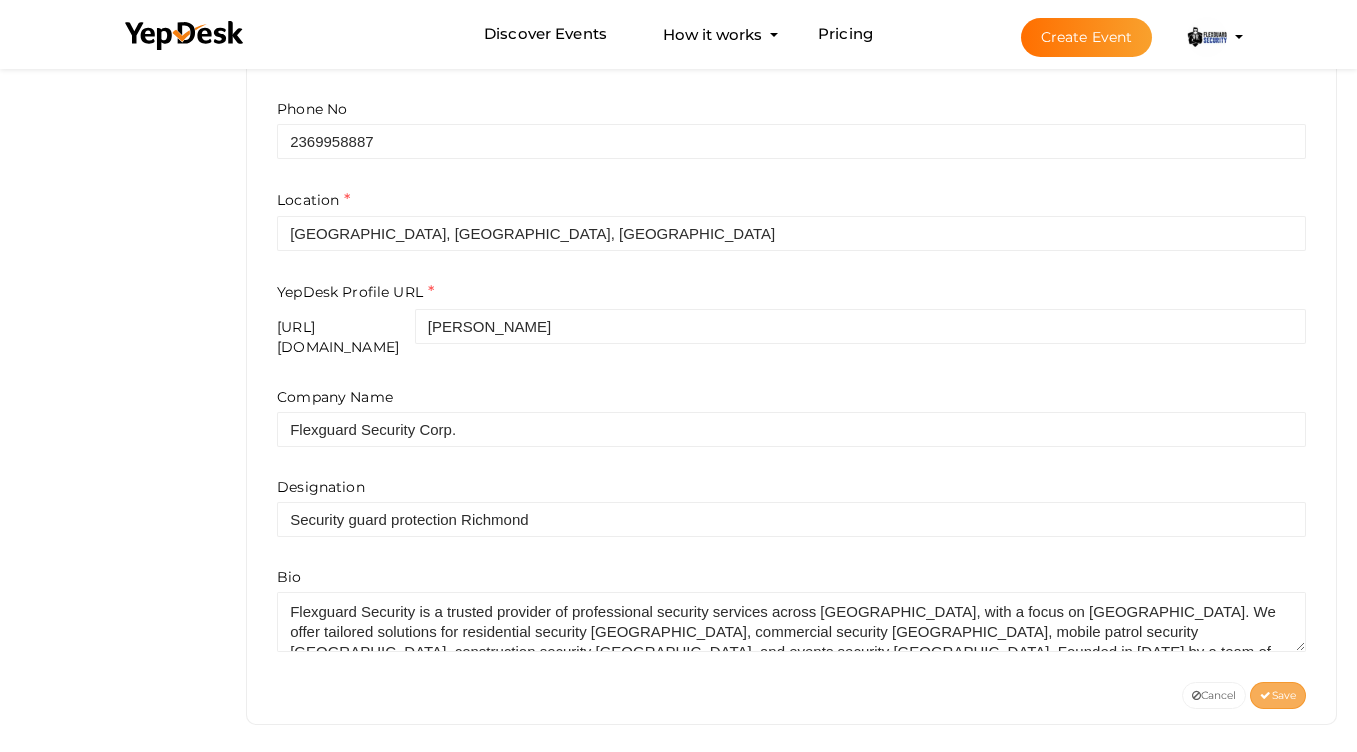 click at bounding box center (1265, 696) 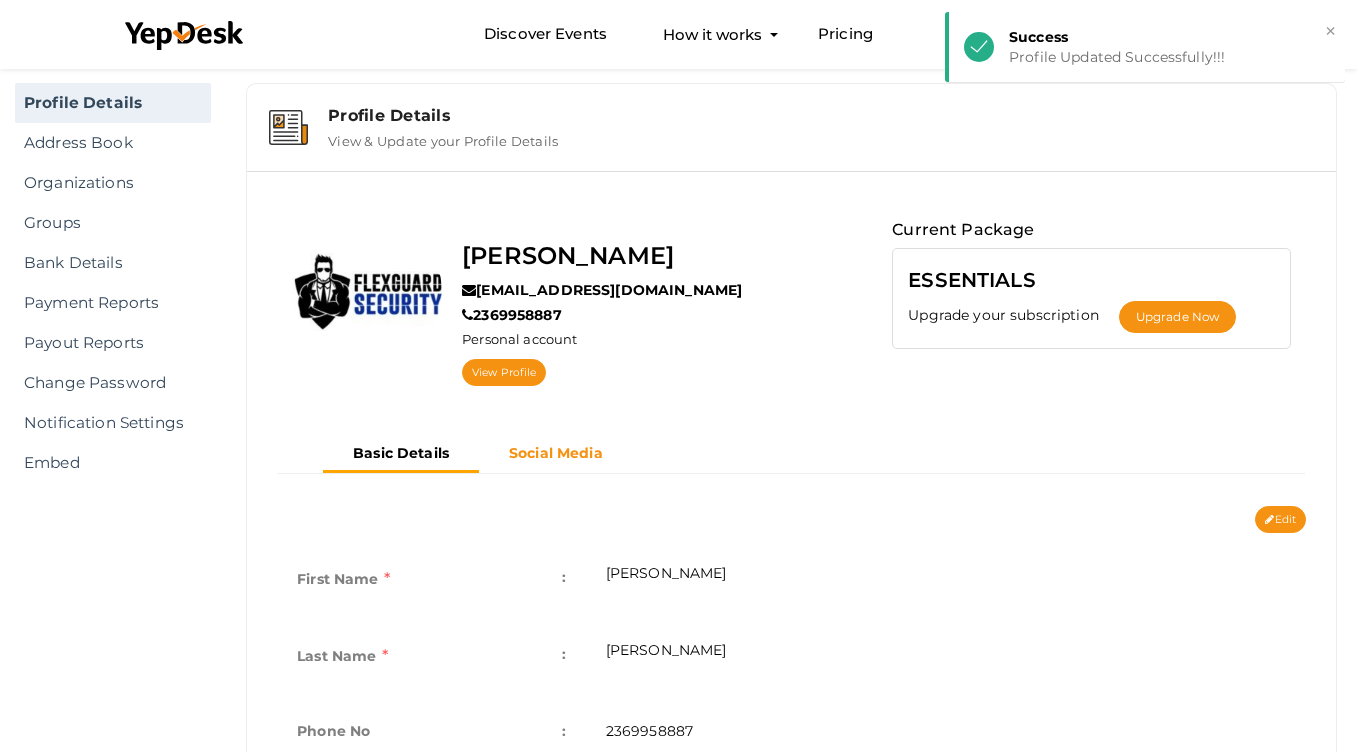 scroll, scrollTop: 0, scrollLeft: 0, axis: both 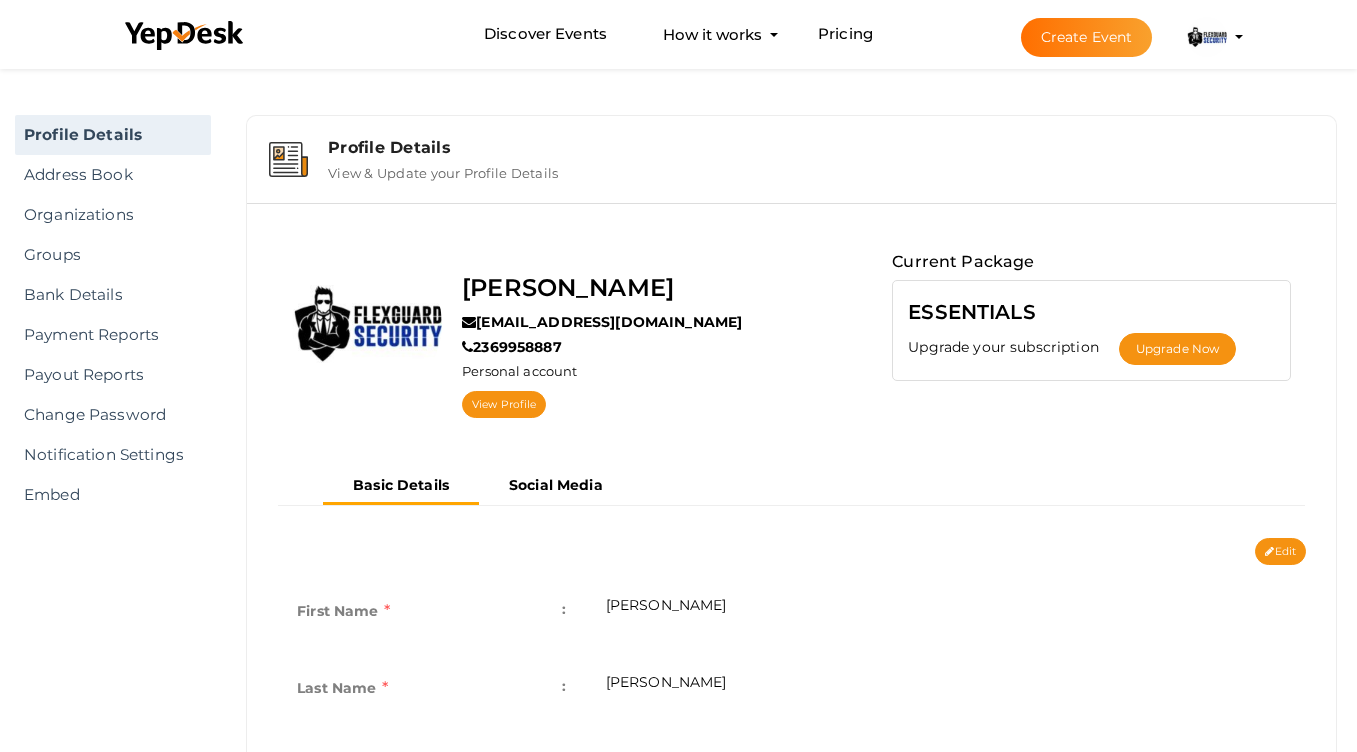 click on "Profile Details
View & Update your Profile Details" at bounding box center (791, 159) 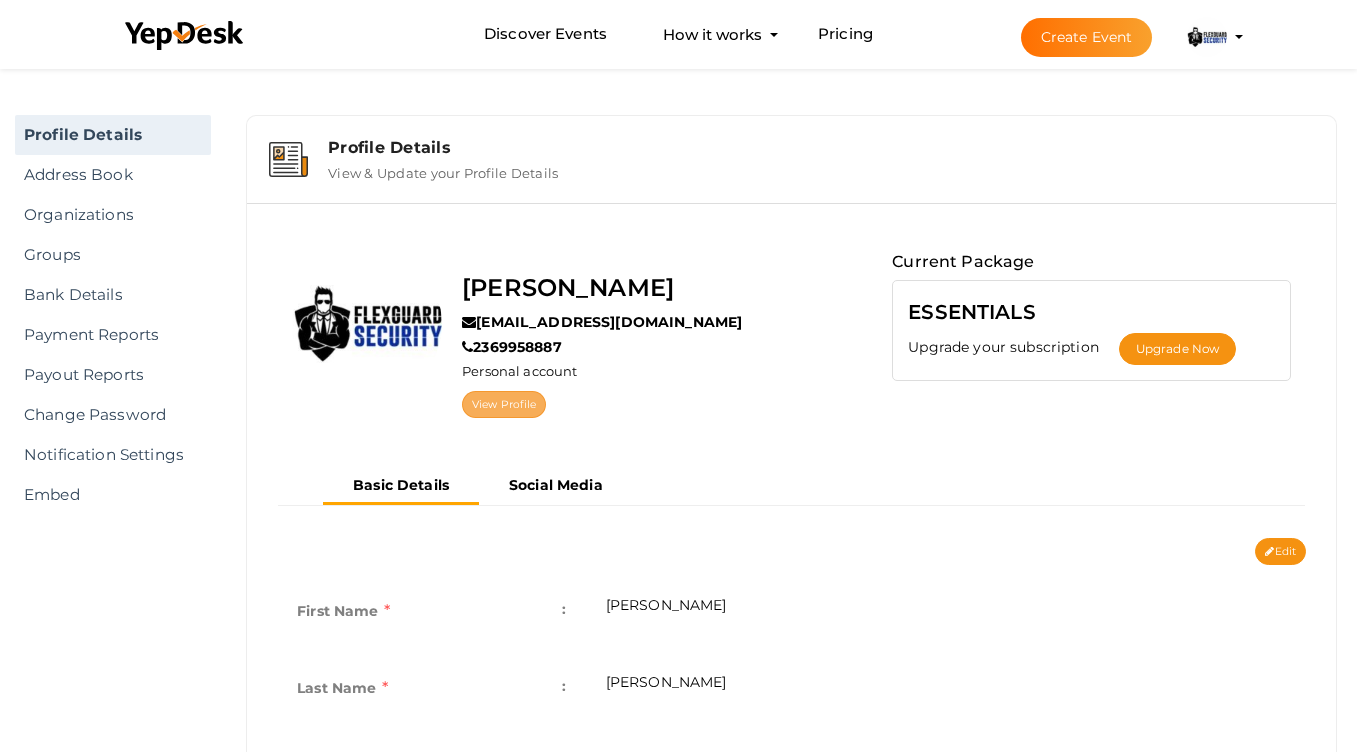 click on "View Profile" at bounding box center (504, 404) 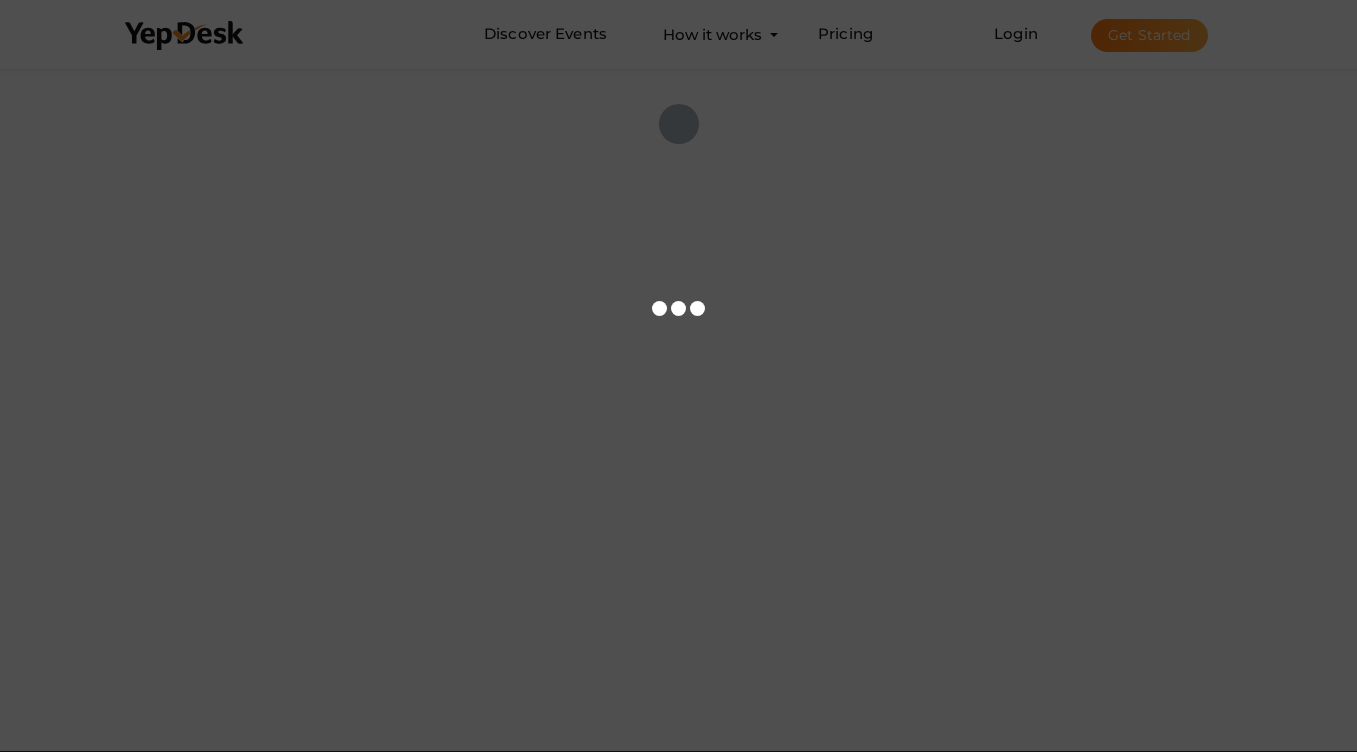 scroll, scrollTop: 0, scrollLeft: 0, axis: both 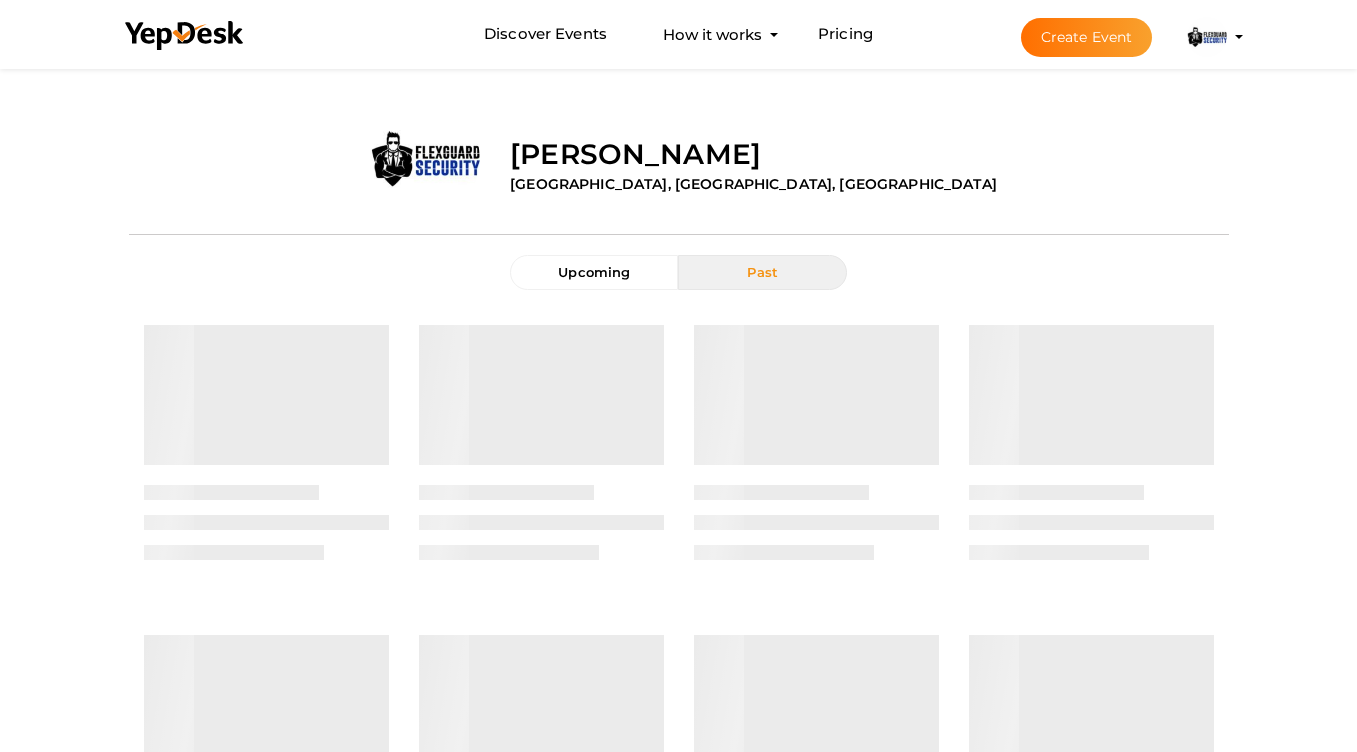 click on "Past" at bounding box center [762, 272] 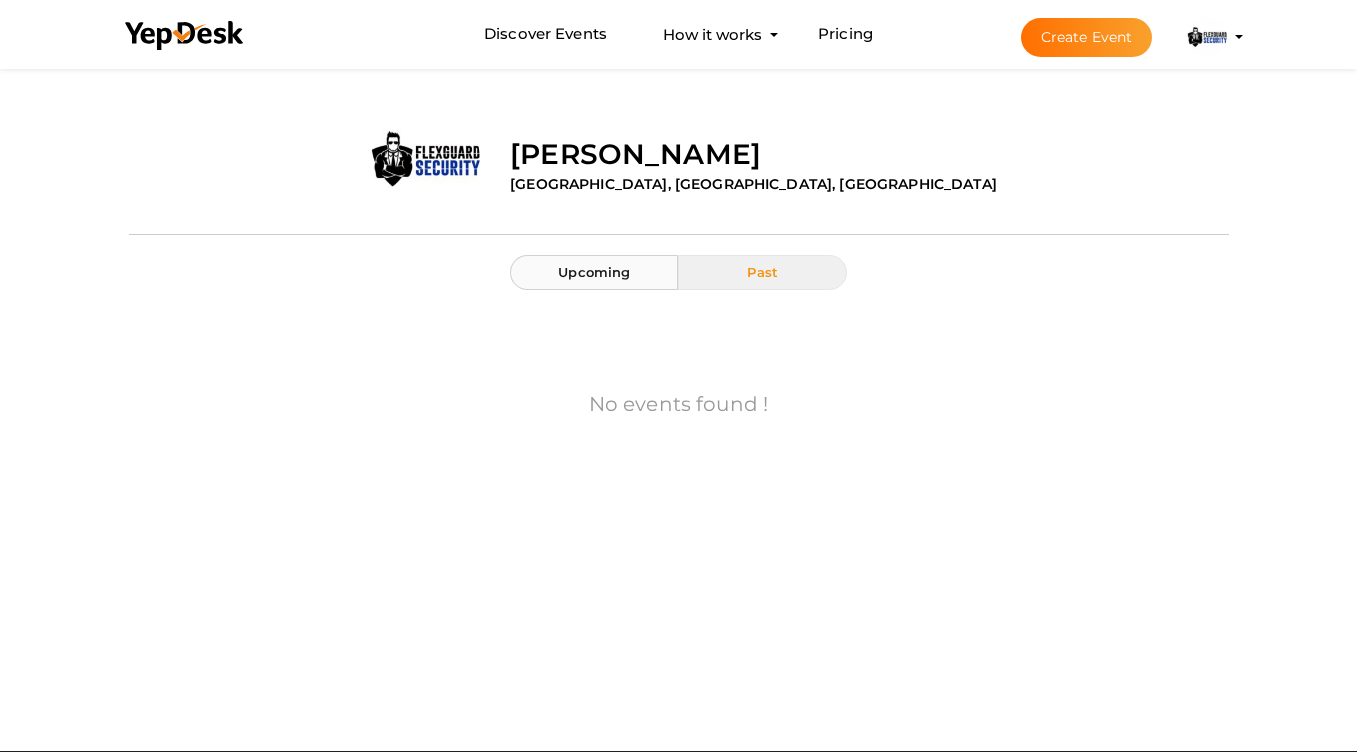 click on "Upcoming" at bounding box center (594, 272) 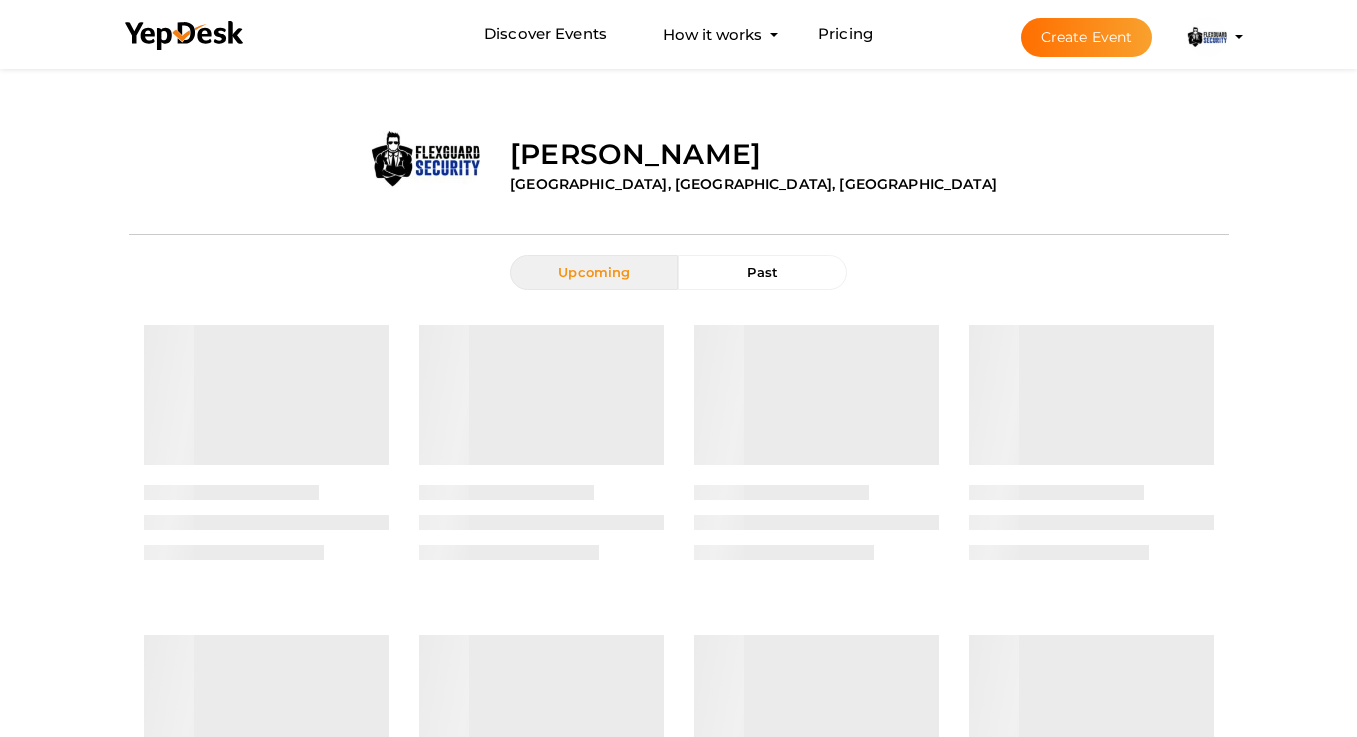 click on "[GEOGRAPHIC_DATA], [GEOGRAPHIC_DATA], [GEOGRAPHIC_DATA]" at bounding box center [753, 184] 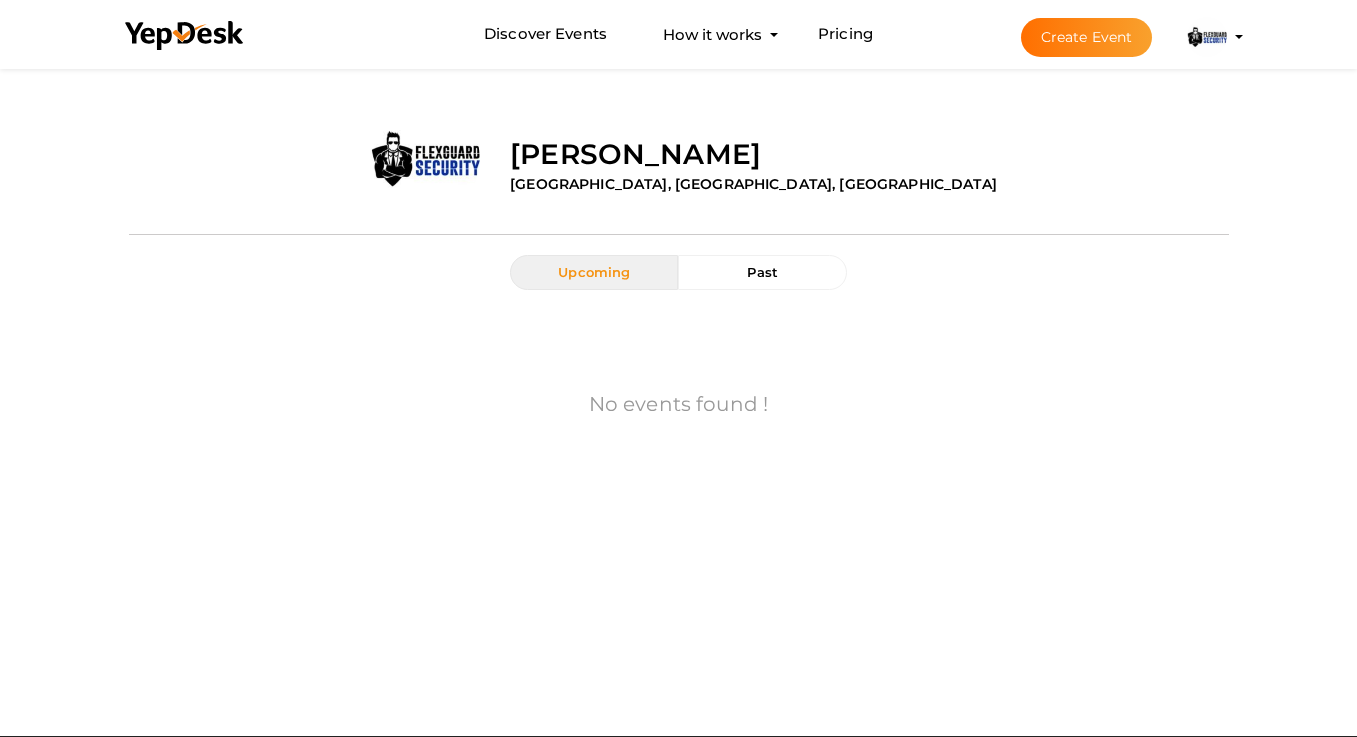 click on "[GEOGRAPHIC_DATA], [GEOGRAPHIC_DATA], [GEOGRAPHIC_DATA]" at bounding box center (753, 184) 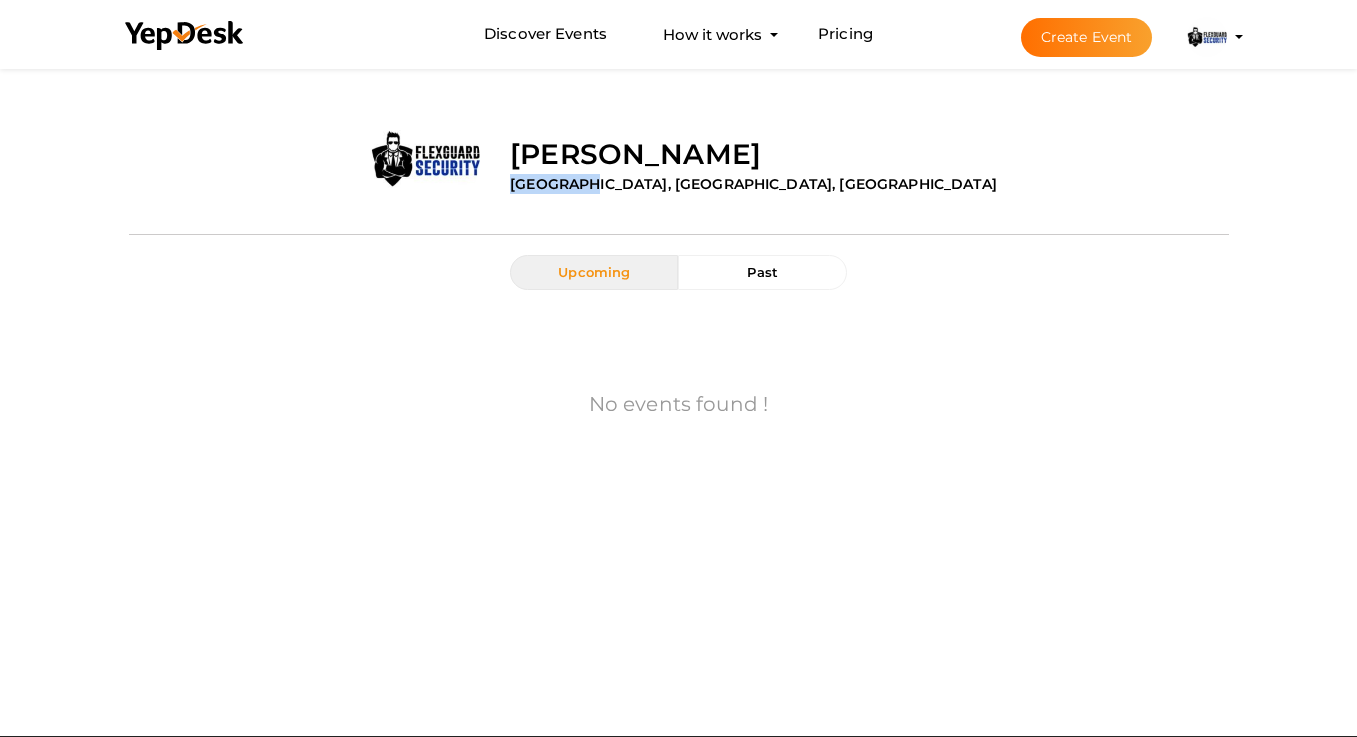 click on "[GEOGRAPHIC_DATA], [GEOGRAPHIC_DATA], [GEOGRAPHIC_DATA]" at bounding box center (753, 184) 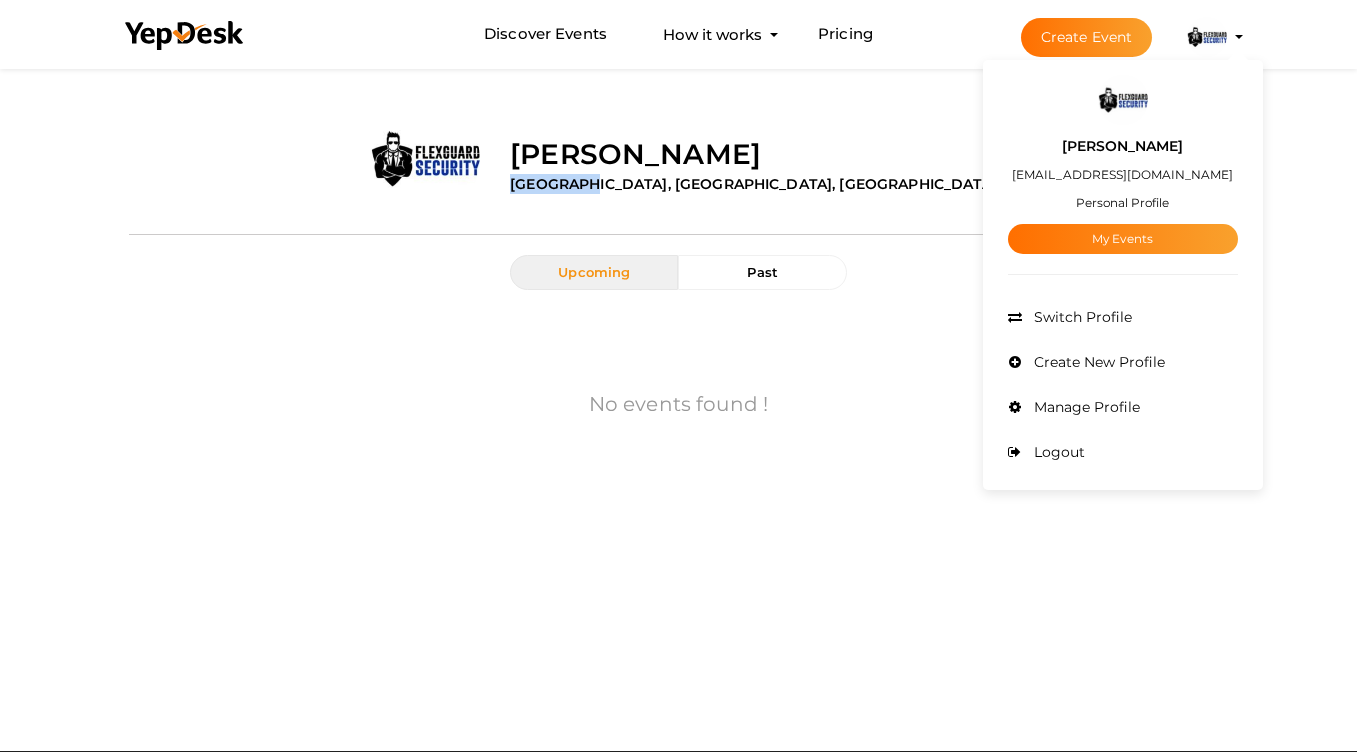click on "Personal Profile" at bounding box center (1122, 202) 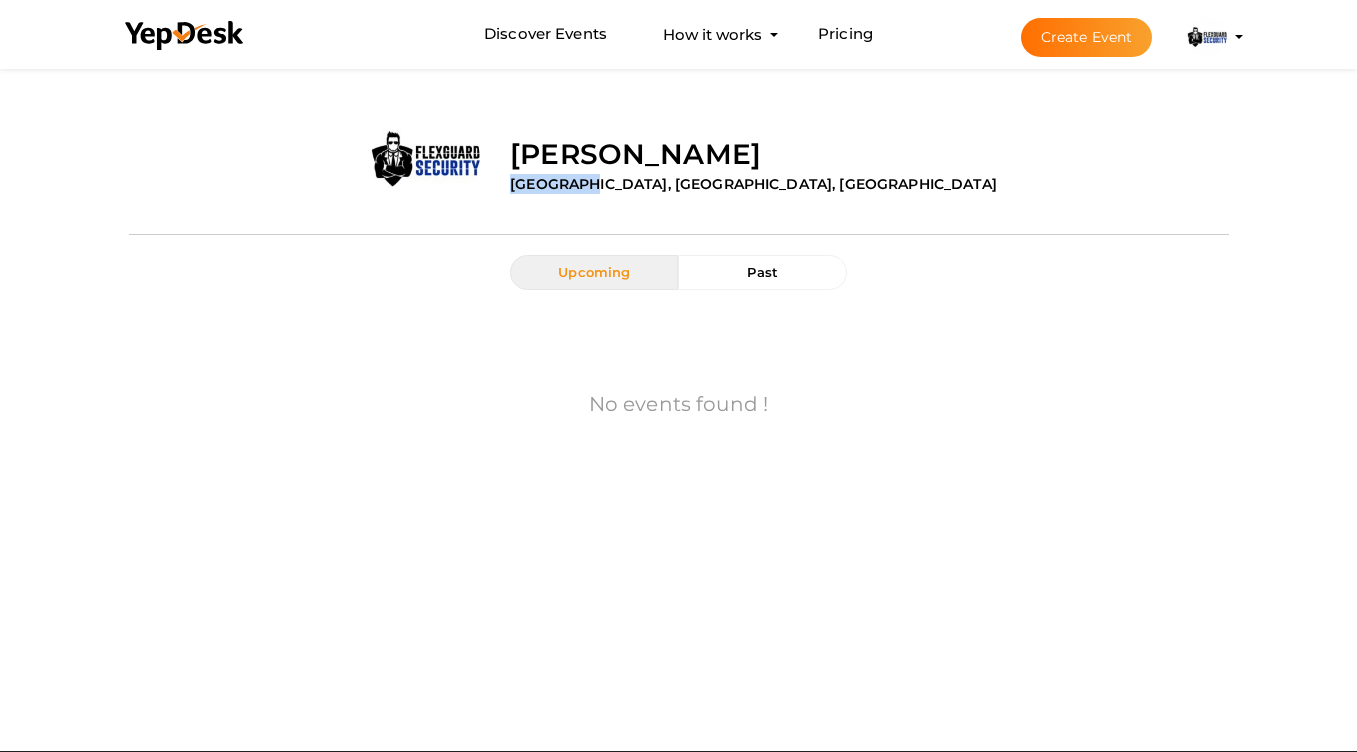 click at bounding box center [1207, 37] 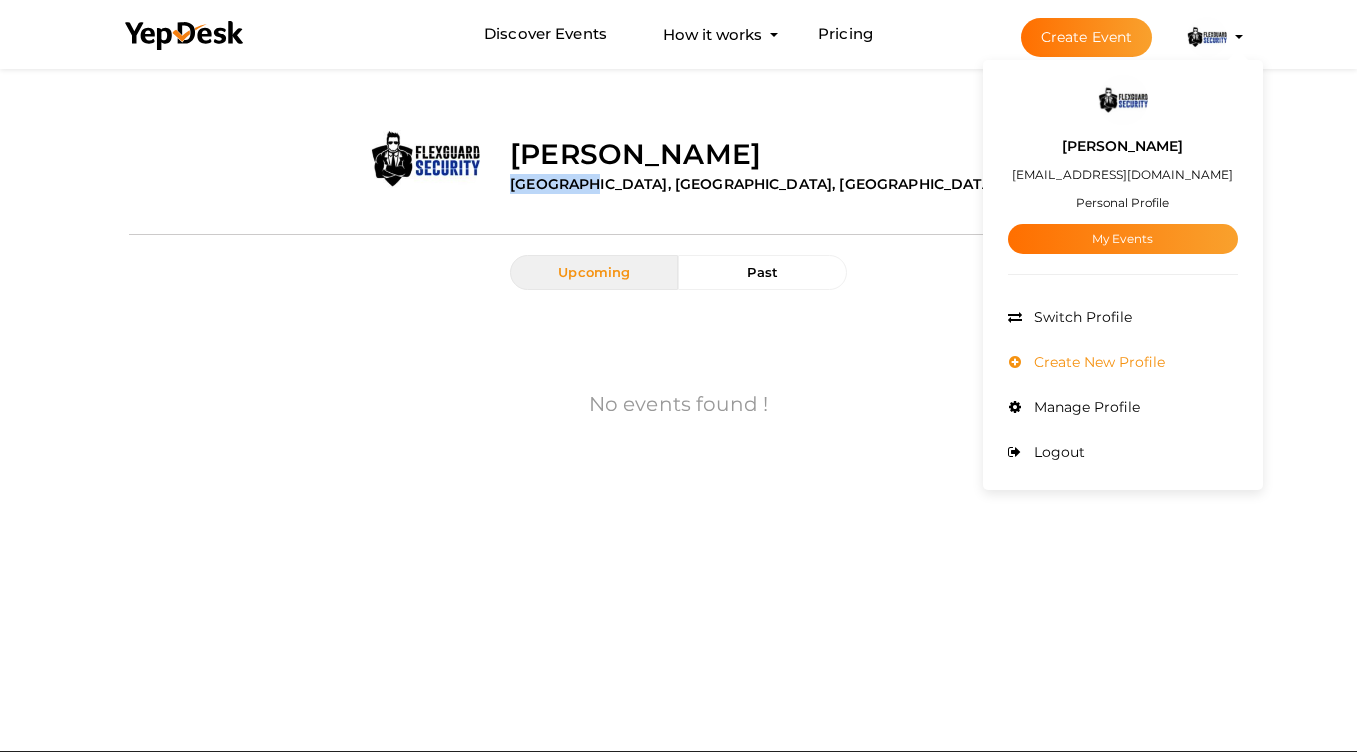 click on "Create New Profile" at bounding box center [1097, 362] 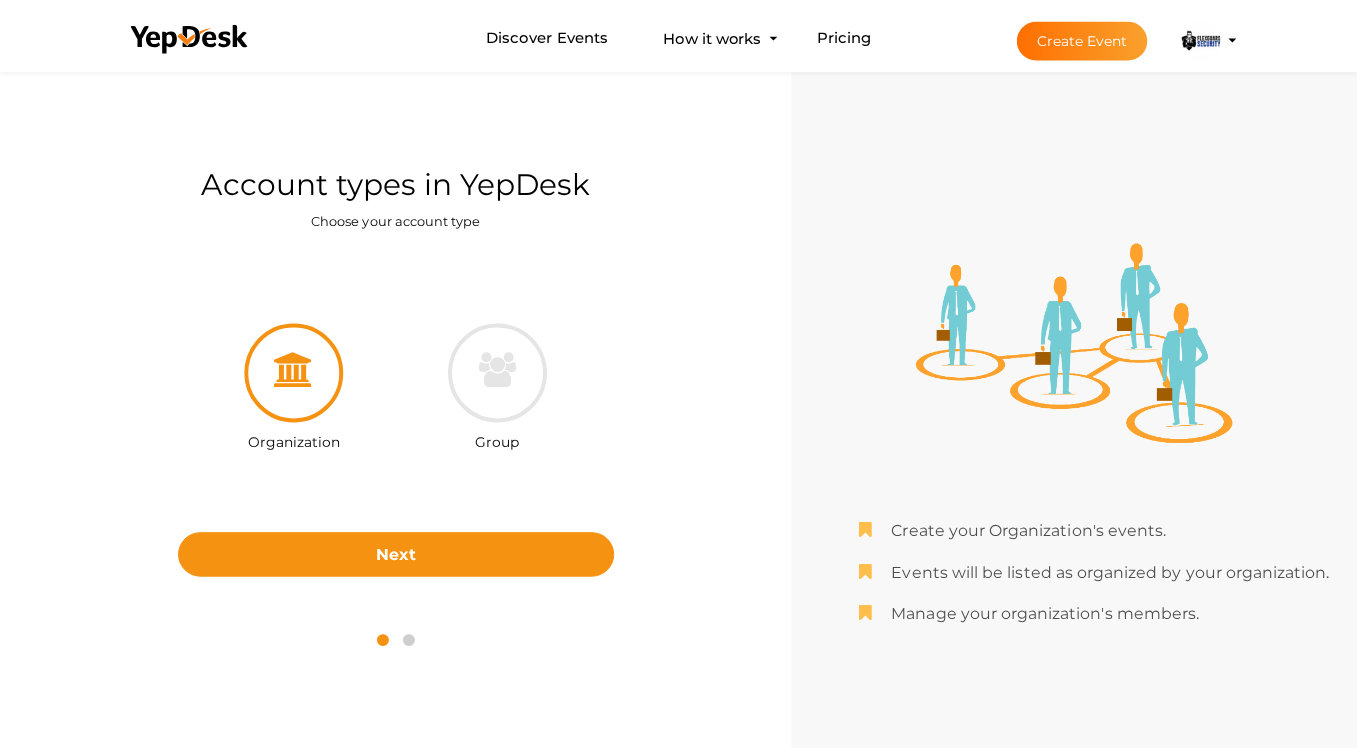 scroll, scrollTop: 0, scrollLeft: 0, axis: both 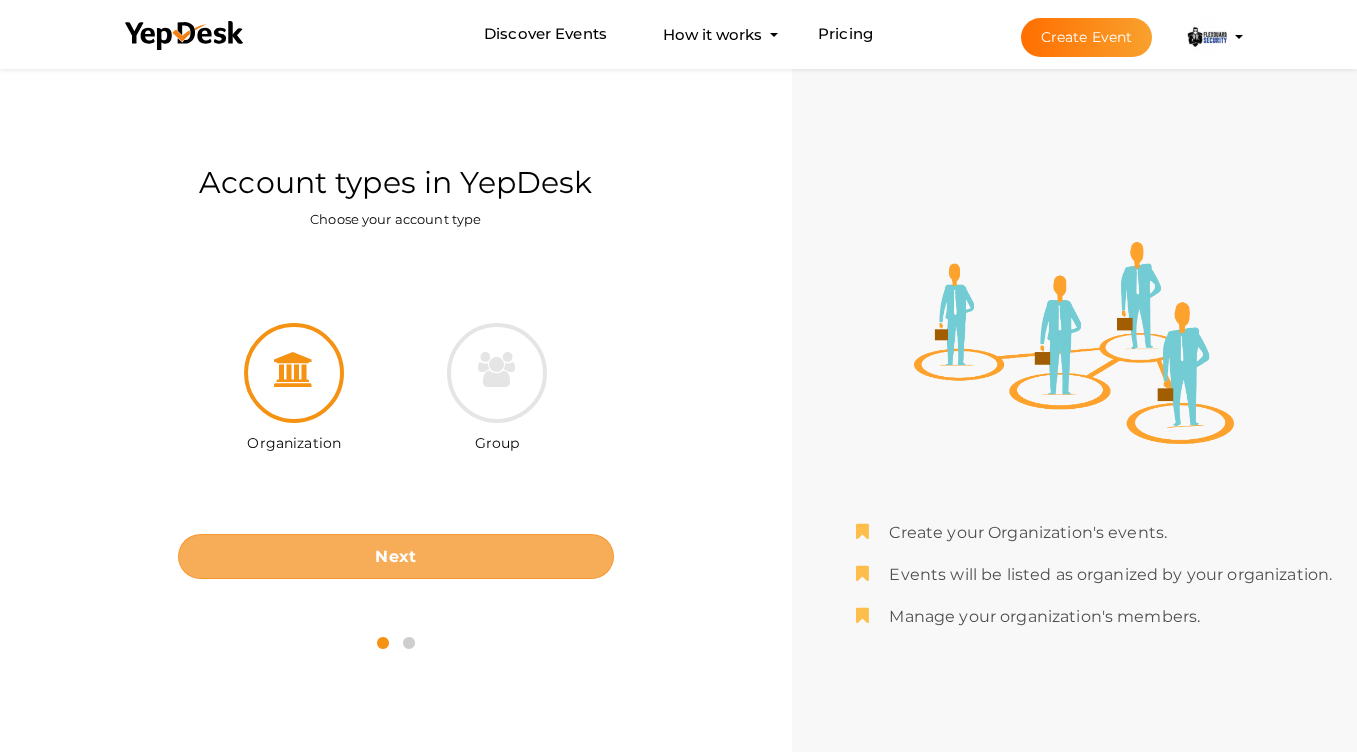 click on "Next" at bounding box center (396, 556) 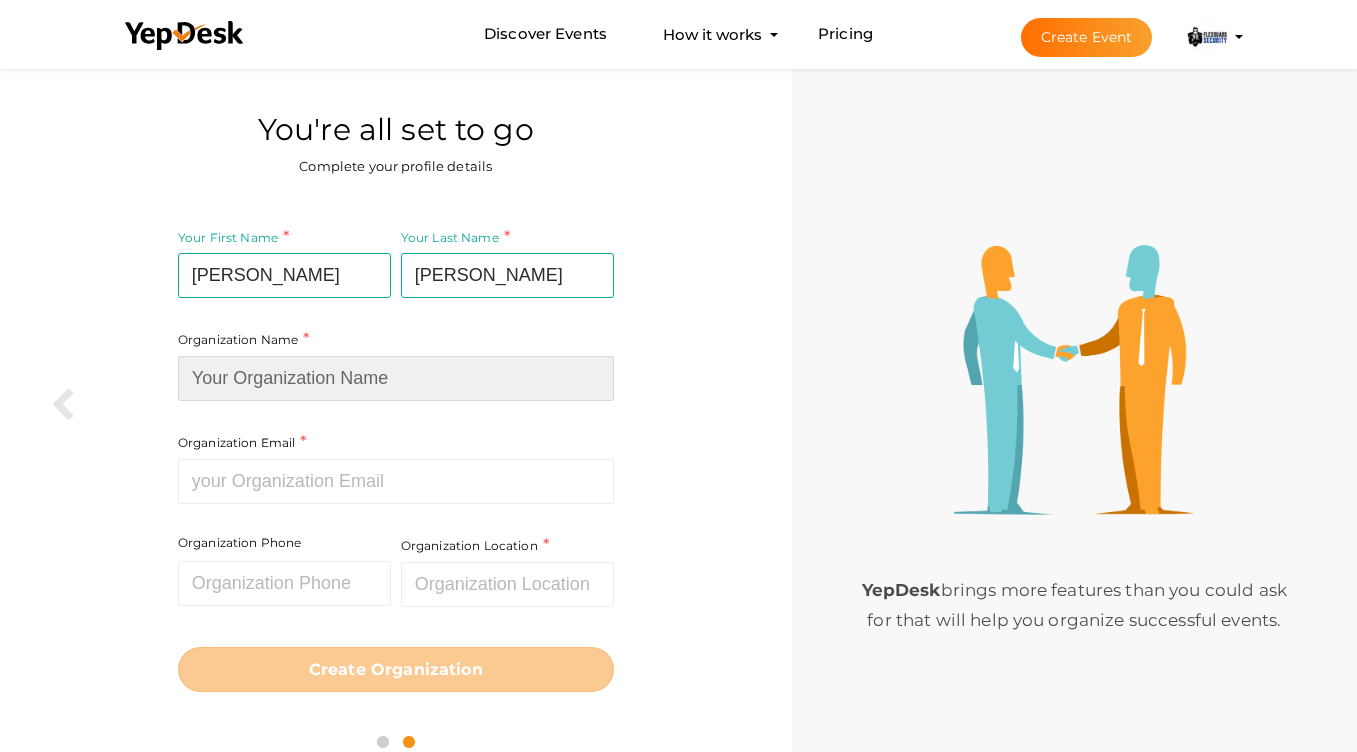 click at bounding box center (396, 378) 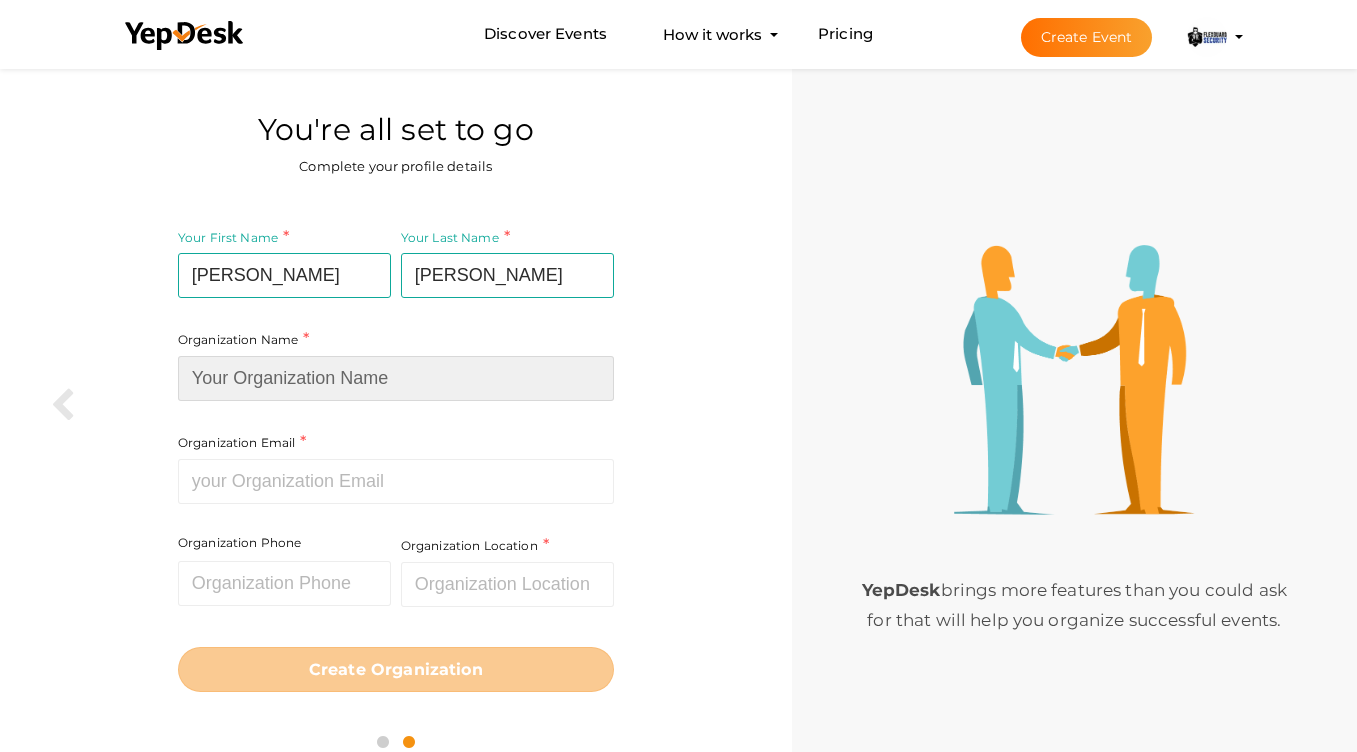 type on "Flexguard Security Corp." 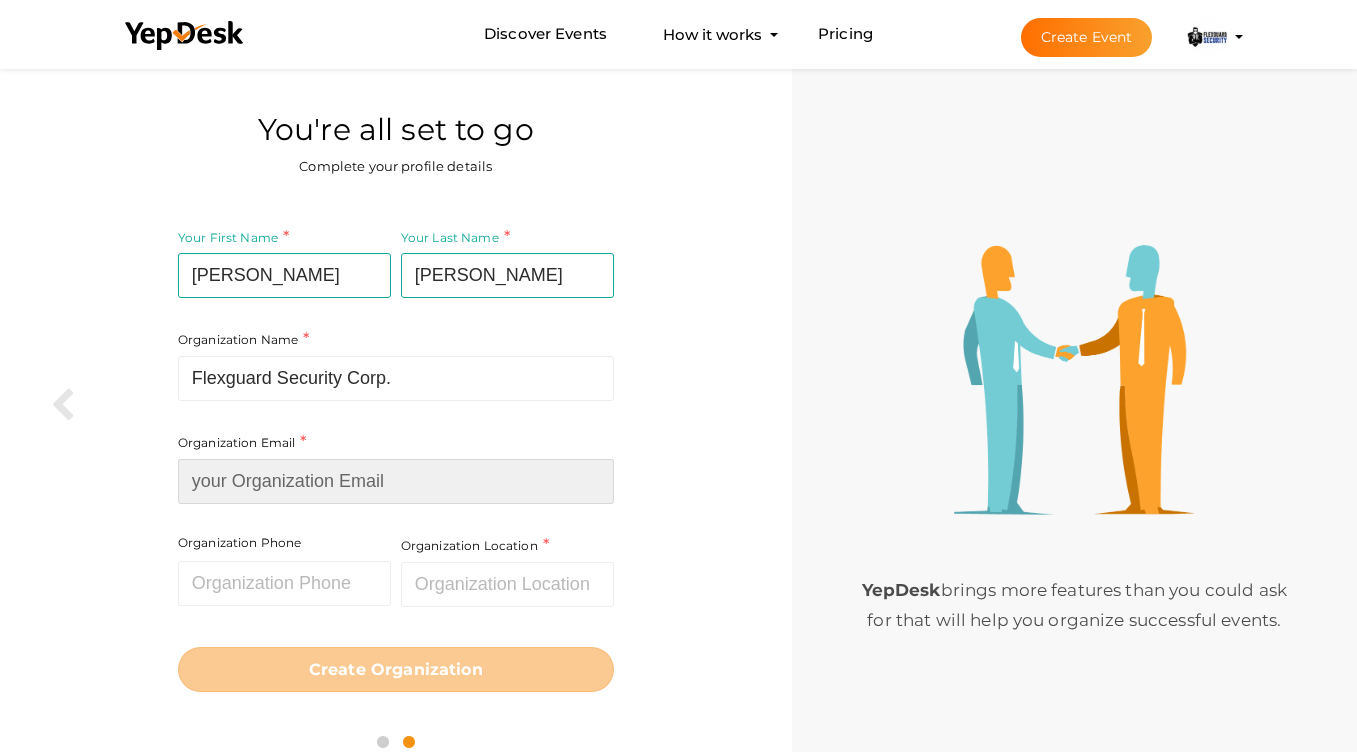 type on "[EMAIL_ADDRESS][DOMAIN_NAME]" 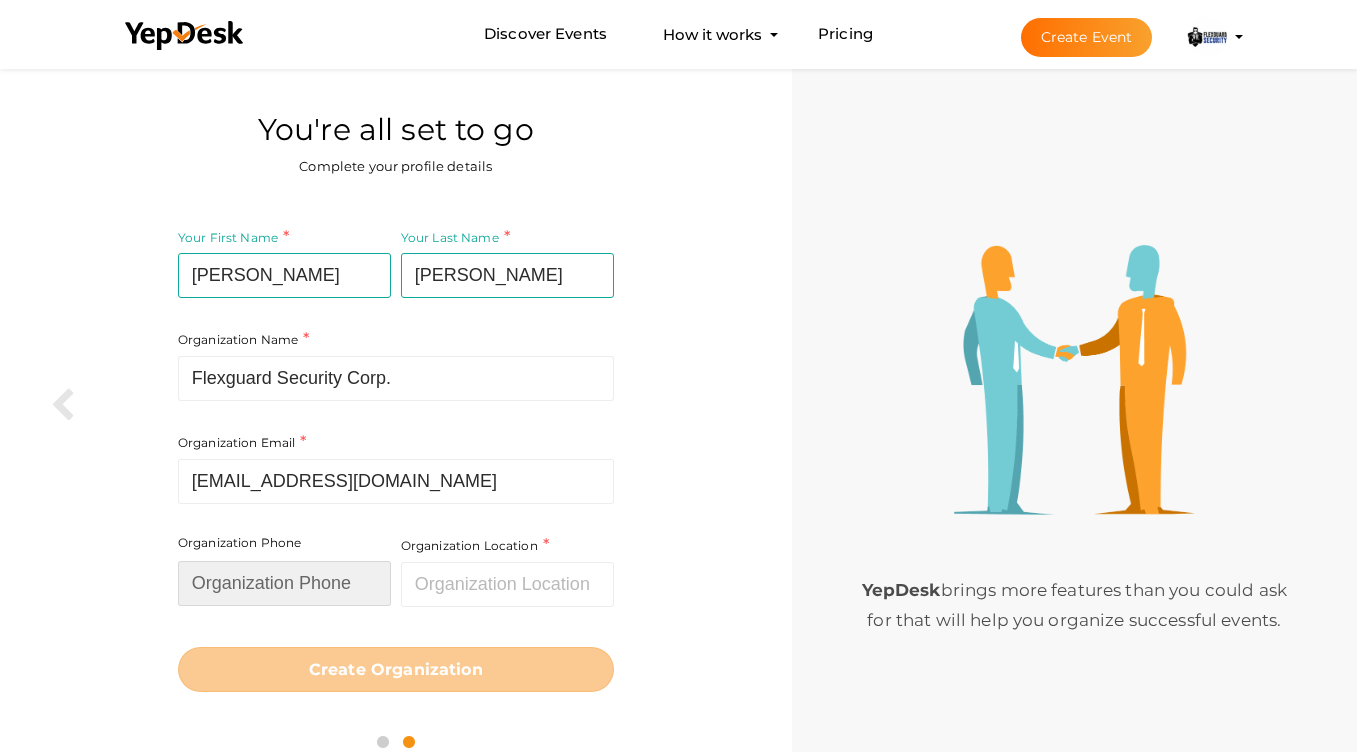 type on "2369958887" 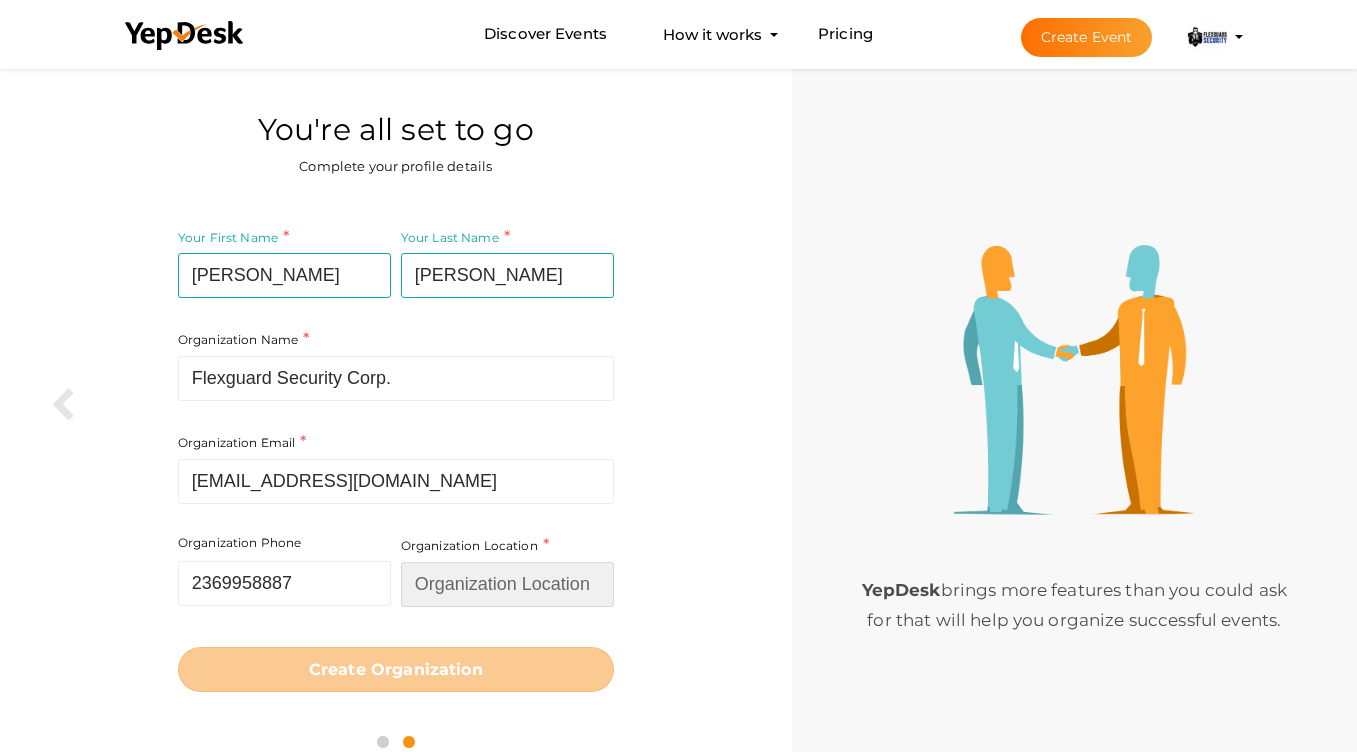 type on "[GEOGRAPHIC_DATA]" 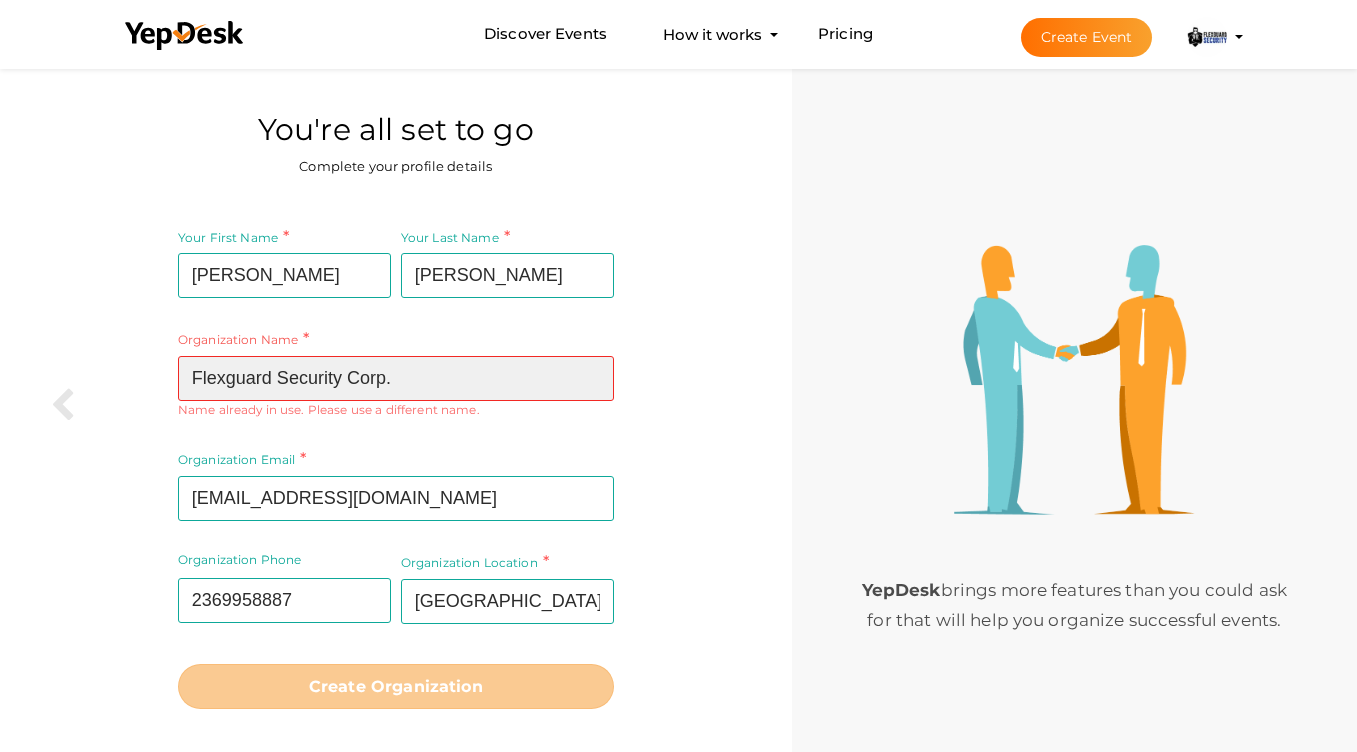 click on "Flexguard Security Corp." at bounding box center (396, 378) 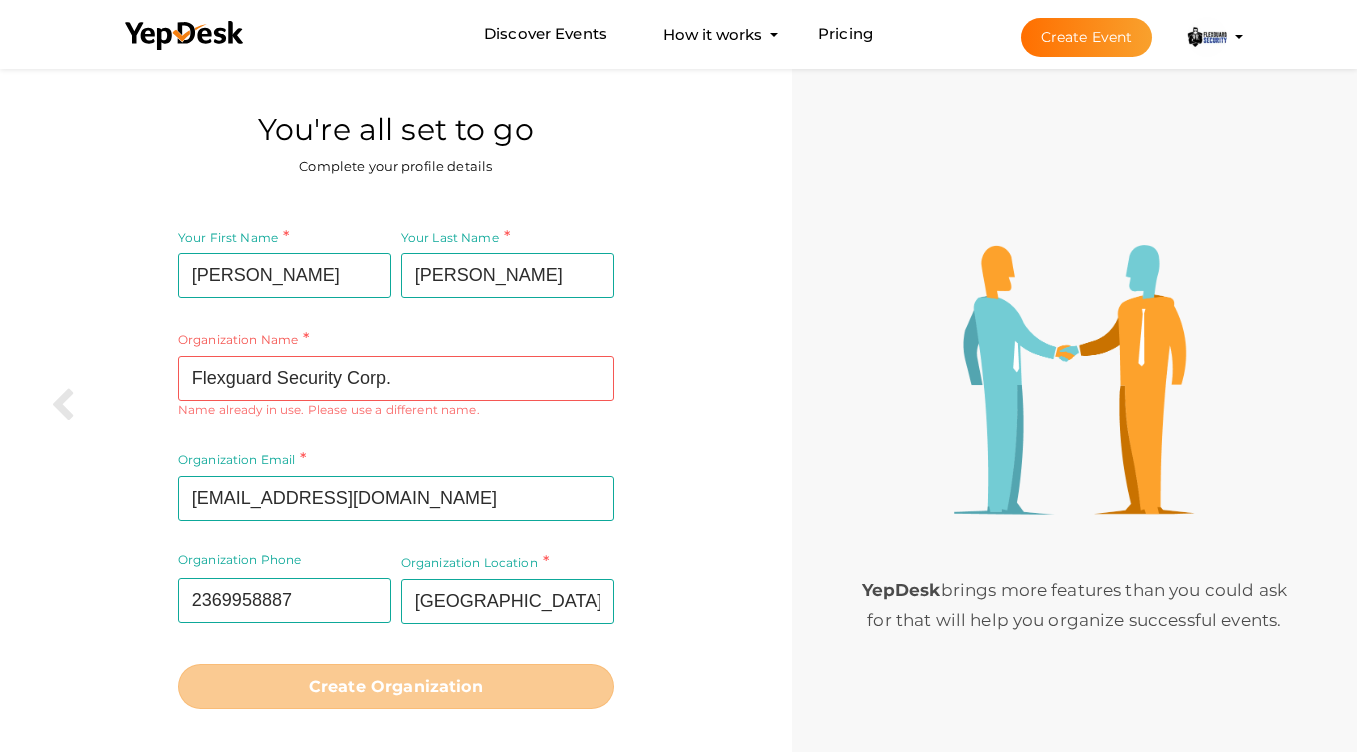 click at bounding box center (1207, 37) 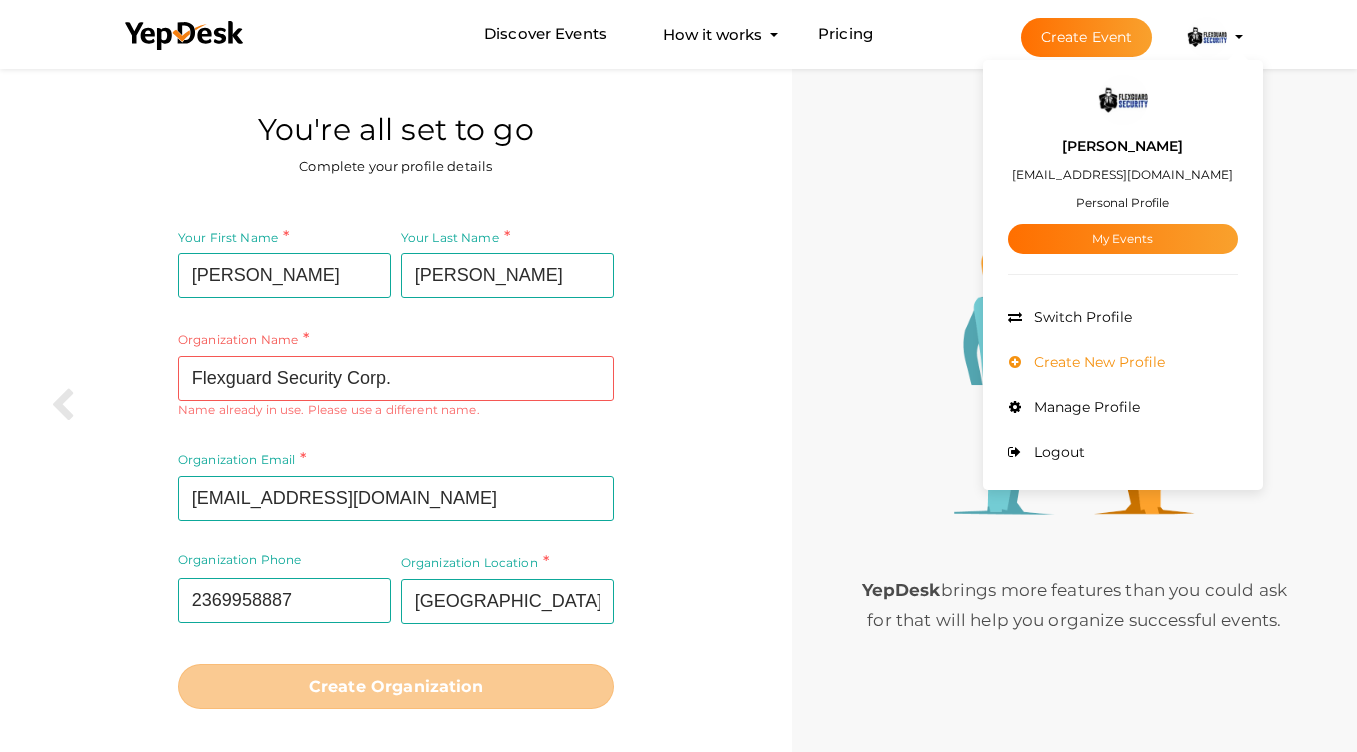 click on "Create New Profile" at bounding box center [1097, 362] 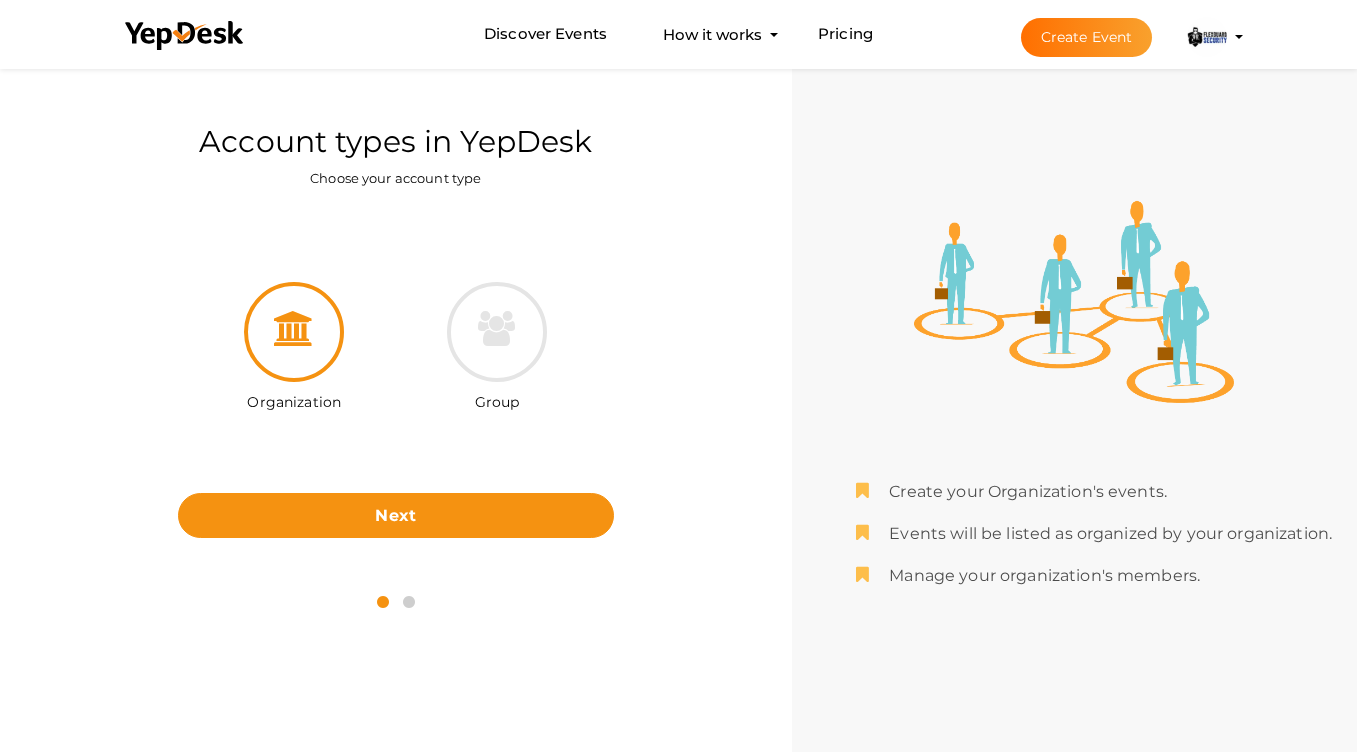 scroll, scrollTop: 64, scrollLeft: 0, axis: vertical 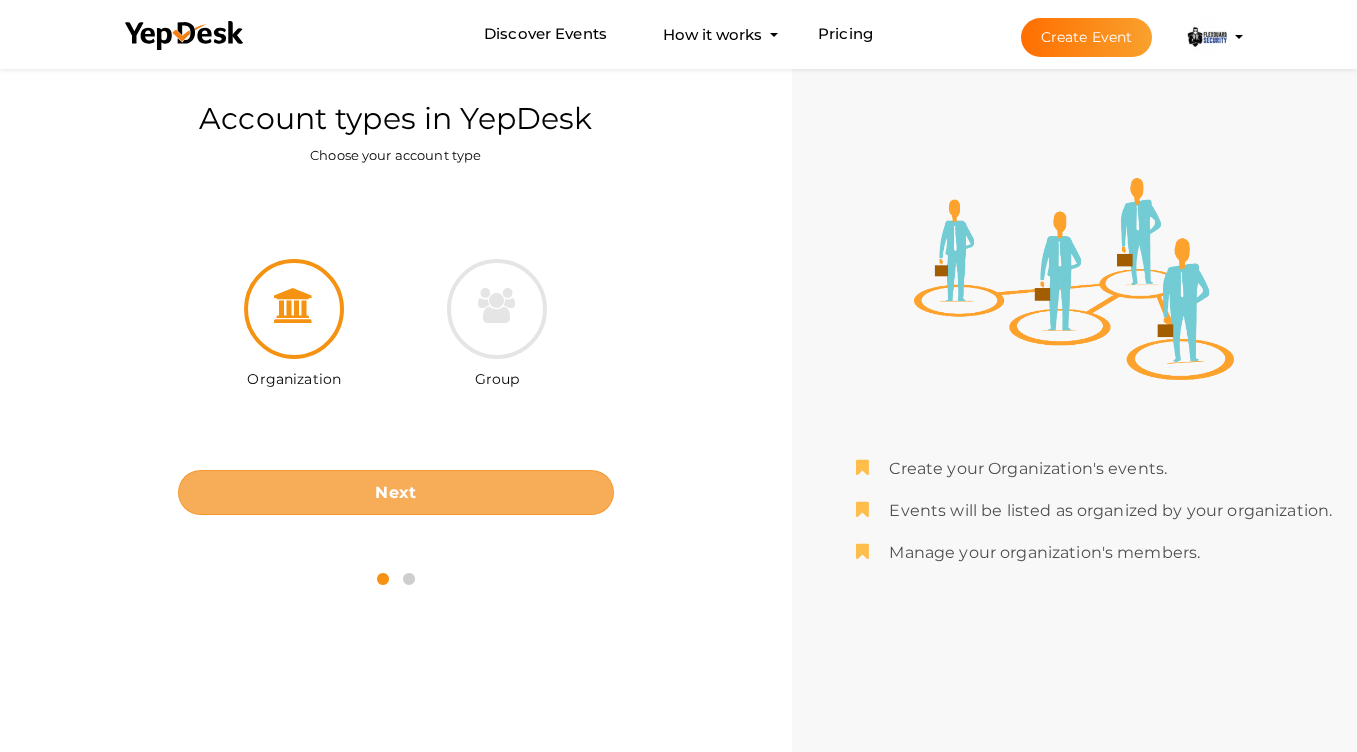 click on "Next" at bounding box center [395, 492] 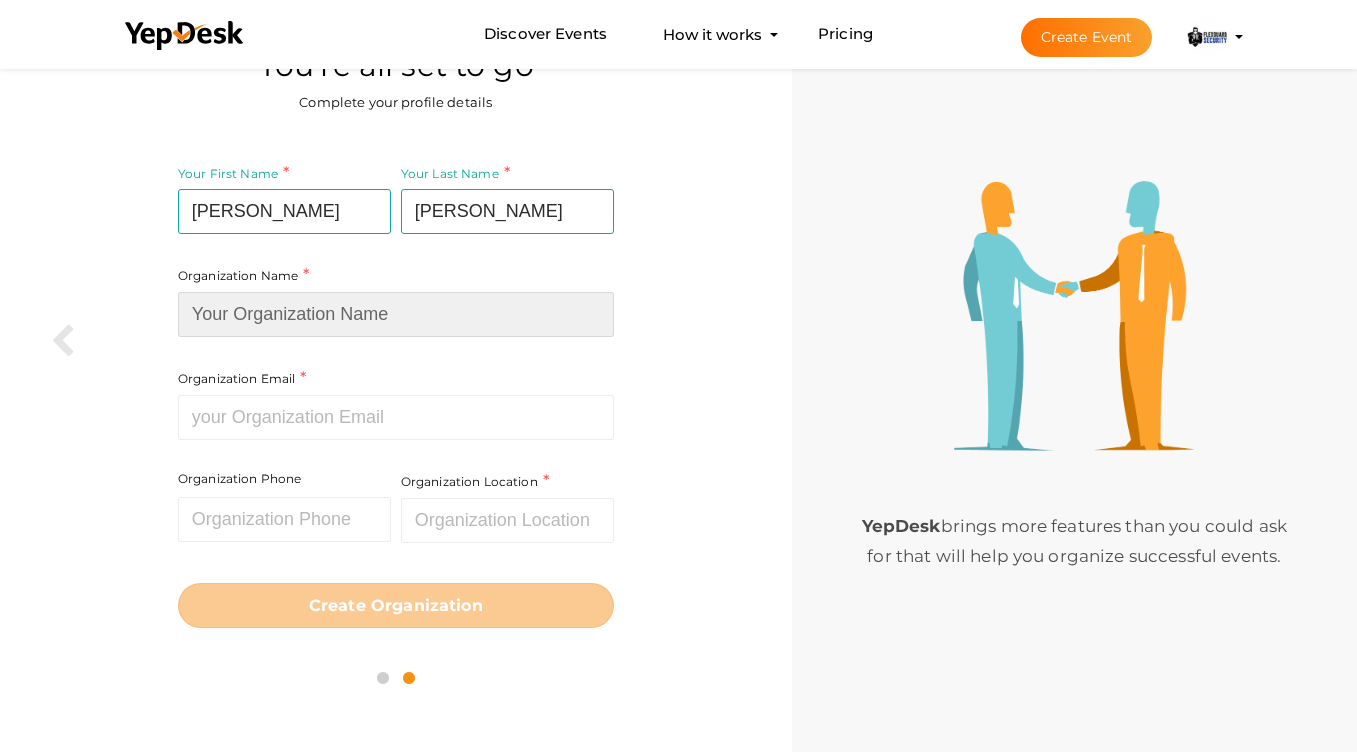 click at bounding box center [396, 314] 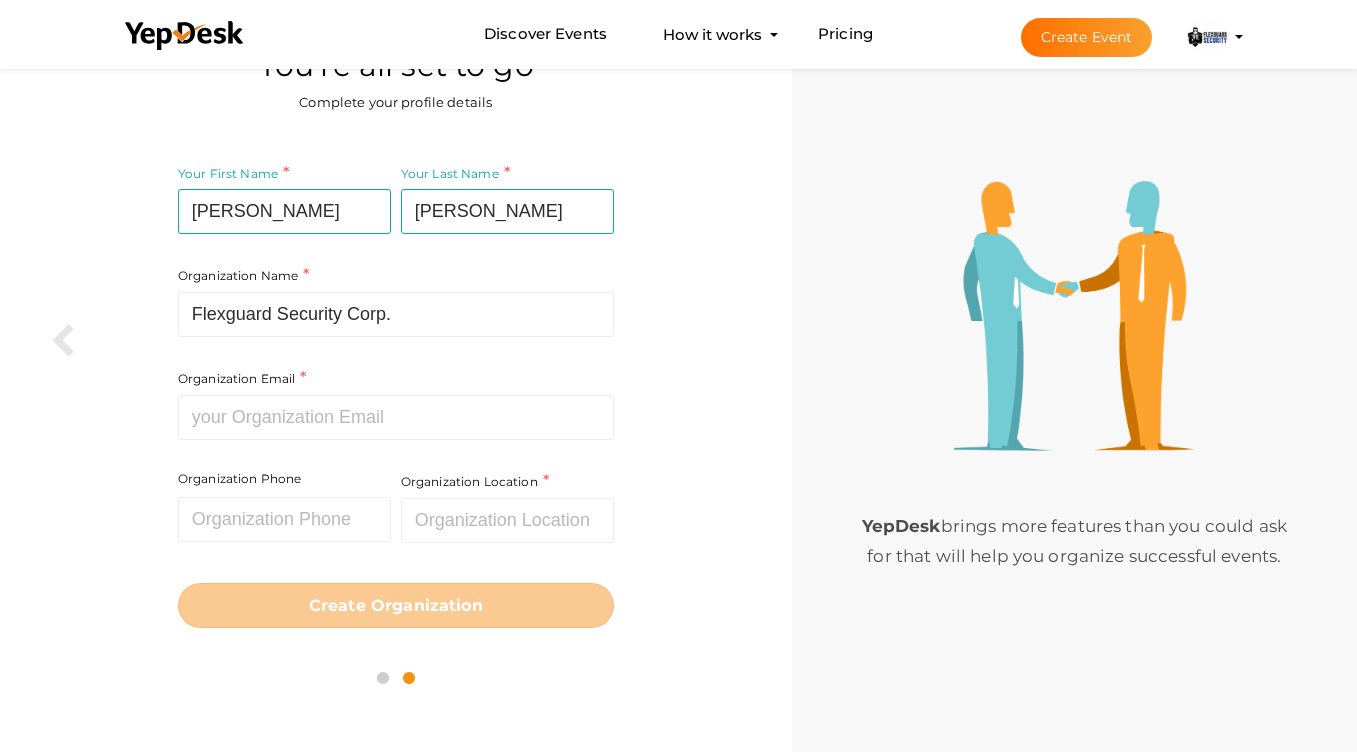 type on "[EMAIL_ADDRESS][DOMAIN_NAME]" 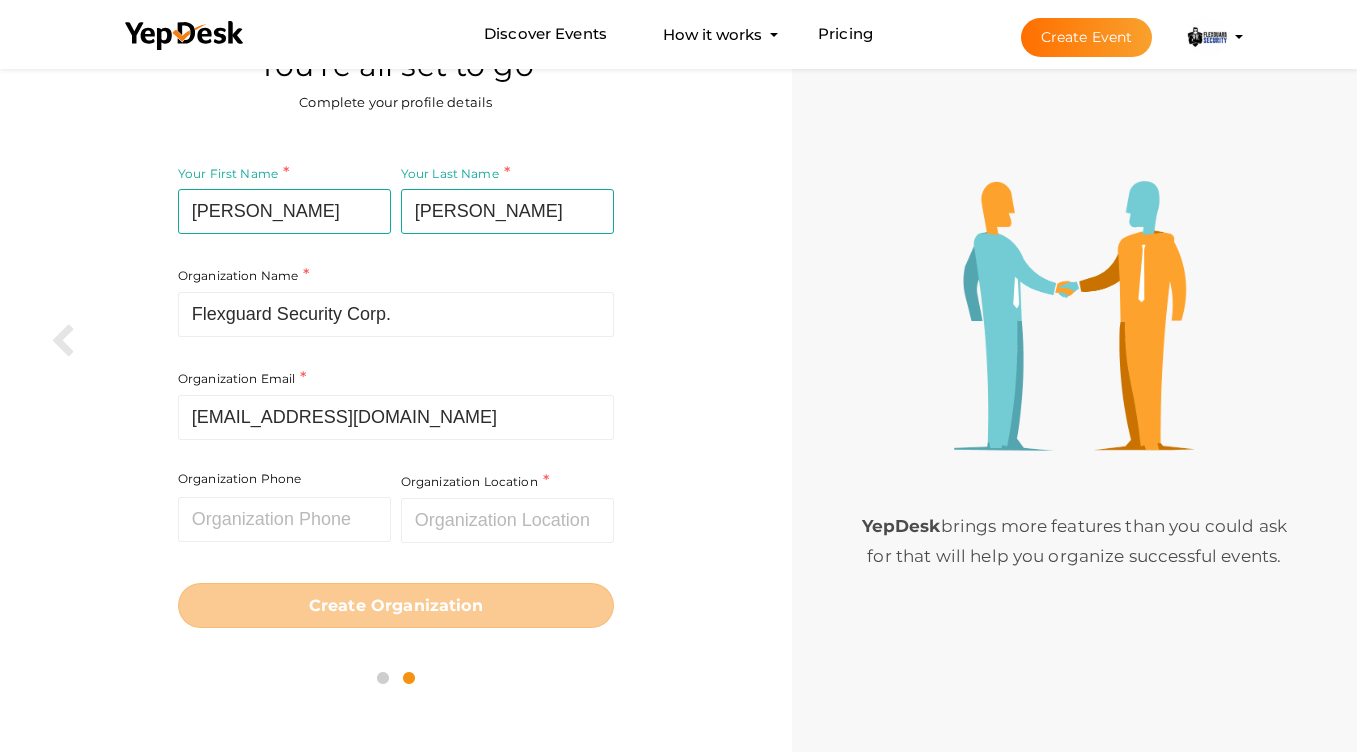 type on "2369958887" 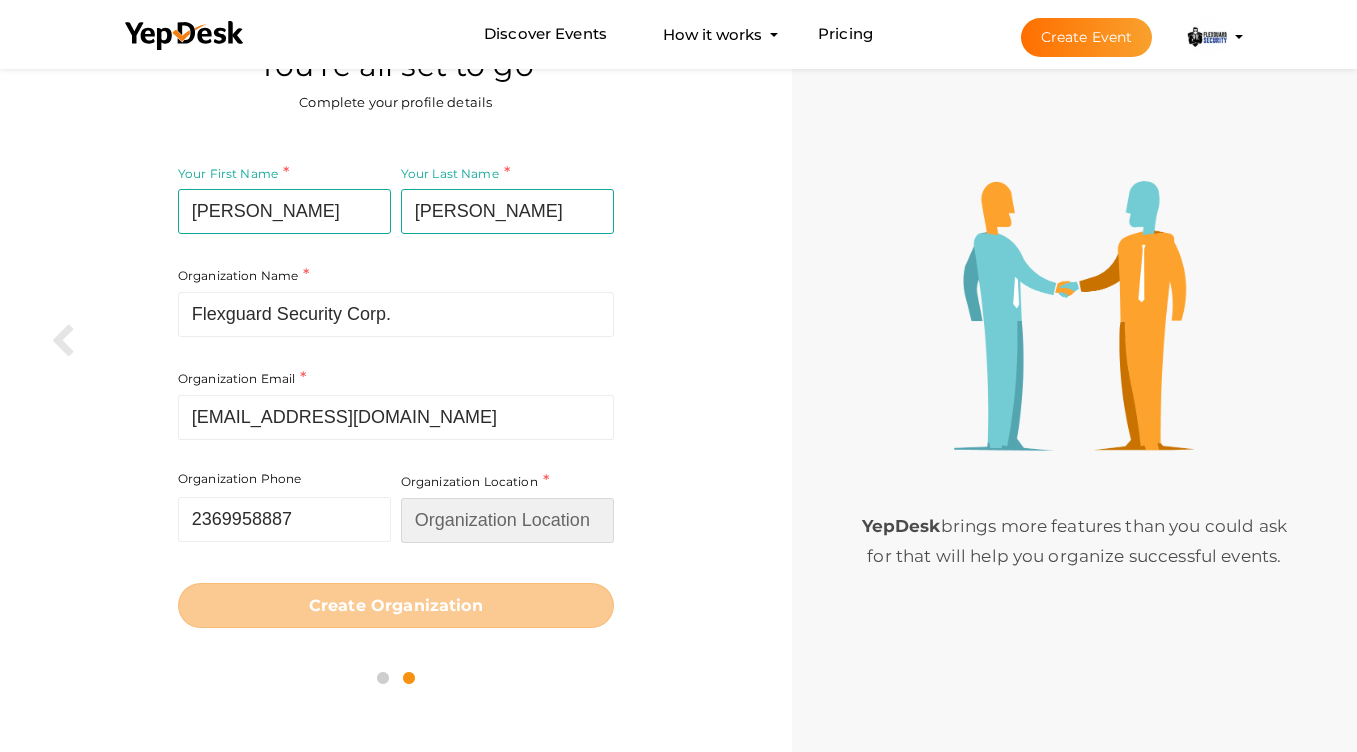 type on "[GEOGRAPHIC_DATA]" 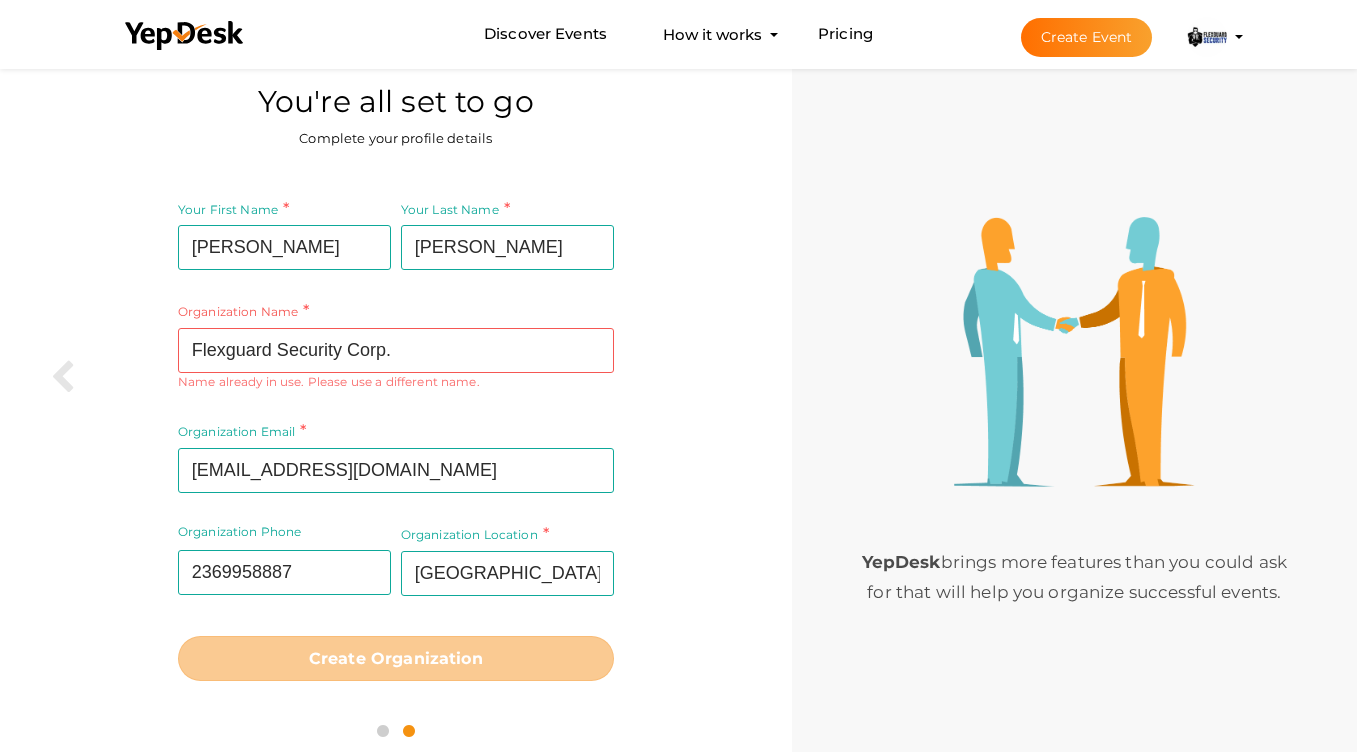 scroll, scrollTop: 0, scrollLeft: 0, axis: both 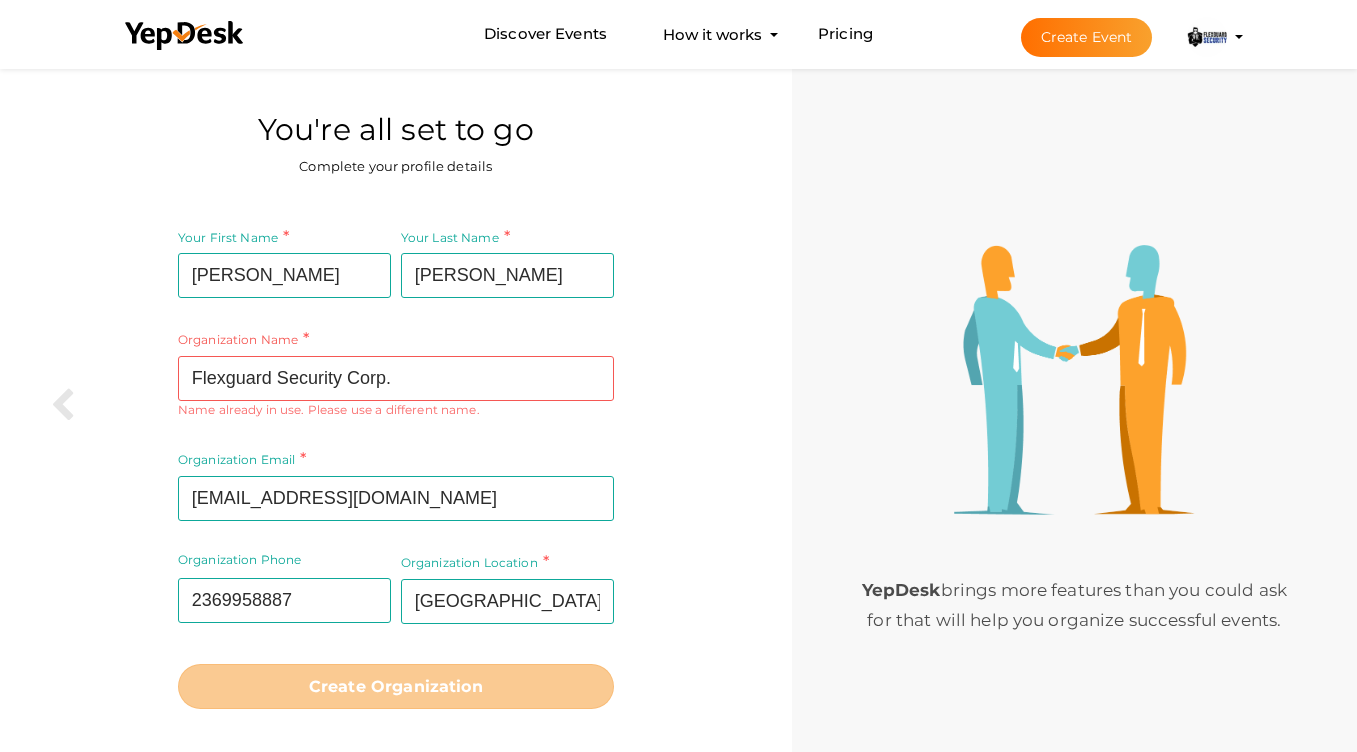 click on "Organization Name    Flexguard Security Corp.   Required.
Between
two and hundred characters   Name already in use.
Please use a different name.
Organization Email    contact@flexguardsecurity.ca
Required.
Invalid email.
Organization Phone    2369958887
Invalid Phone number.
Organization Location    Canada   Required." at bounding box center [396, 374] 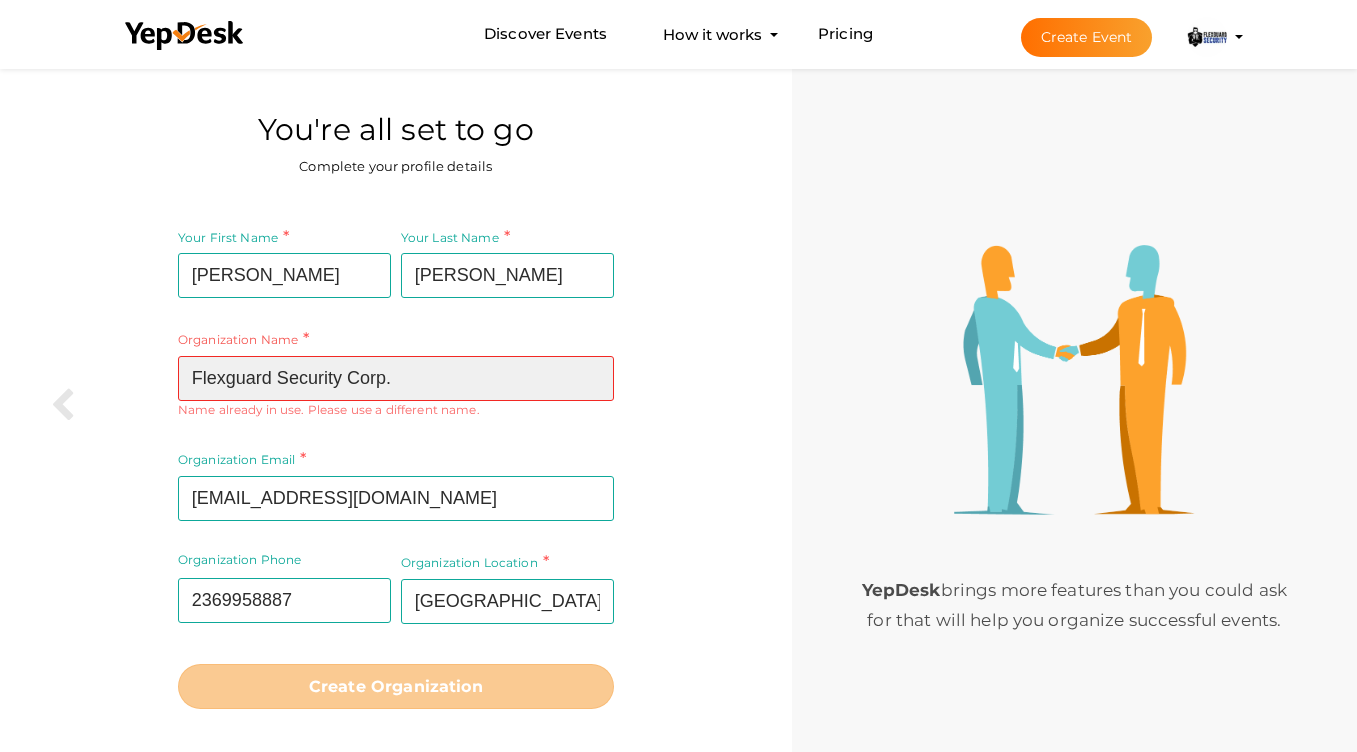 click on "Flexguard Security Corp." at bounding box center (396, 378) 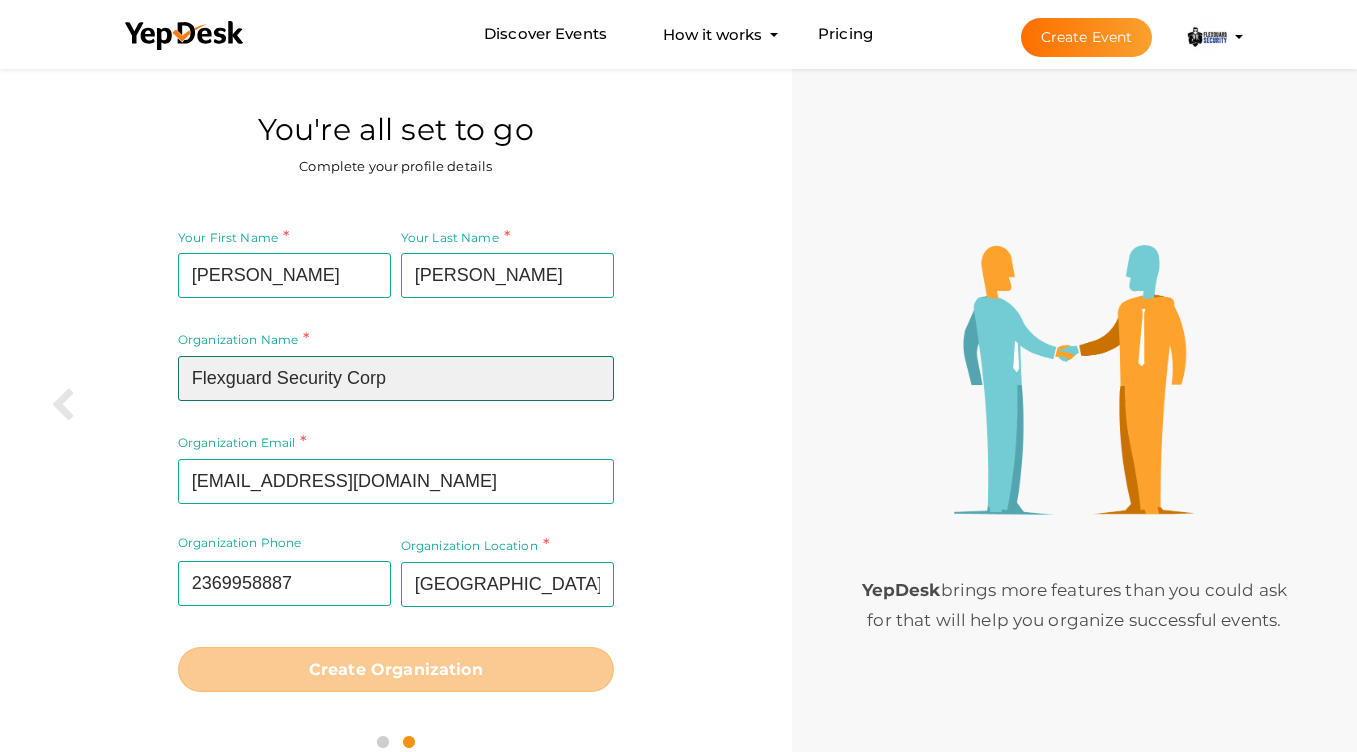 type on "Flexguard Security Corp" 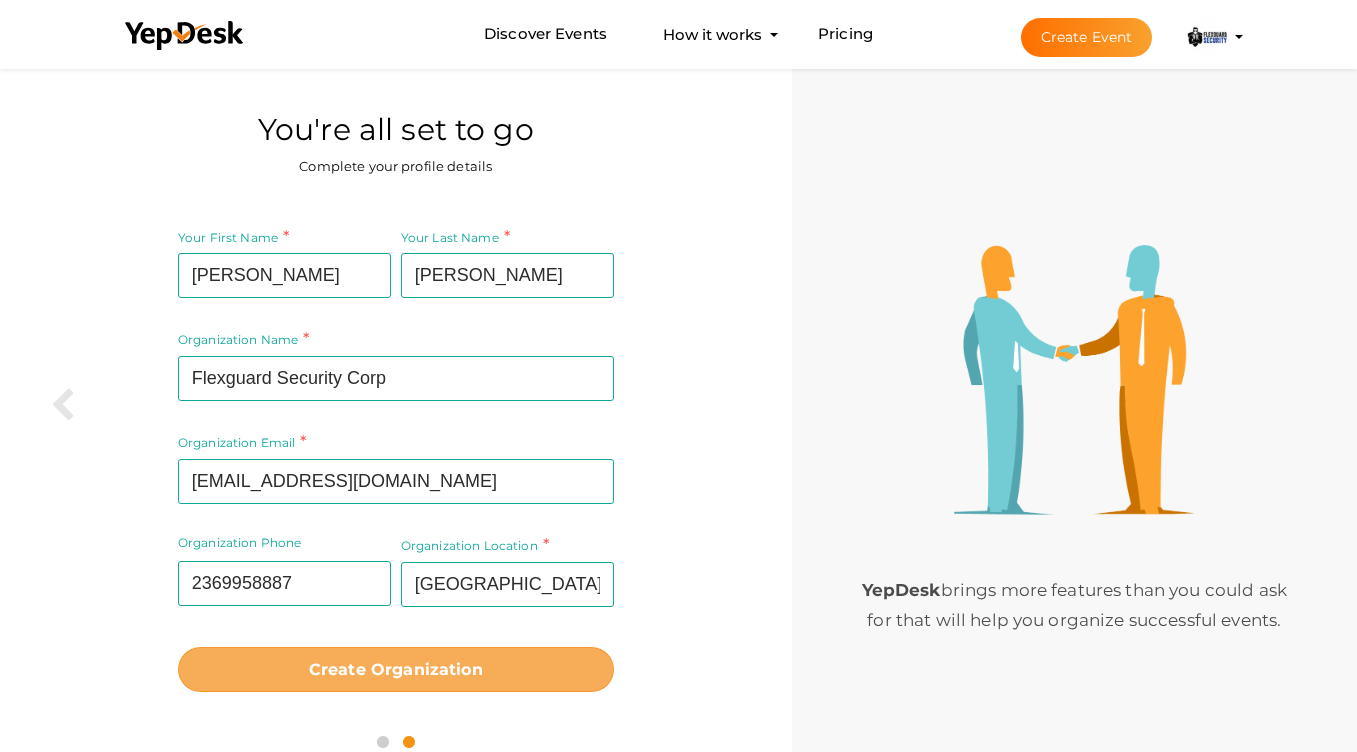 click on "Create
Organization" at bounding box center (396, 669) 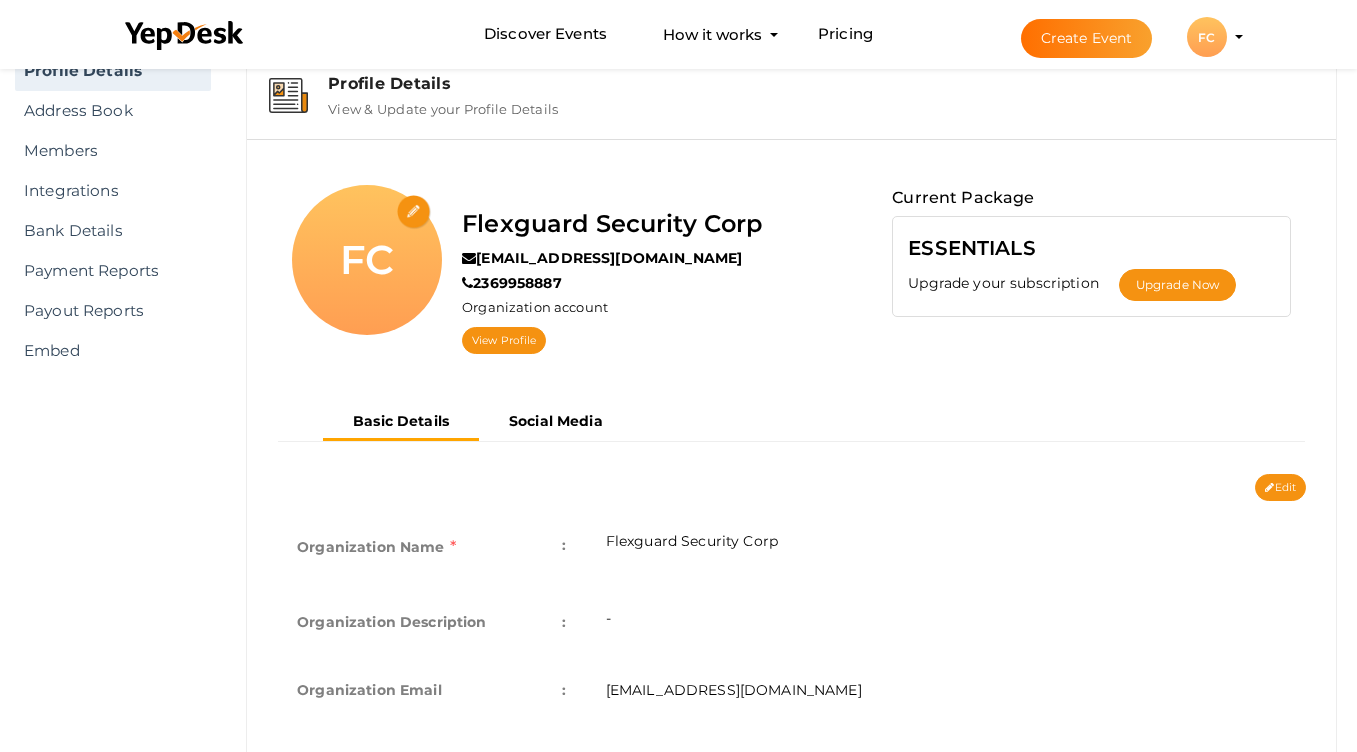 scroll, scrollTop: 0, scrollLeft: 0, axis: both 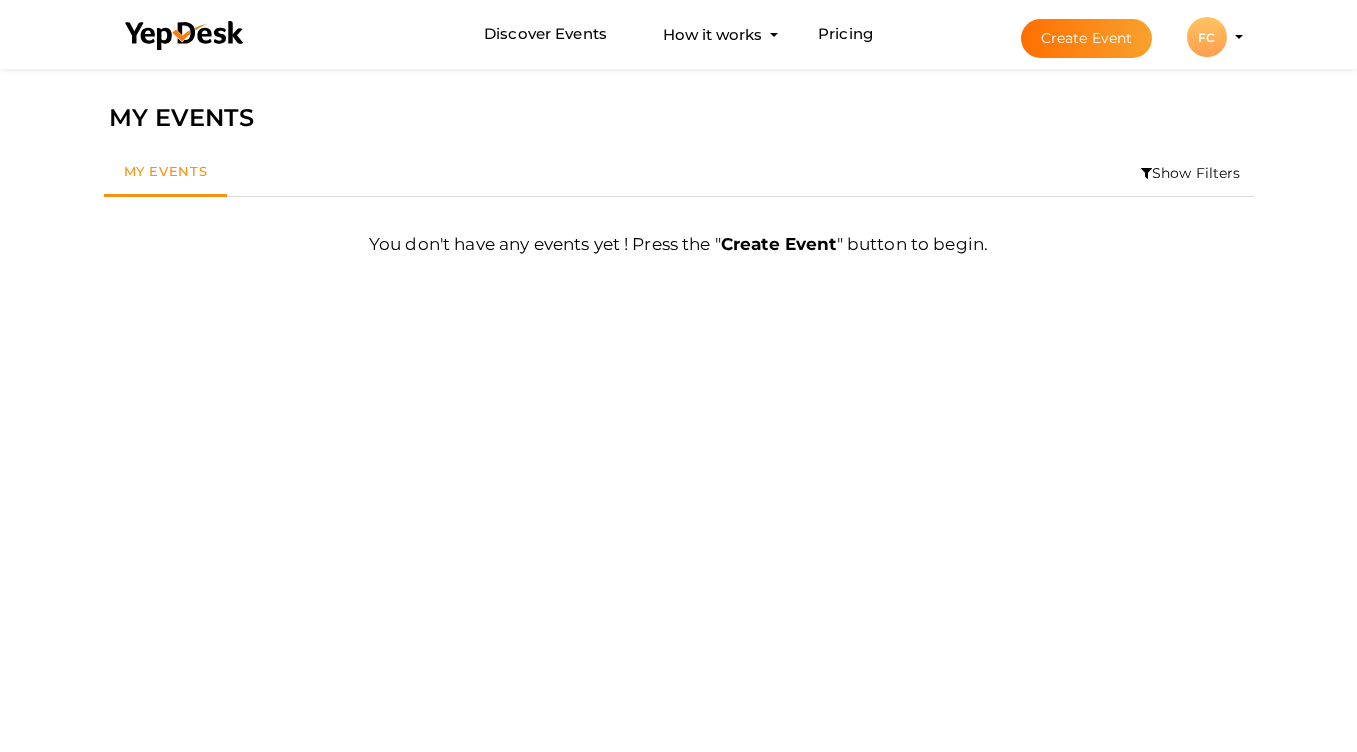 click on "FC" at bounding box center [1207, 37] 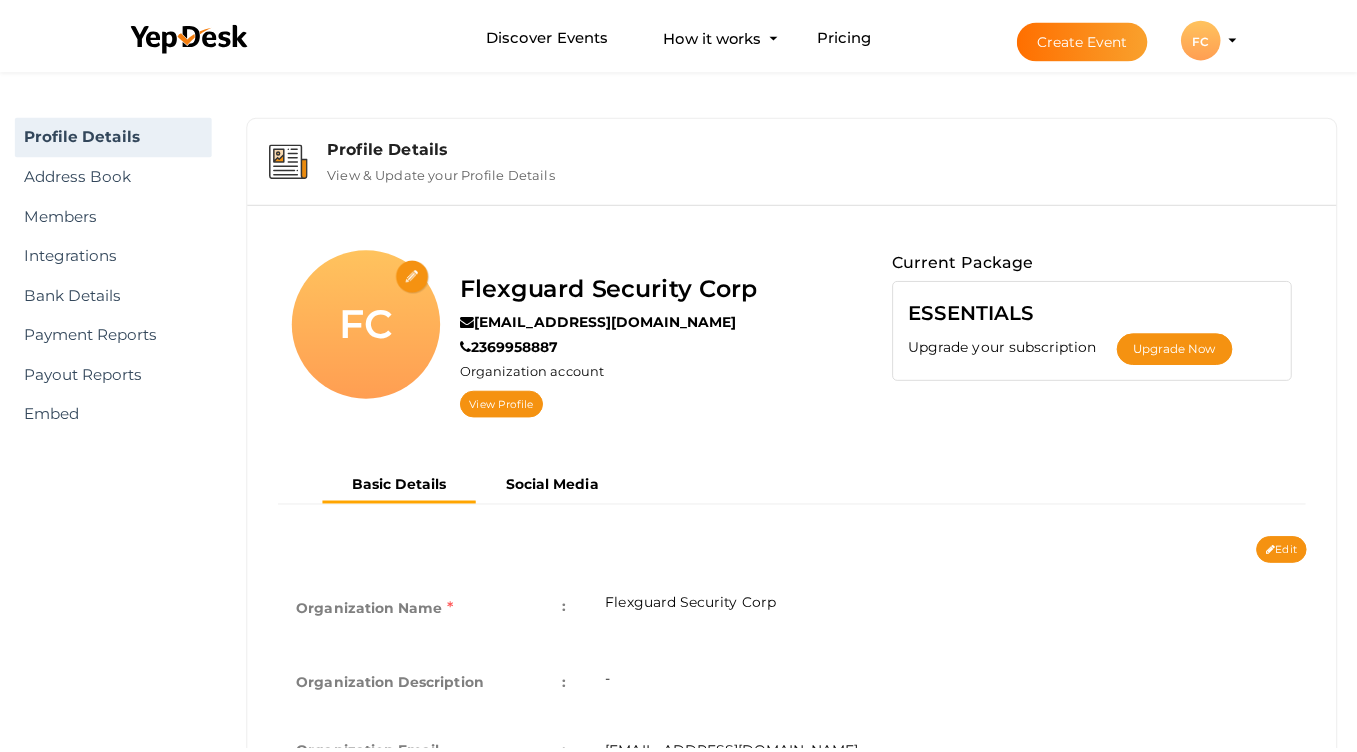 scroll, scrollTop: 64, scrollLeft: 0, axis: vertical 